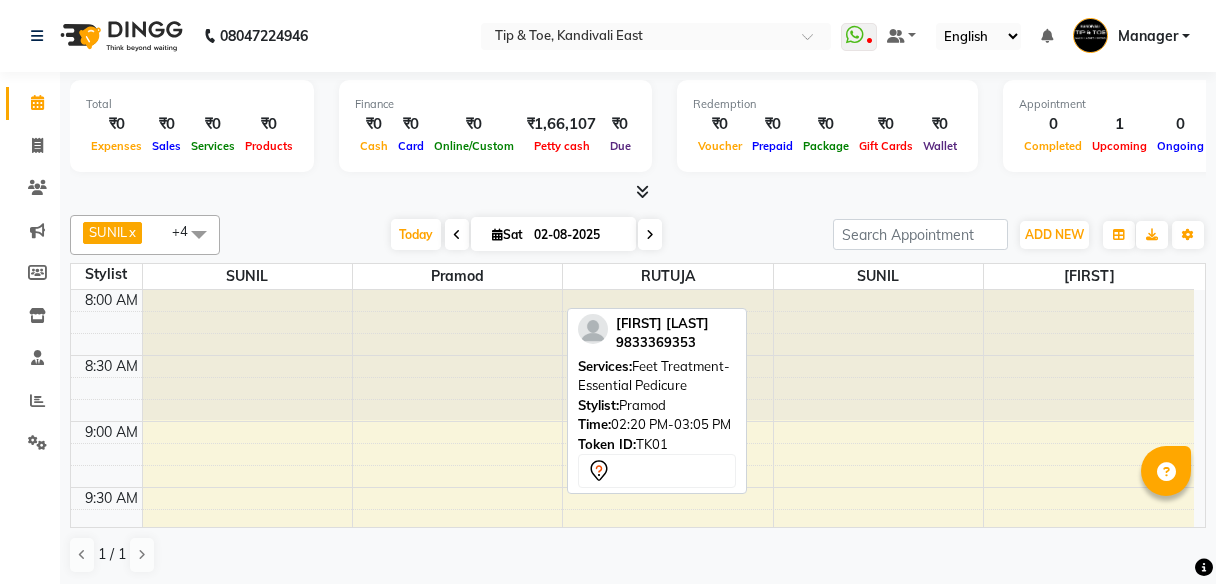 scroll, scrollTop: 0, scrollLeft: 0, axis: both 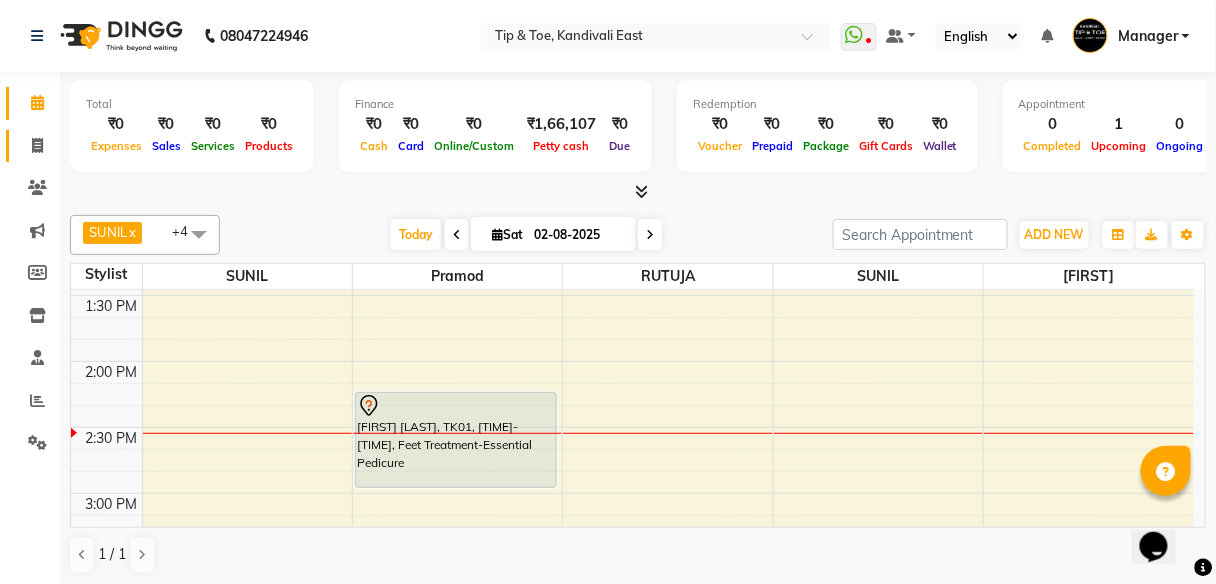 click 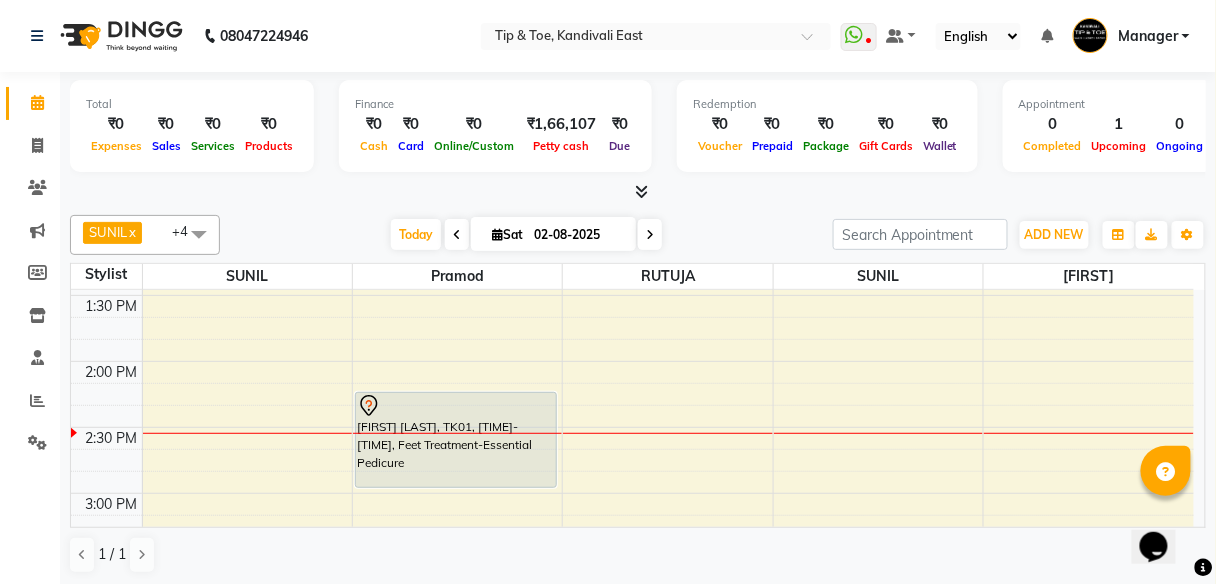 select on "7846" 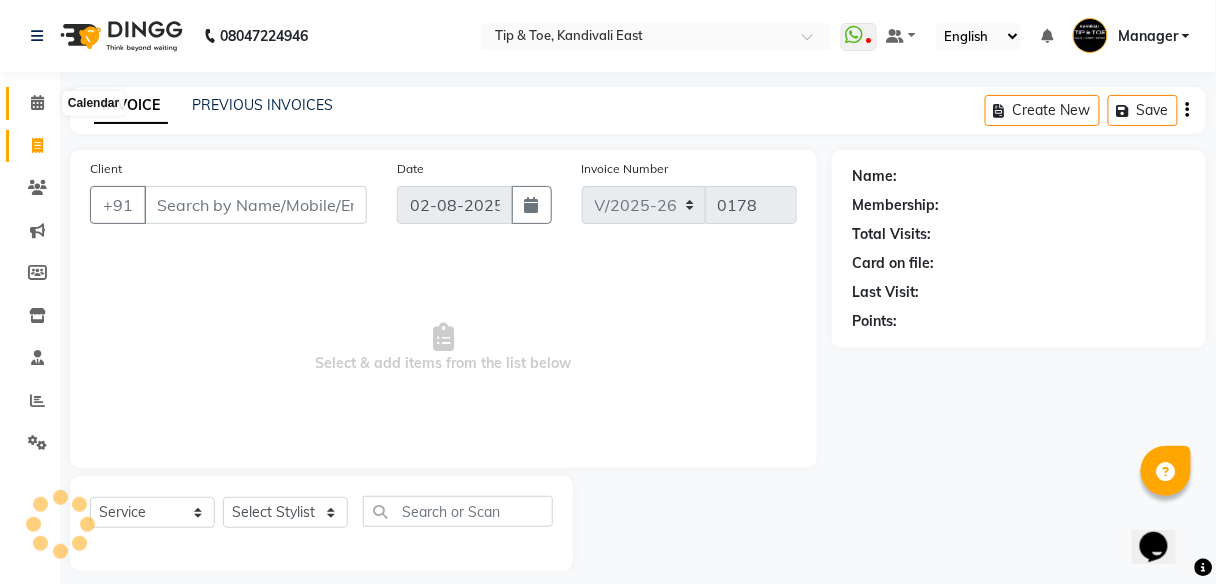 click 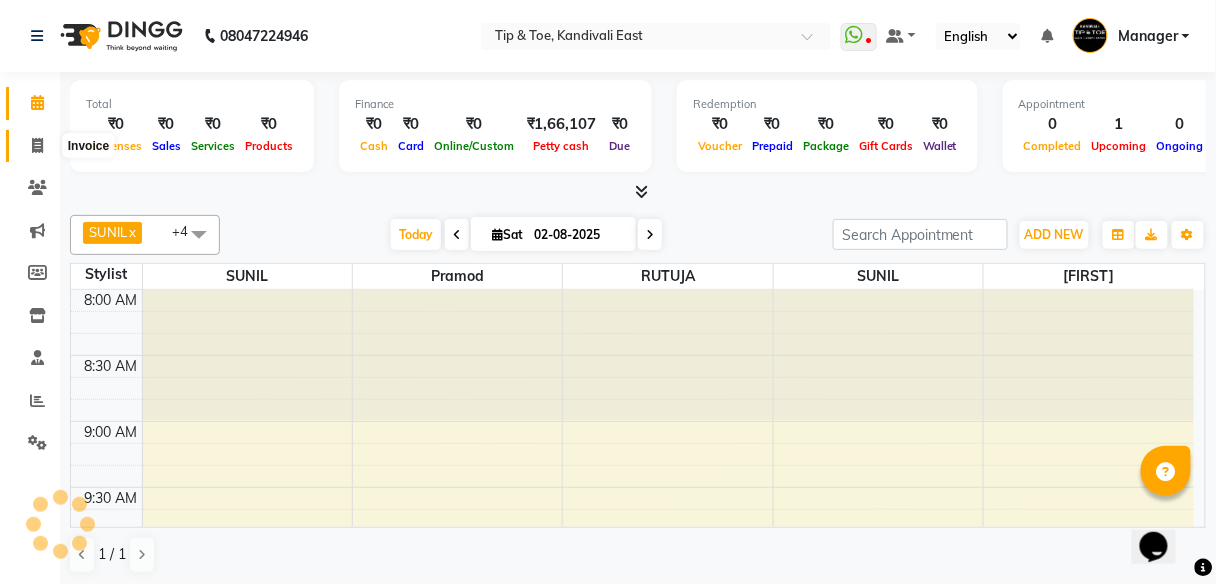 click 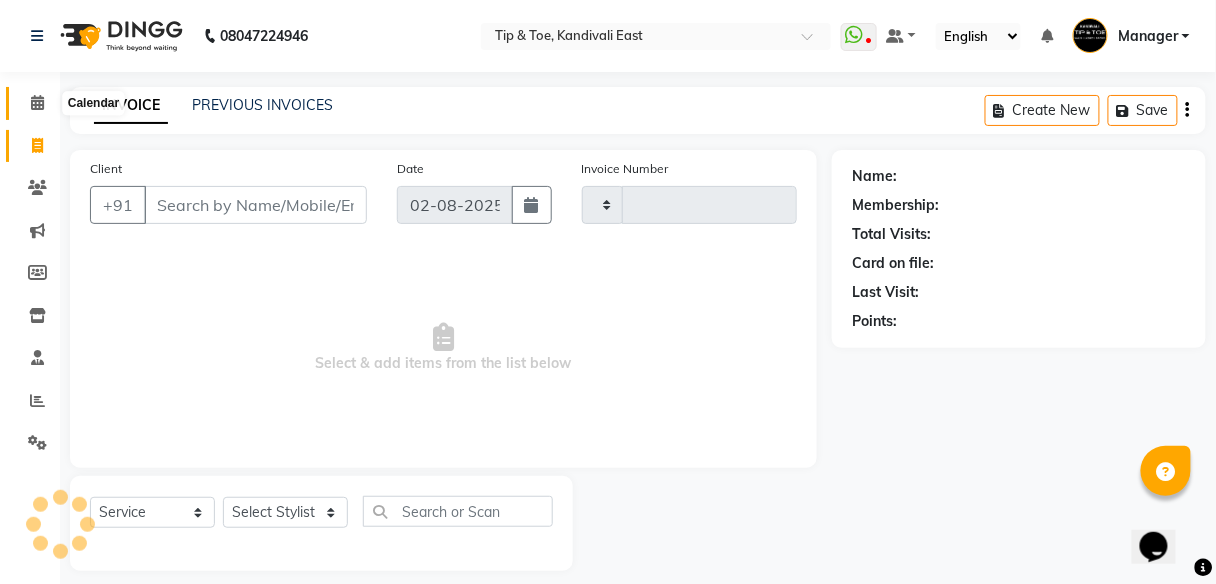 click 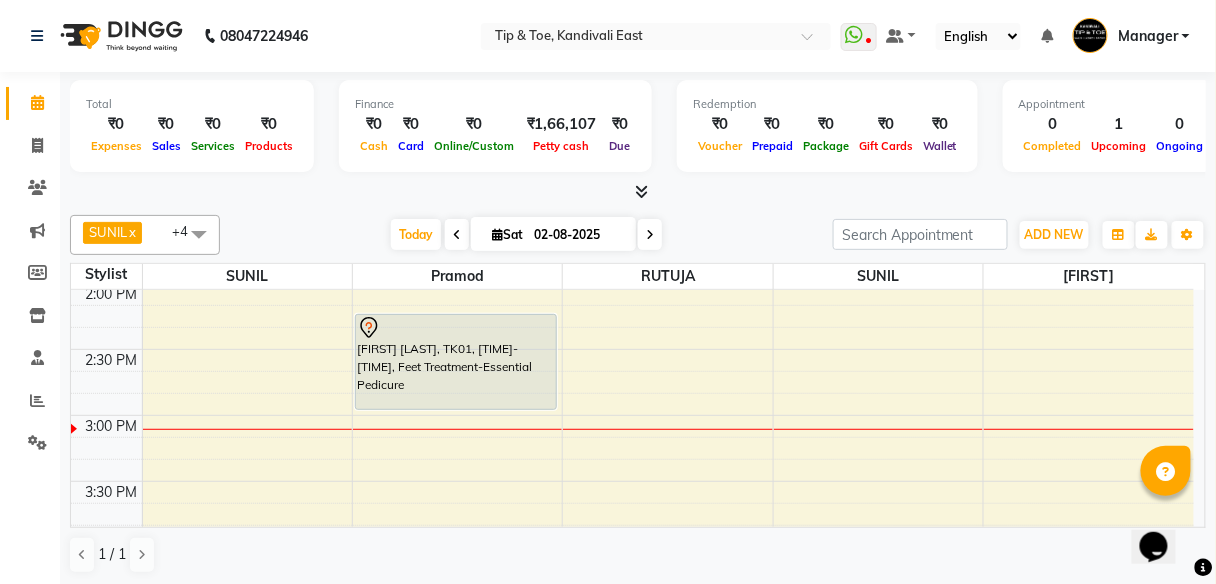 scroll, scrollTop: 800, scrollLeft: 0, axis: vertical 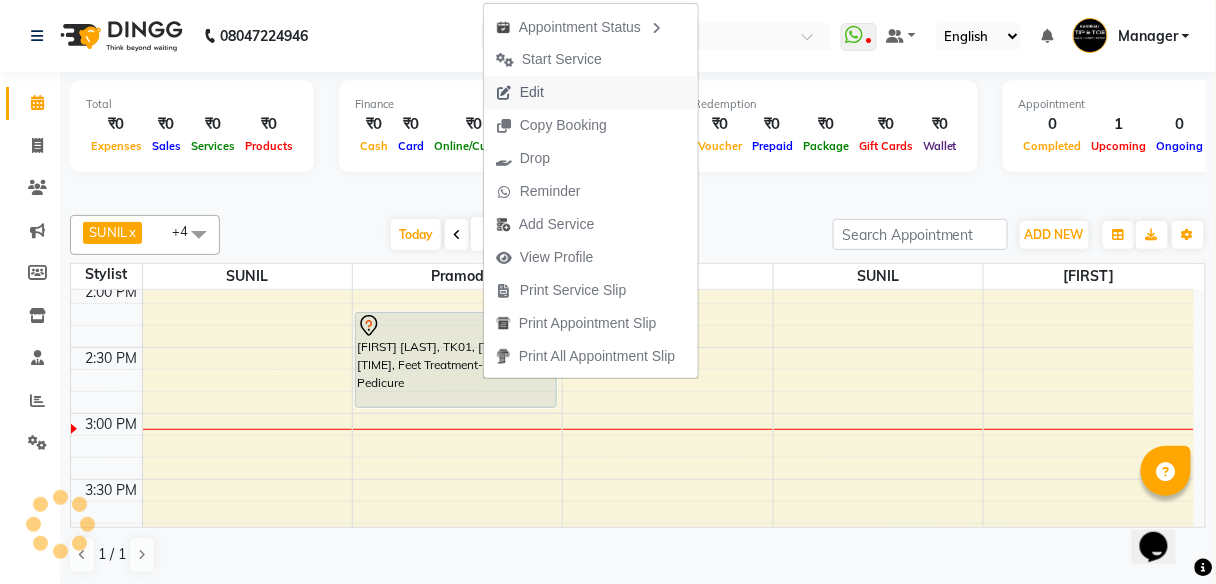 click on "Edit" at bounding box center [532, 92] 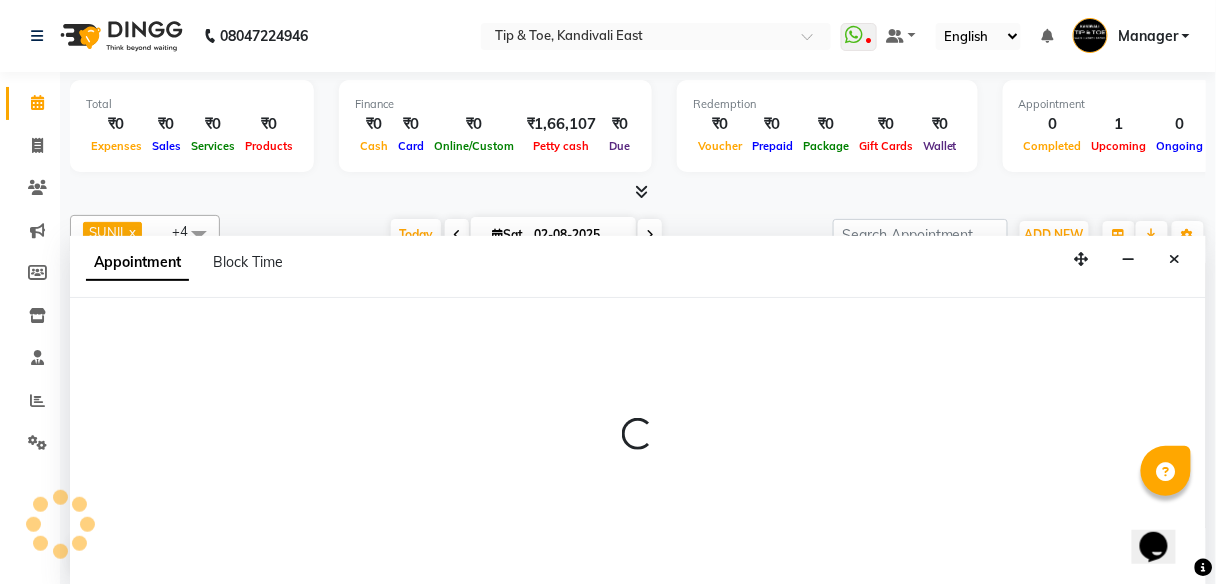 scroll, scrollTop: 1, scrollLeft: 0, axis: vertical 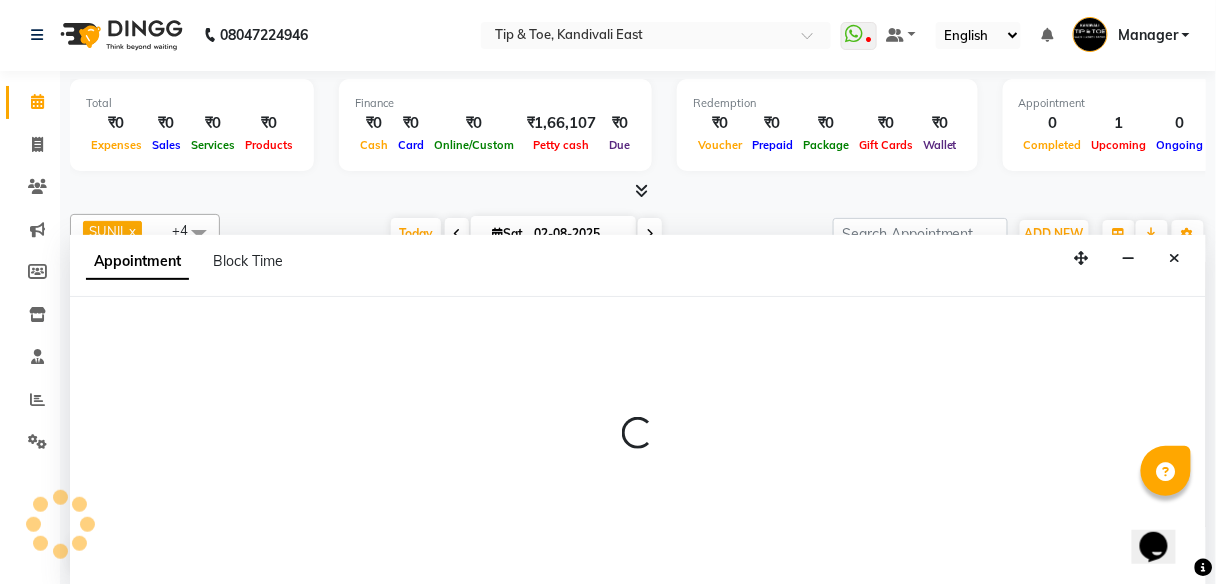 select on "tentative" 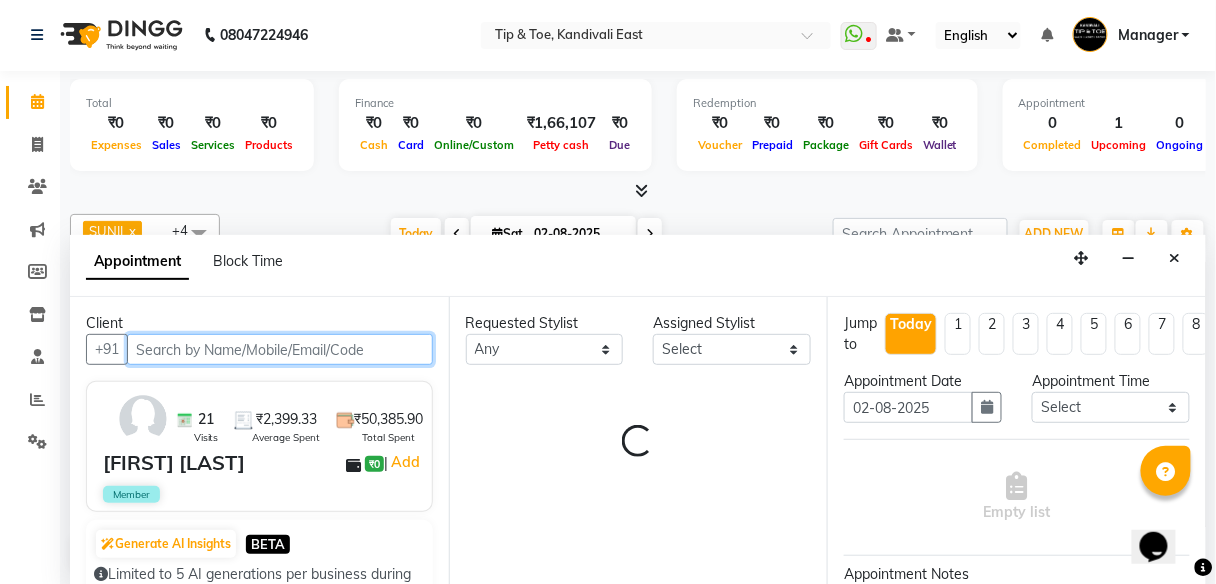 select on "70361" 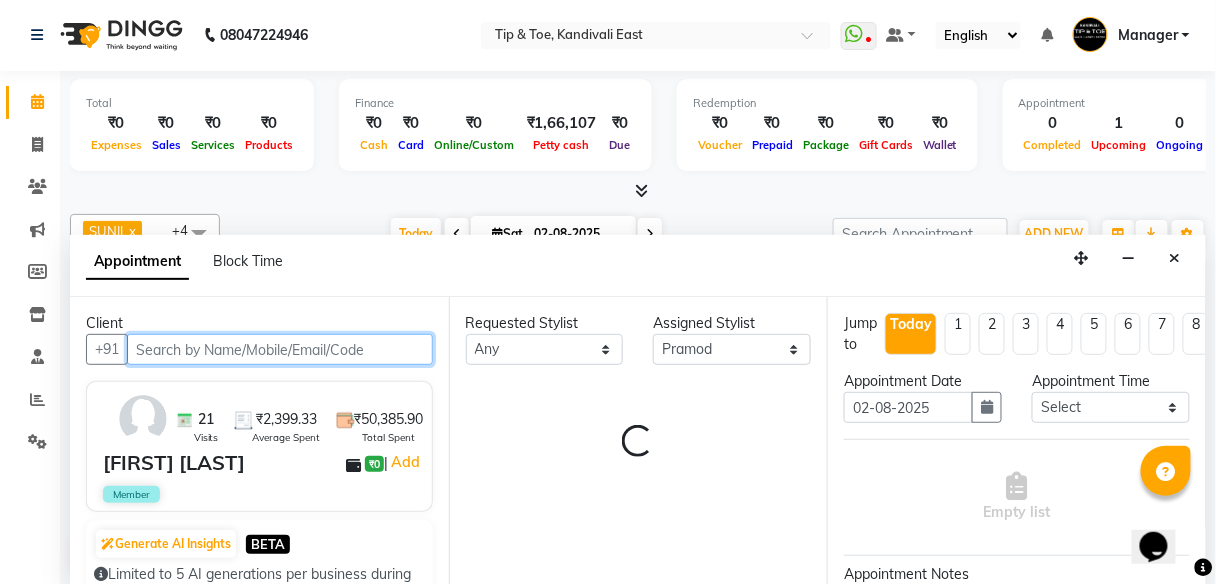 scroll, scrollTop: 910, scrollLeft: 0, axis: vertical 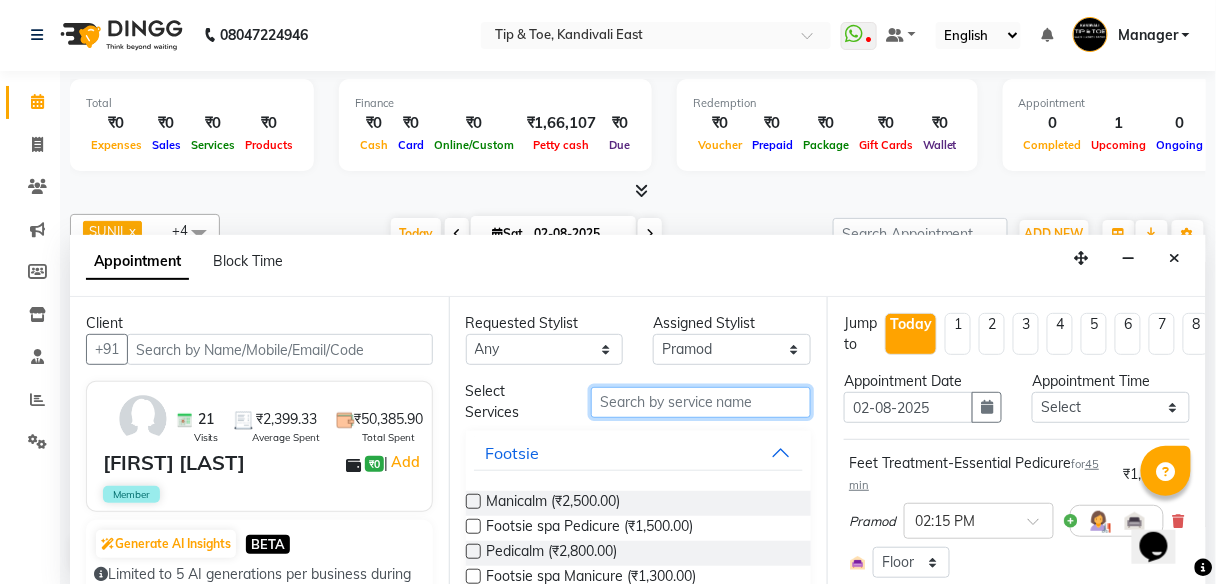 click at bounding box center [701, 402] 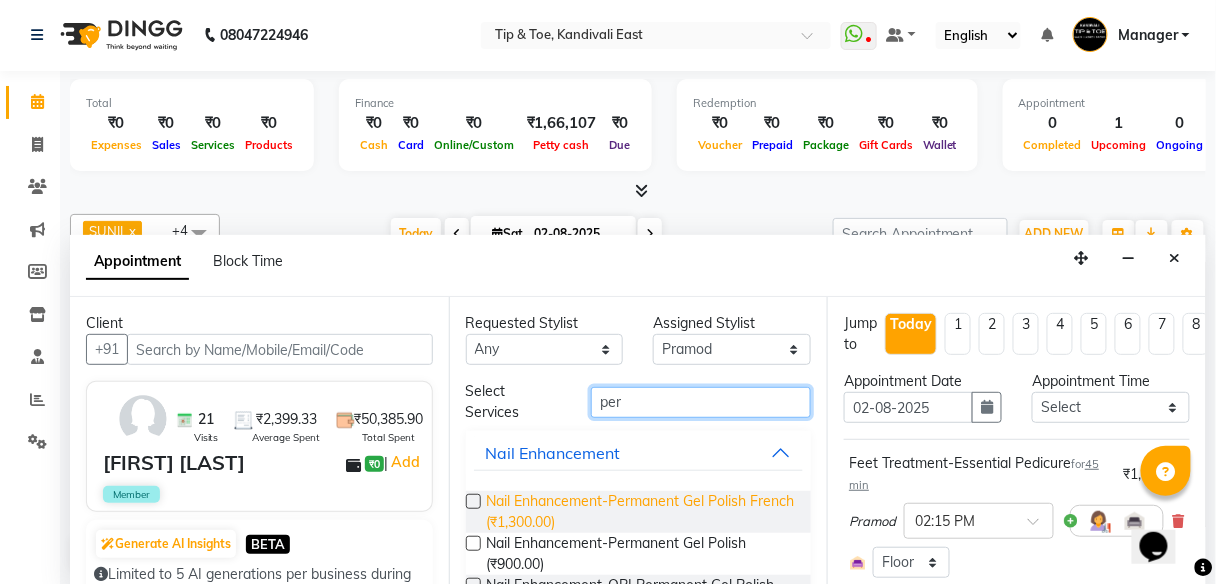 type on "per" 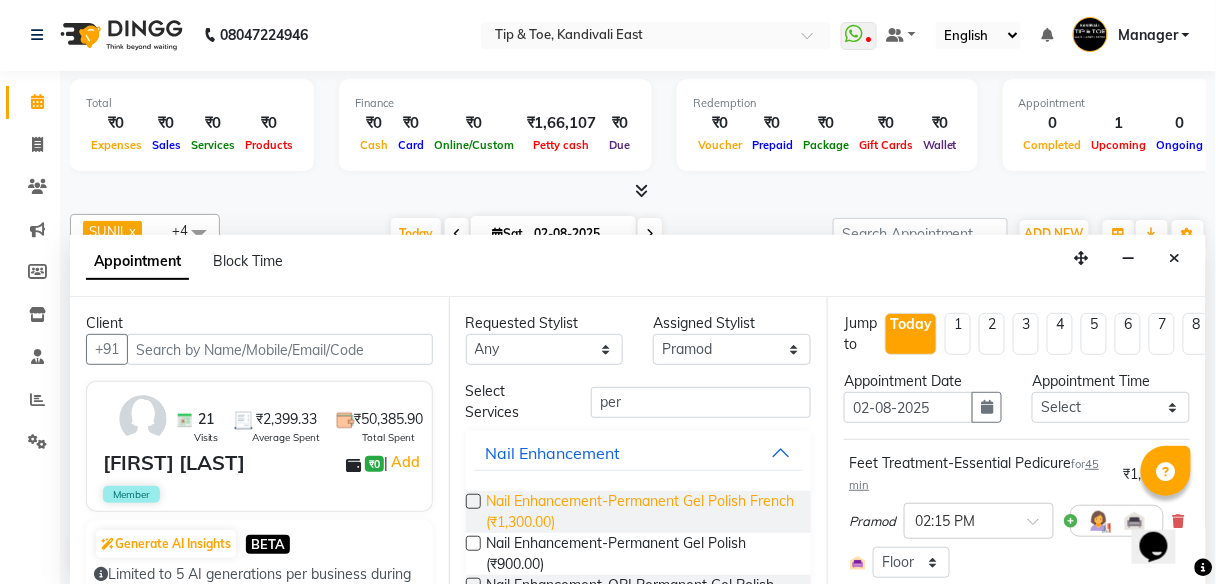 click on "Nail Enhancement-Permanent Gel Polish French (₹1,300.00)" at bounding box center (641, 512) 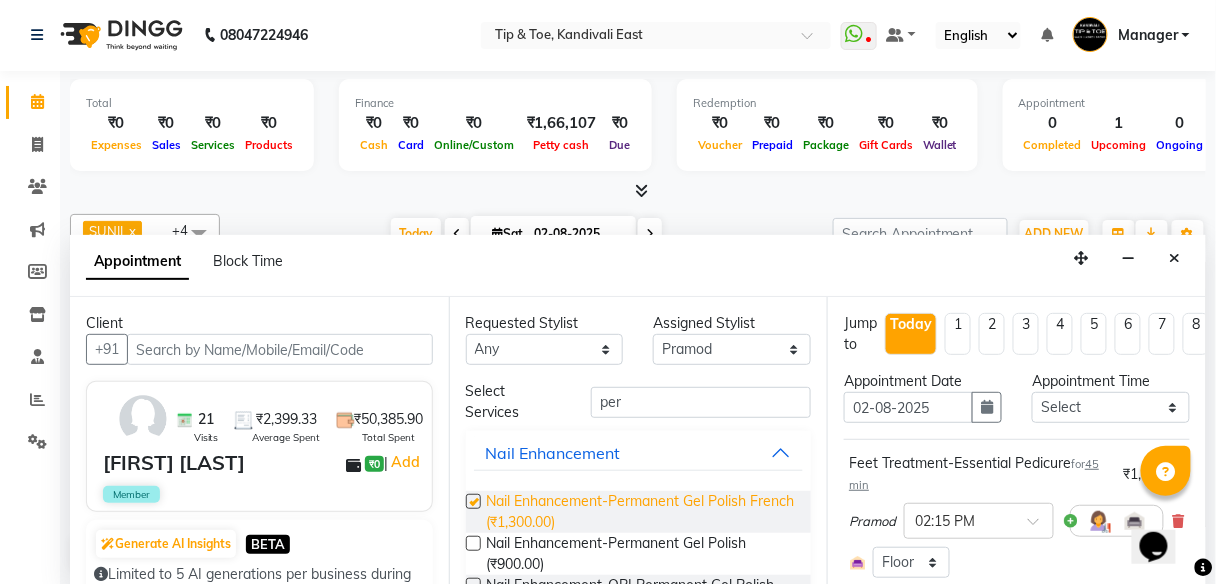 checkbox on "false" 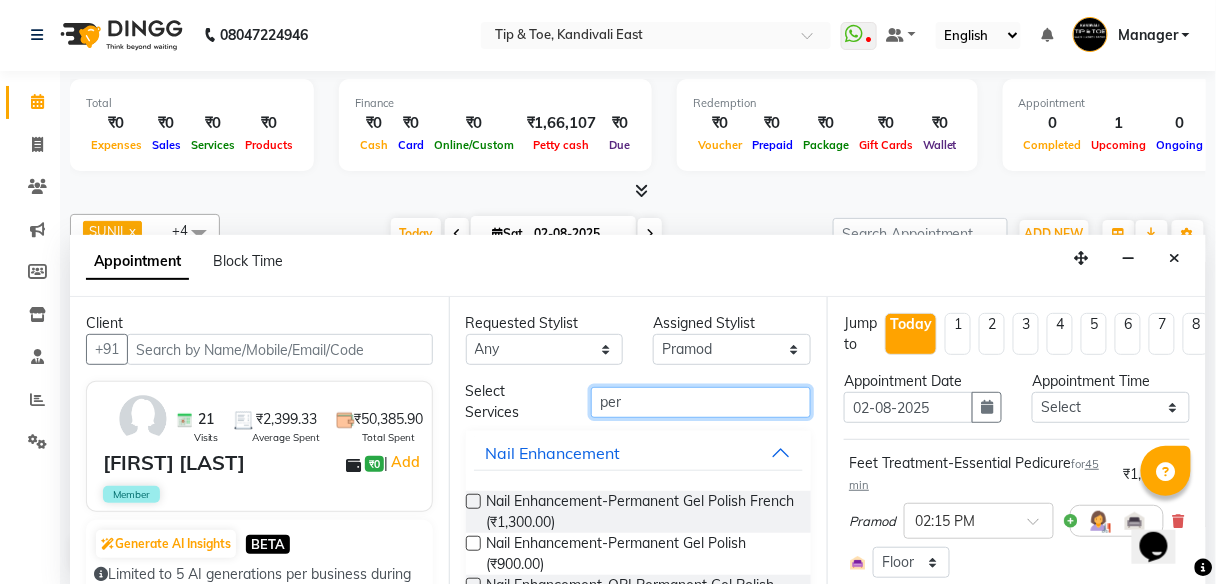 click on "per" at bounding box center (701, 402) 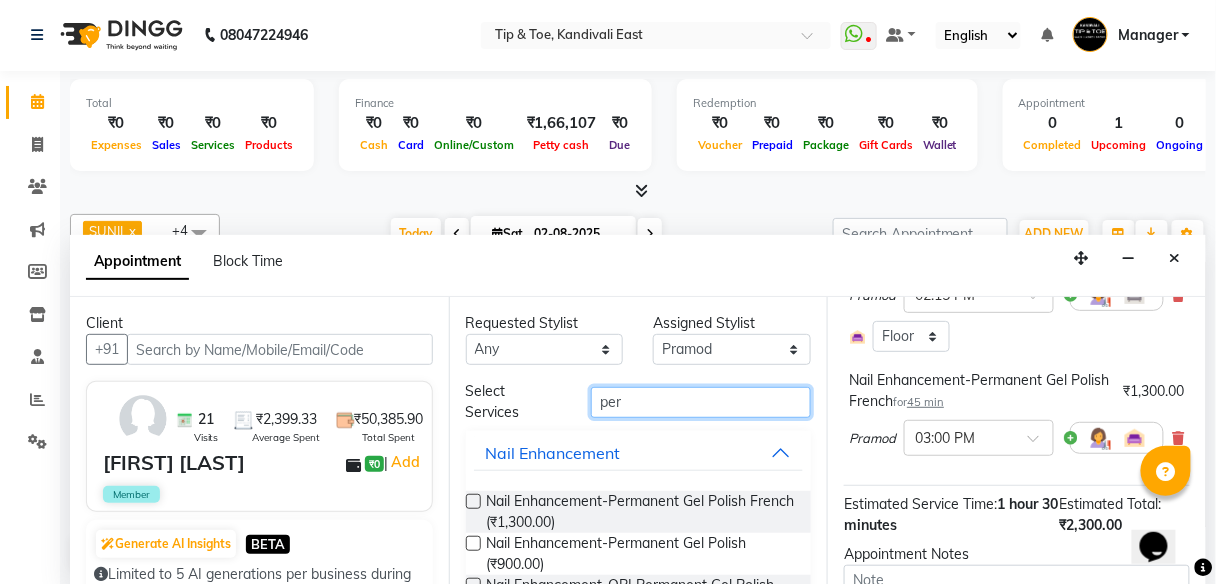 scroll, scrollTop: 240, scrollLeft: 0, axis: vertical 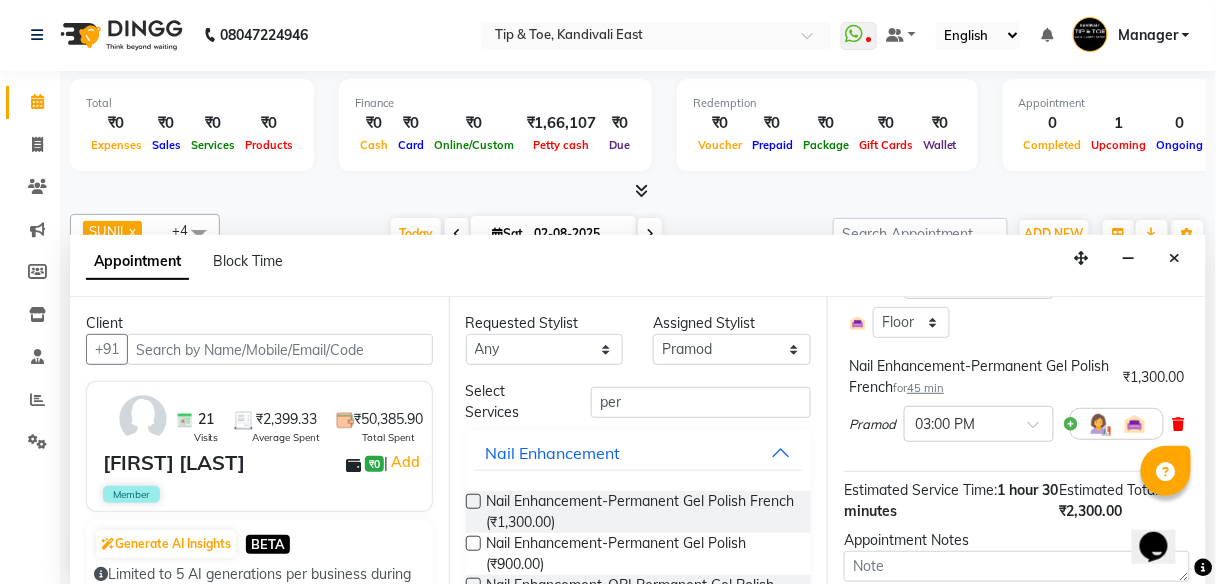 click at bounding box center (1179, 424) 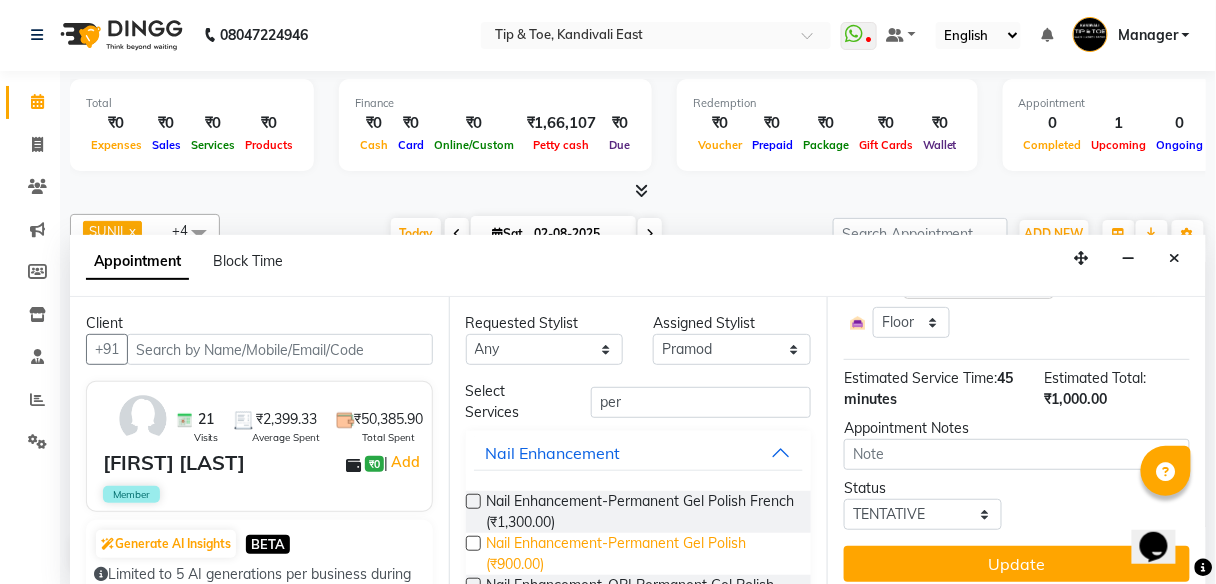 click on "Nail Enhancement-Permanent Gel Polish (₹900.00)" at bounding box center [641, 554] 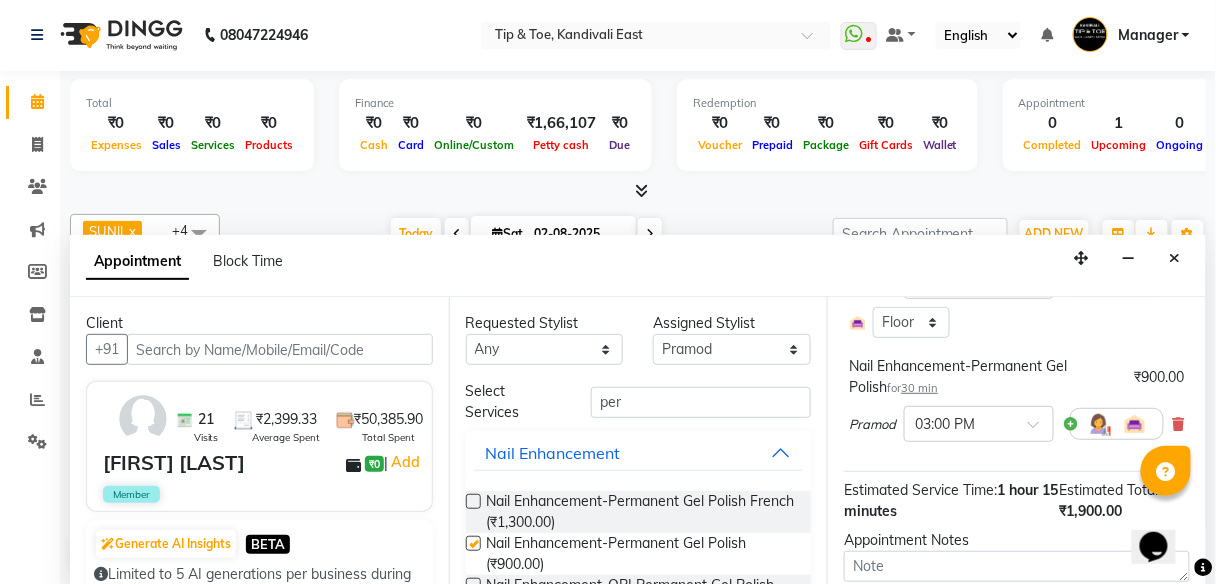 checkbox on "false" 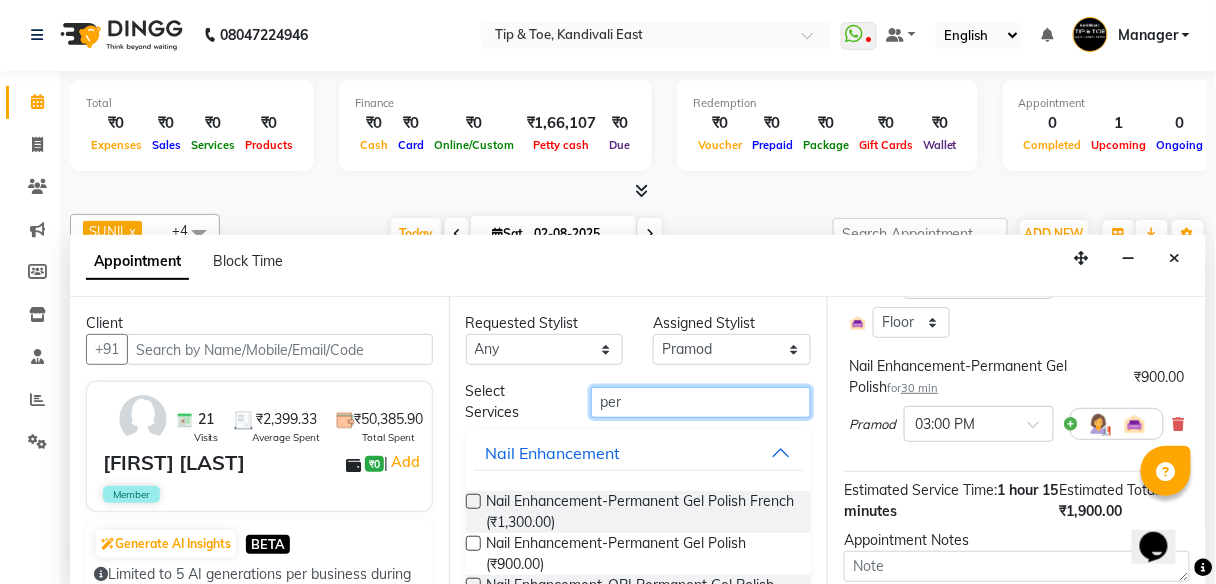 click on "per" at bounding box center (701, 402) 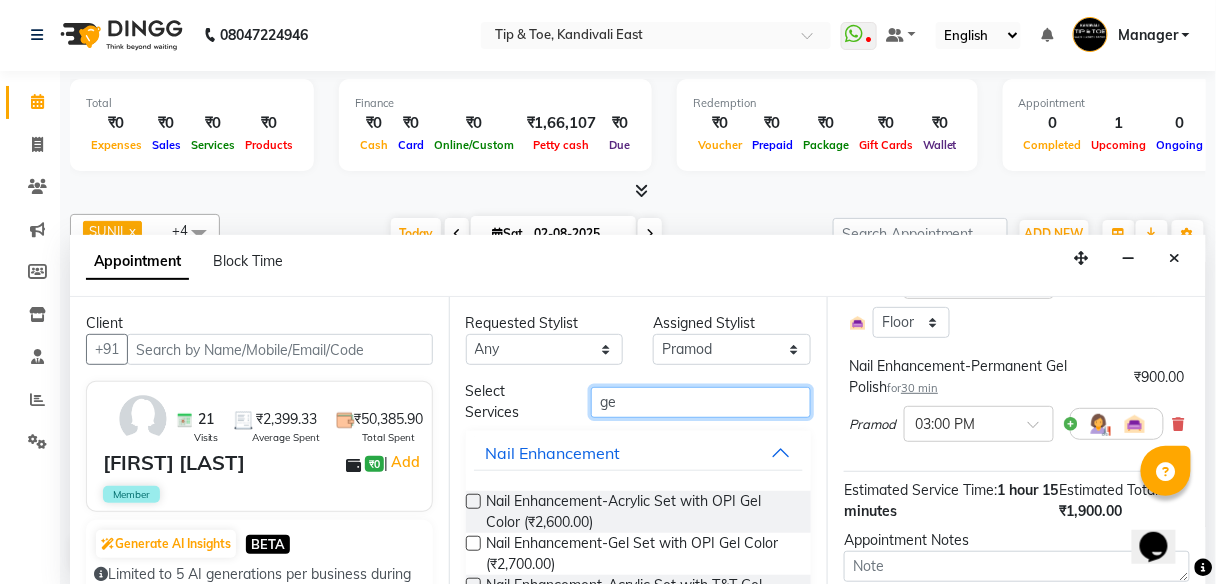 type on "g" 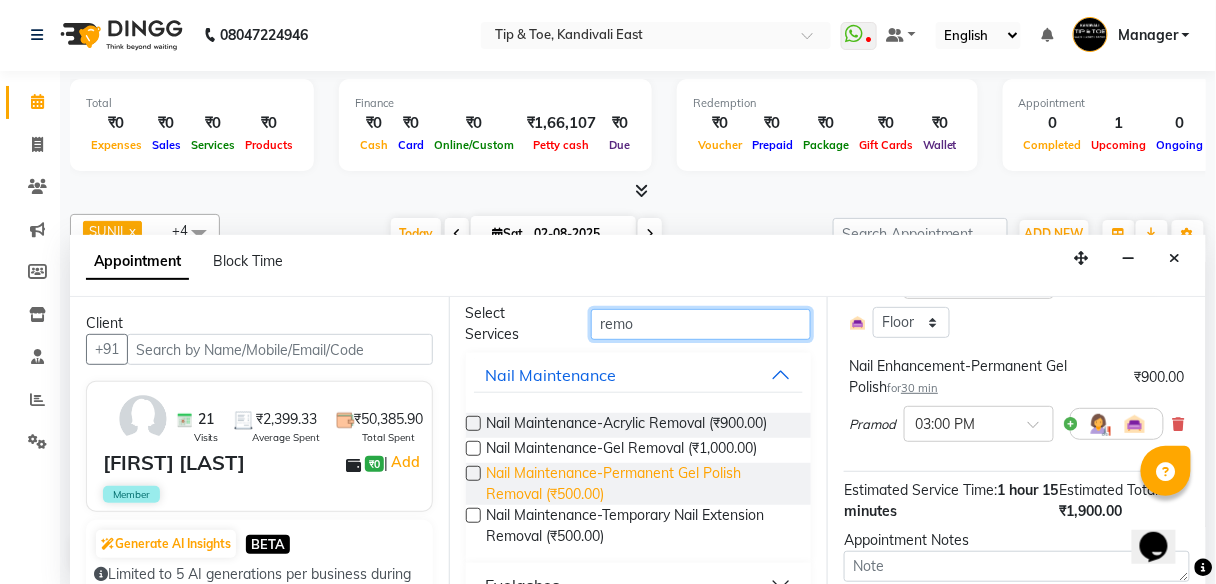 scroll, scrollTop: 80, scrollLeft: 0, axis: vertical 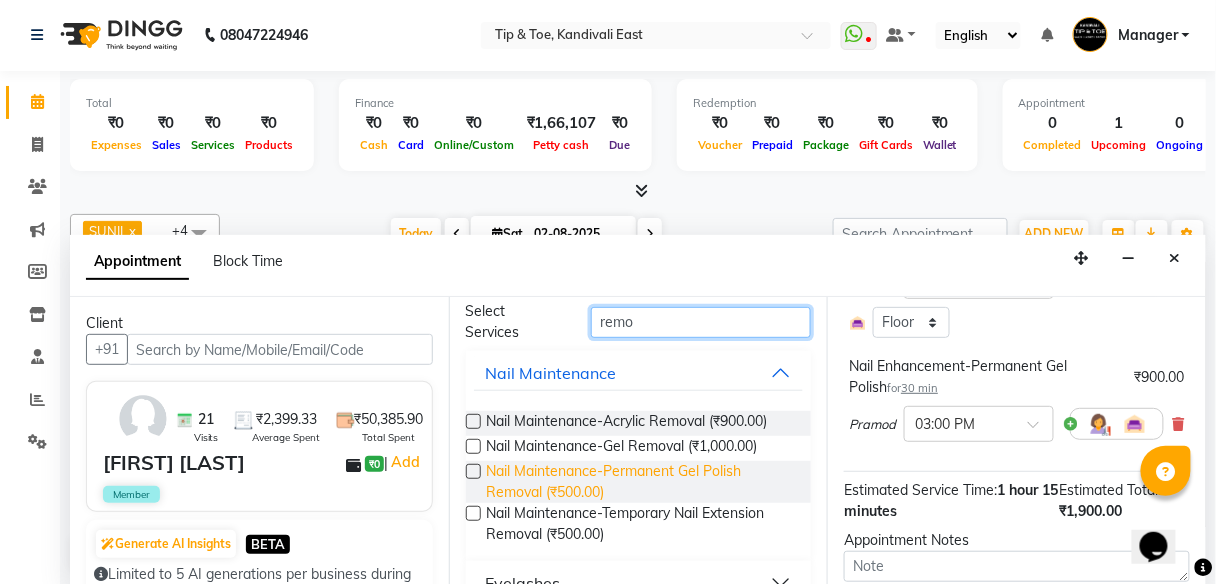 type on "remo" 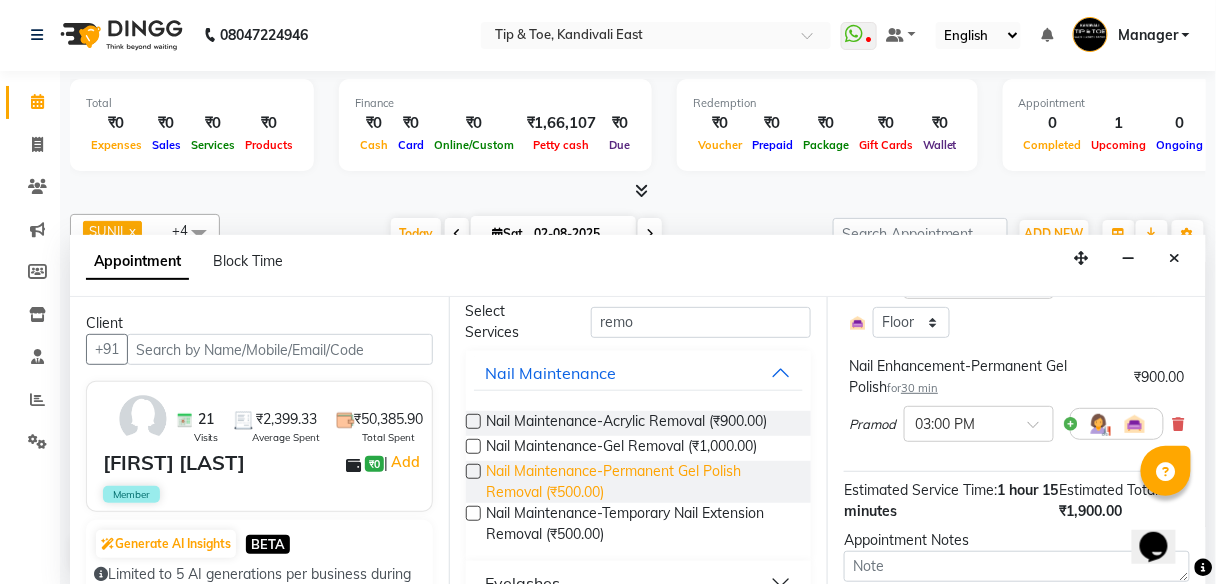 click on "Nail Maintenance-Permanent Gel Polish Removal (₹500.00)" at bounding box center [641, 482] 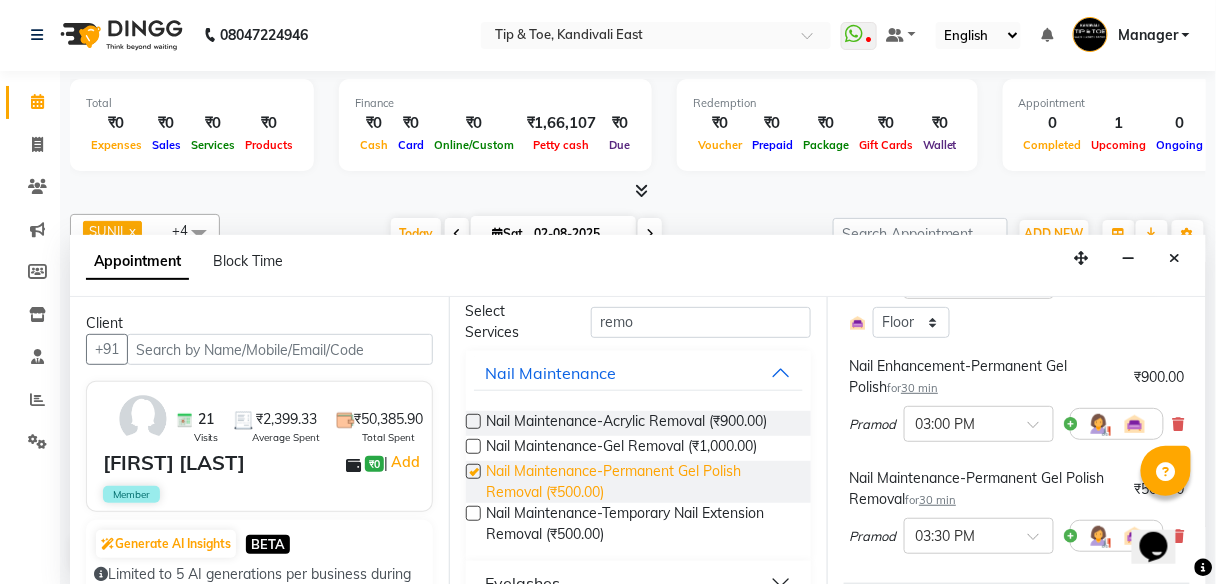 checkbox on "false" 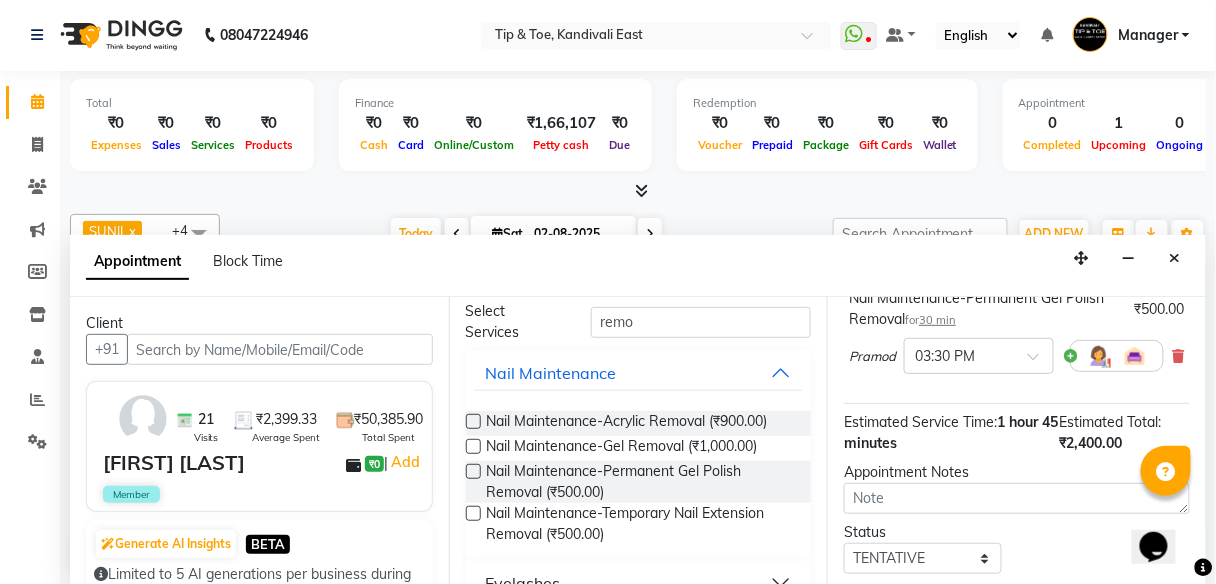 scroll, scrollTop: 487, scrollLeft: 0, axis: vertical 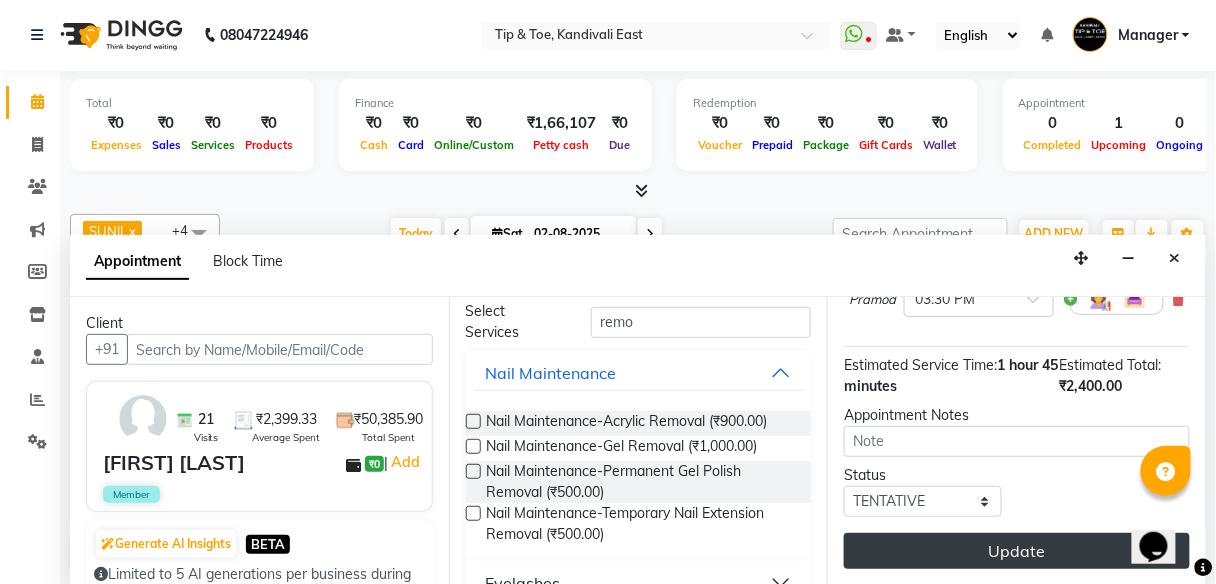 click on "Update" at bounding box center (1017, 551) 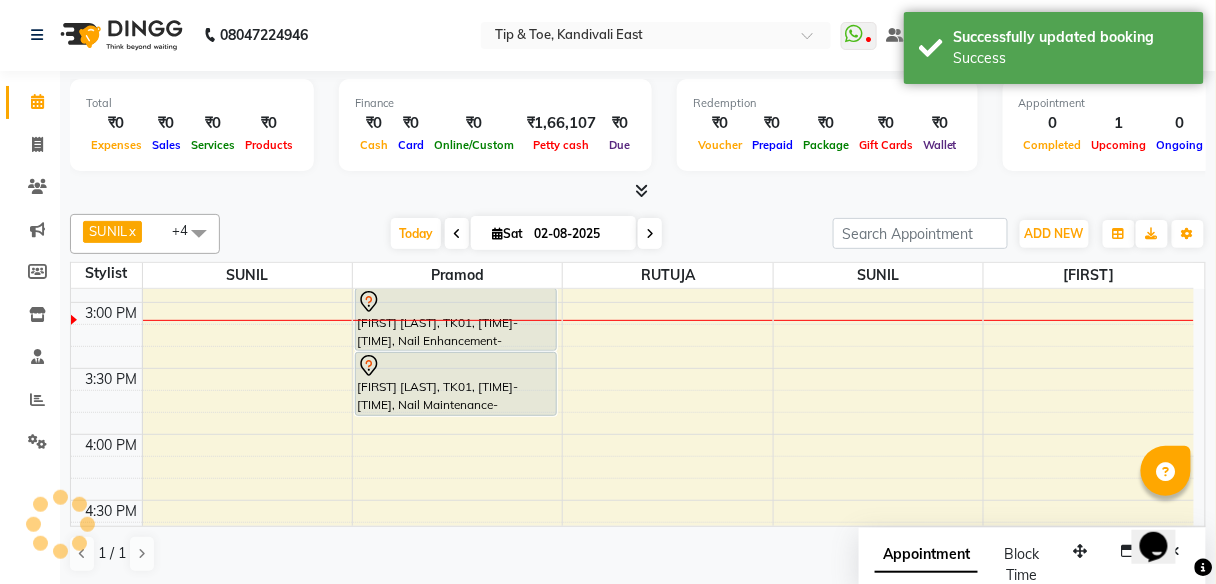 scroll, scrollTop: 0, scrollLeft: 0, axis: both 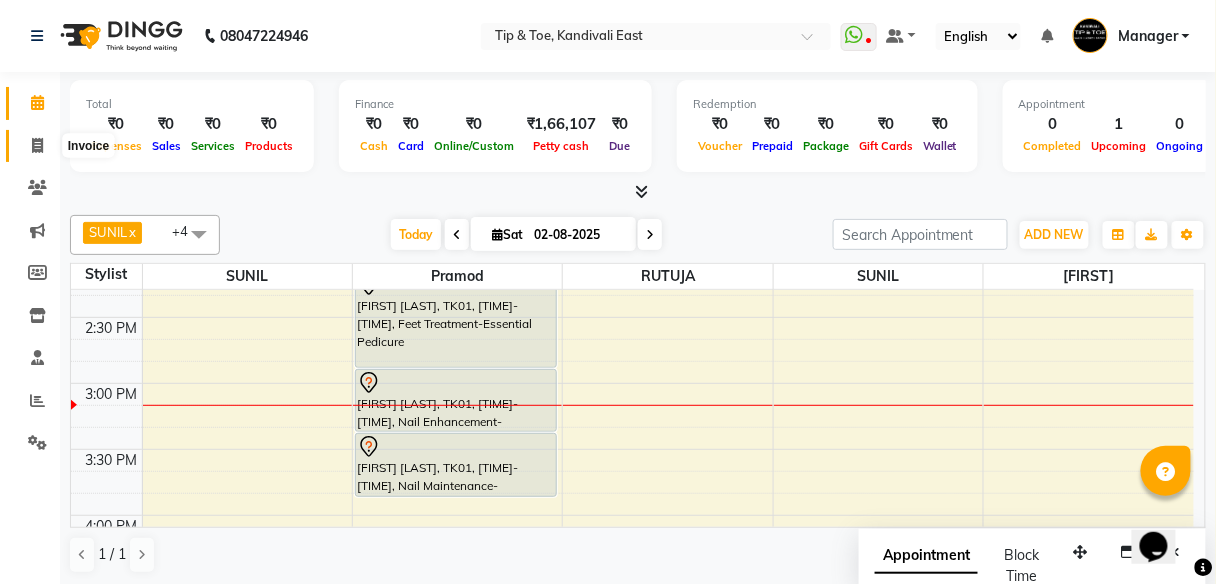 click 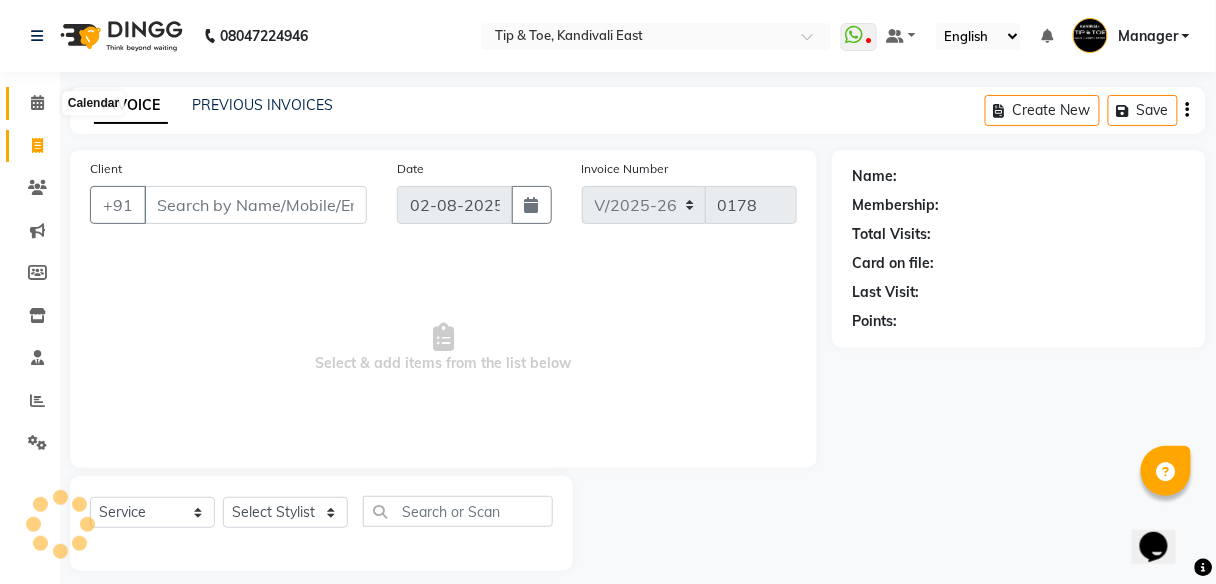 click 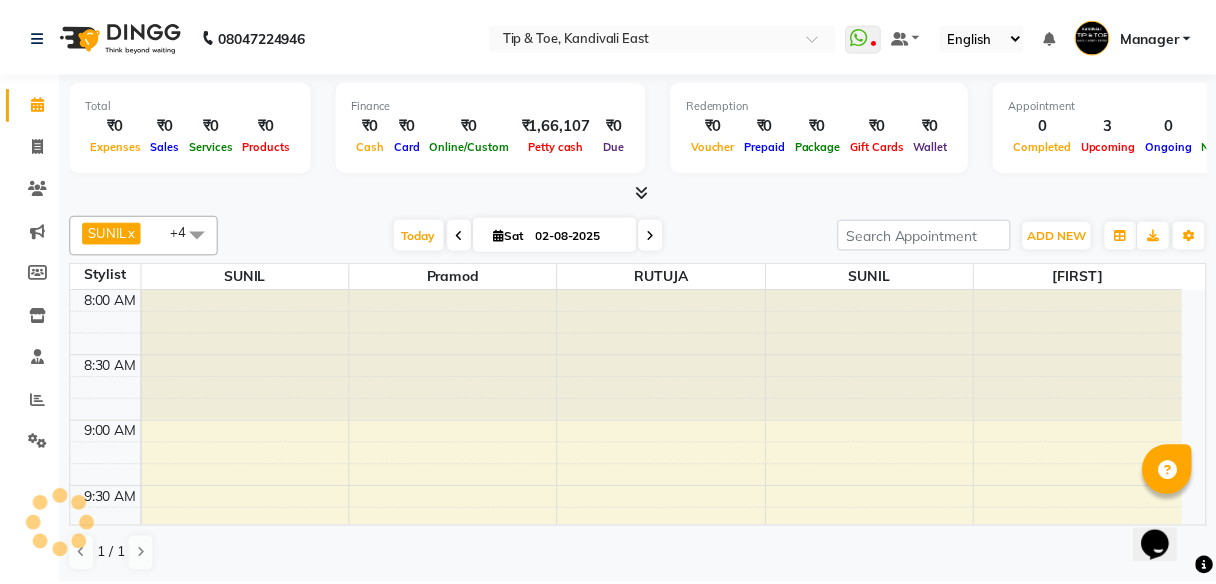 scroll, scrollTop: 910, scrollLeft: 0, axis: vertical 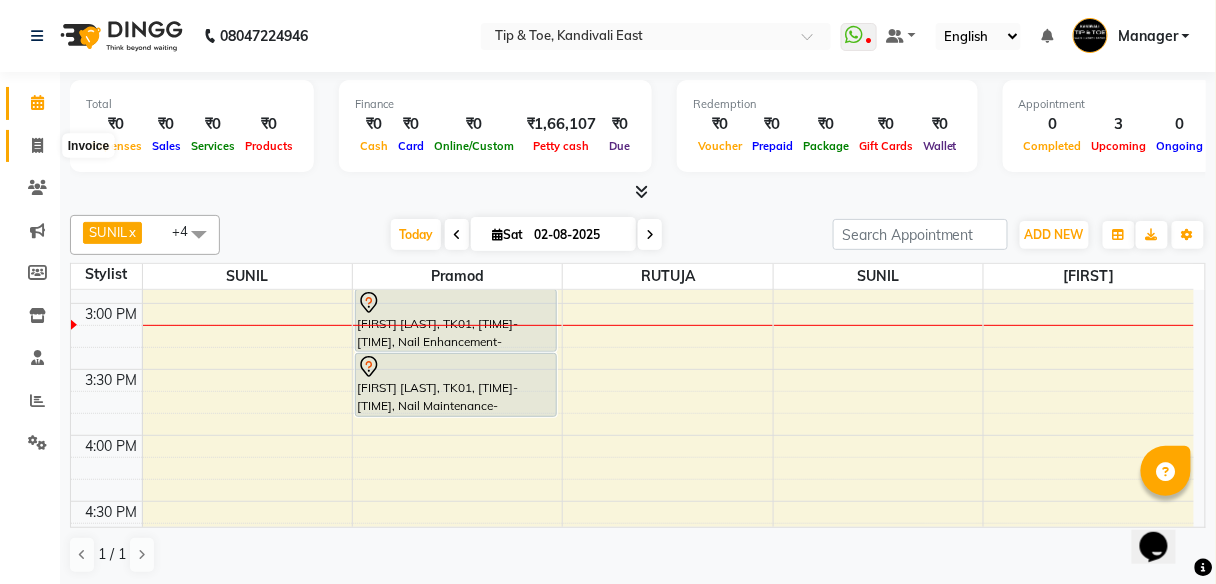 click 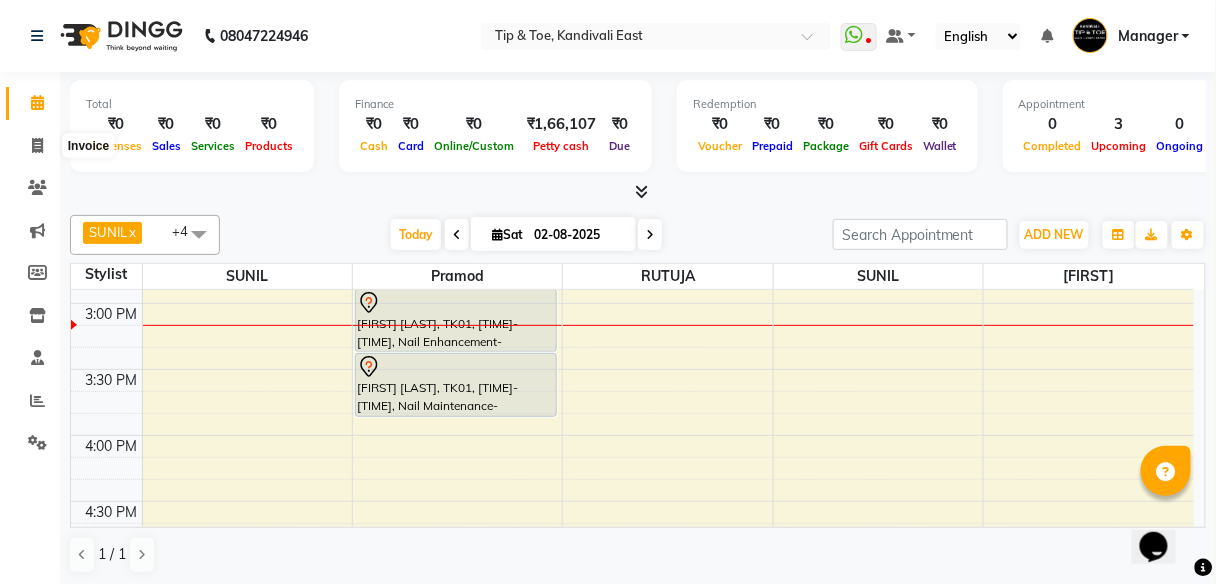 select on "7846" 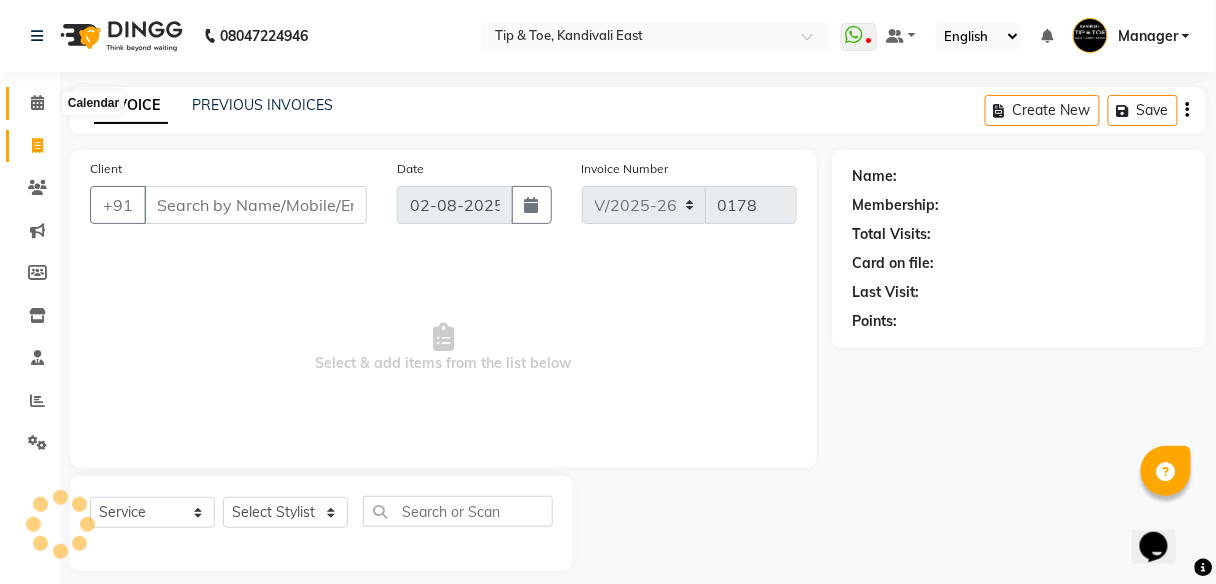 click 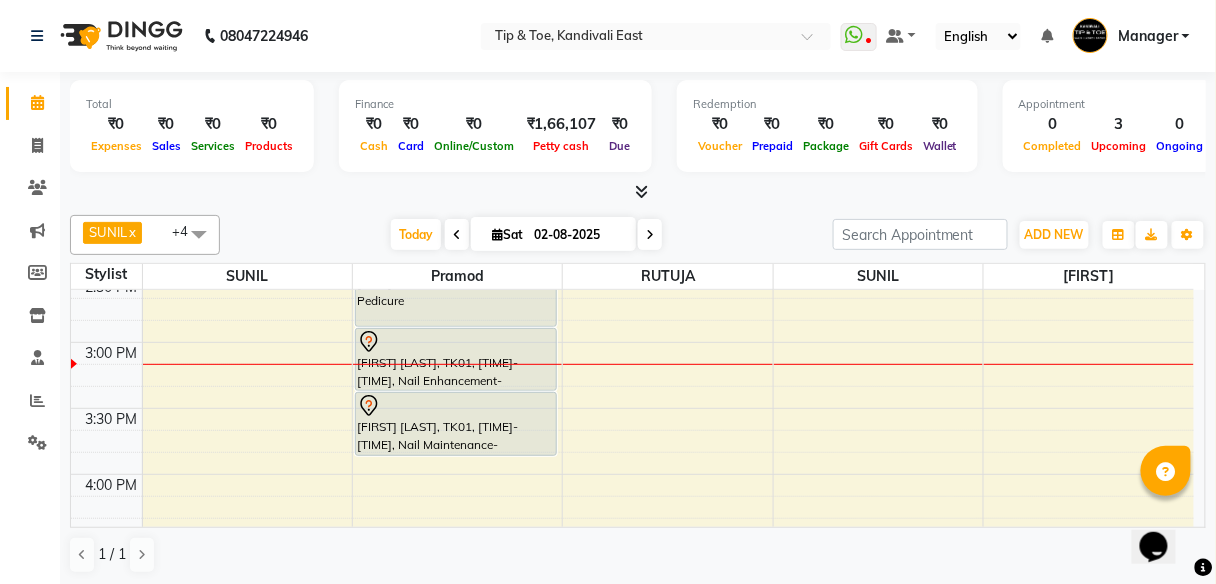 scroll, scrollTop: 800, scrollLeft: 0, axis: vertical 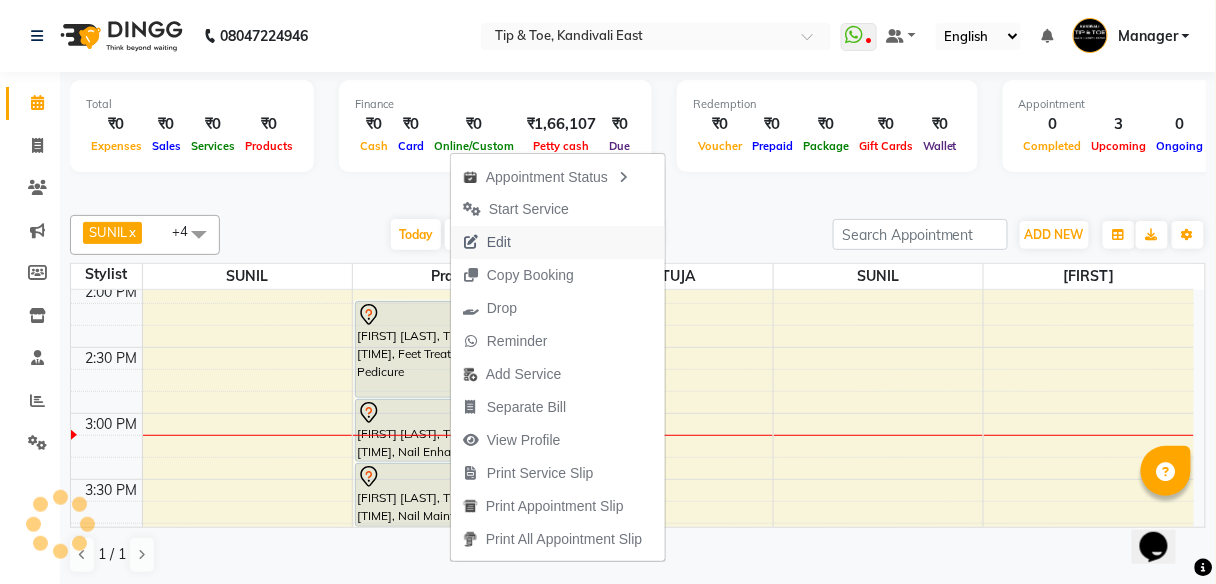click at bounding box center [471, 242] 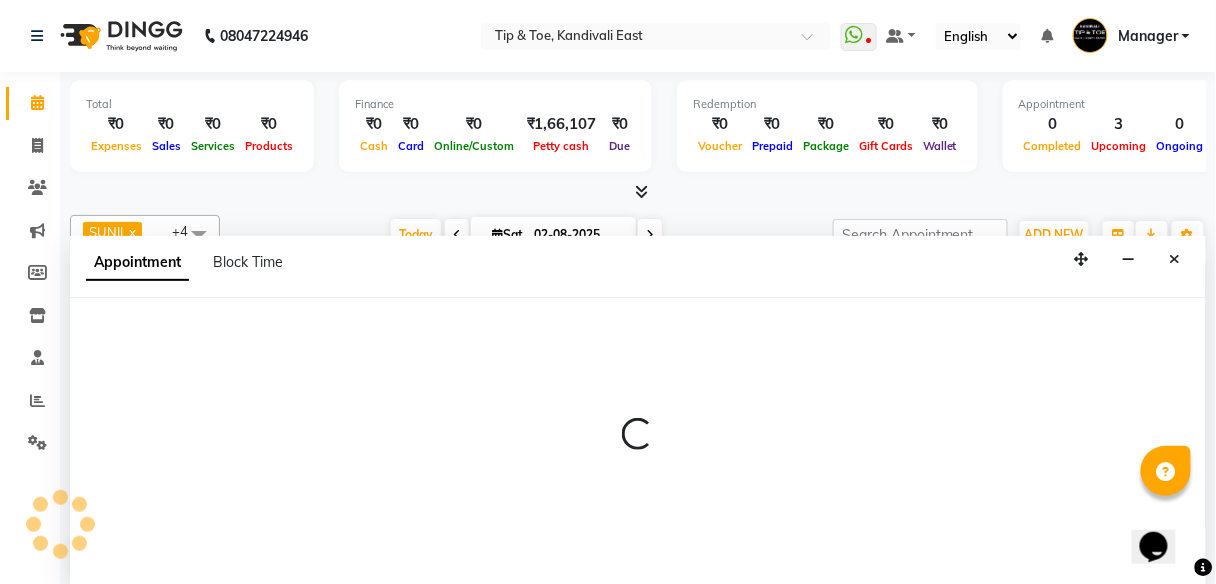 scroll, scrollTop: 1, scrollLeft: 0, axis: vertical 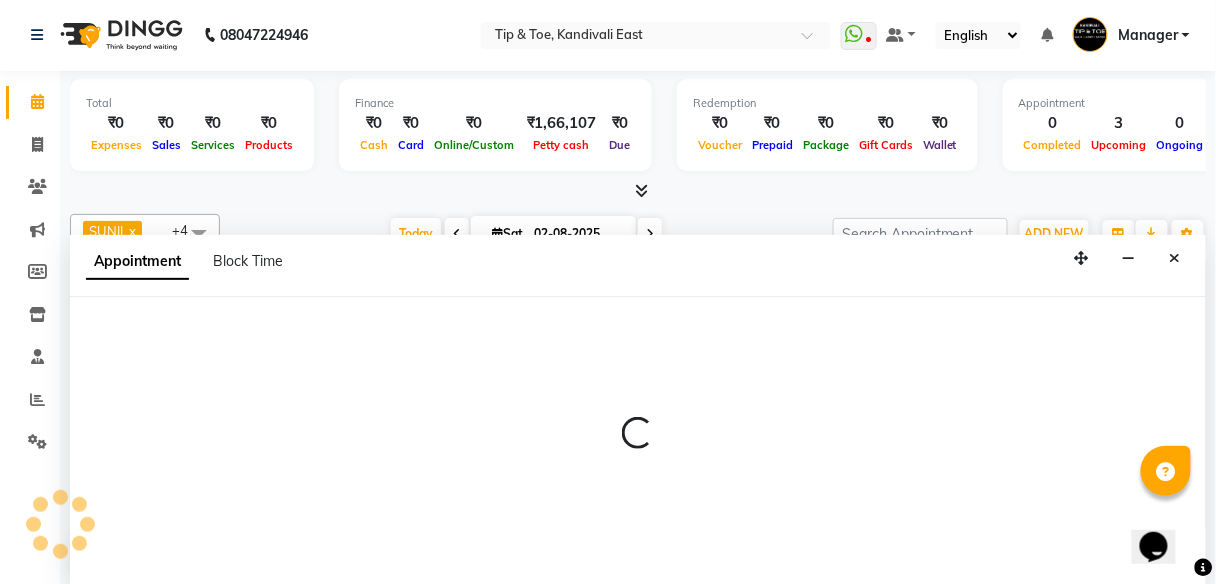 select on "tentative" 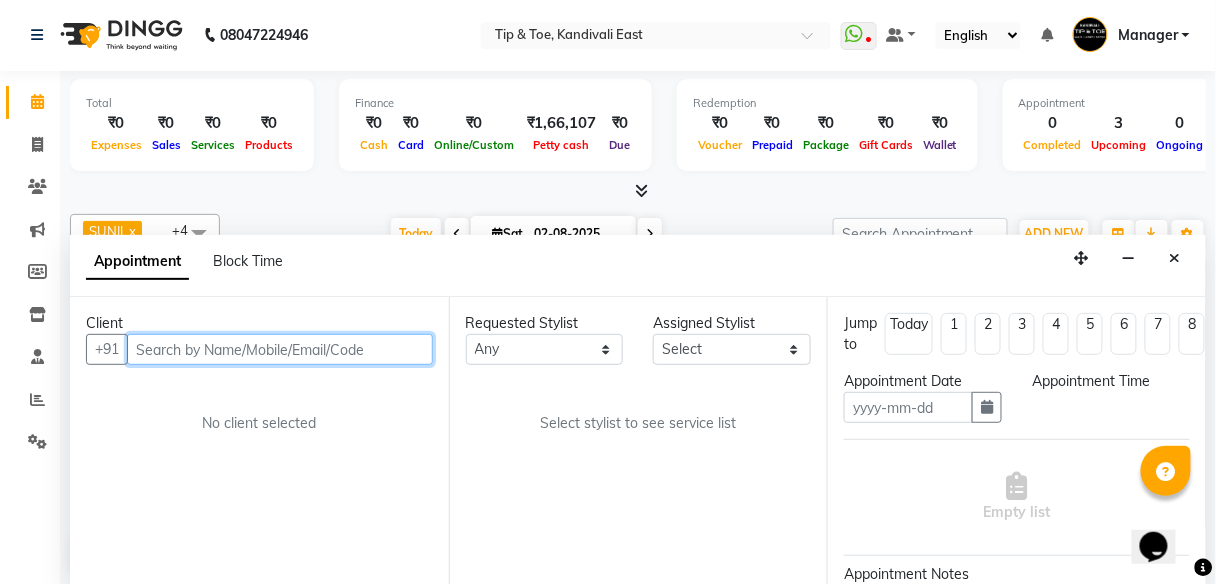 type on "02-08-2025" 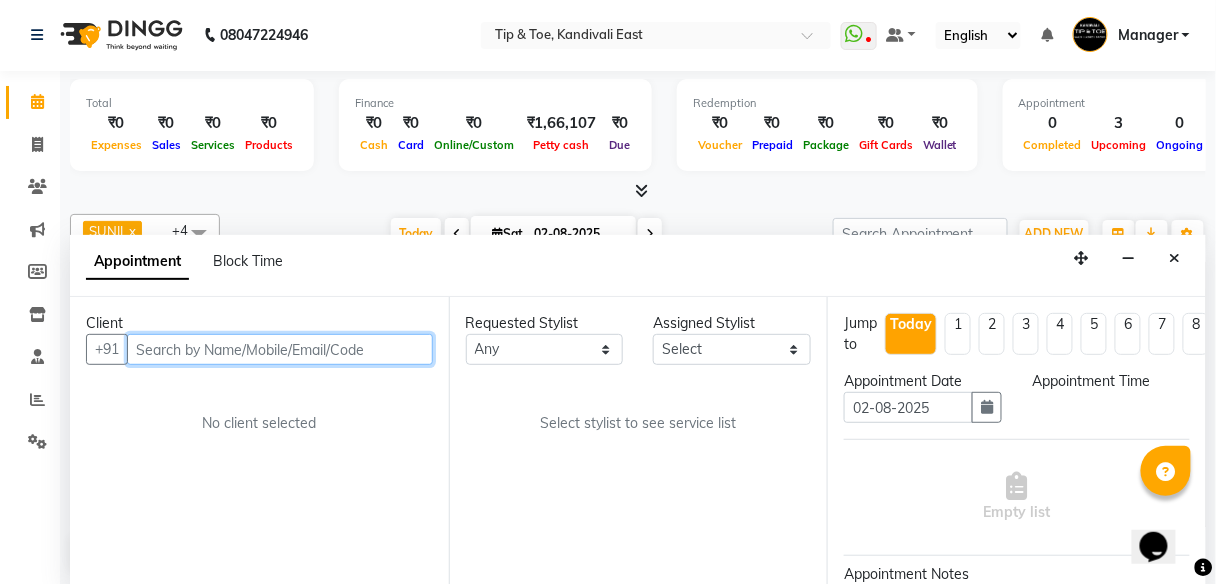 scroll, scrollTop: 910, scrollLeft: 0, axis: vertical 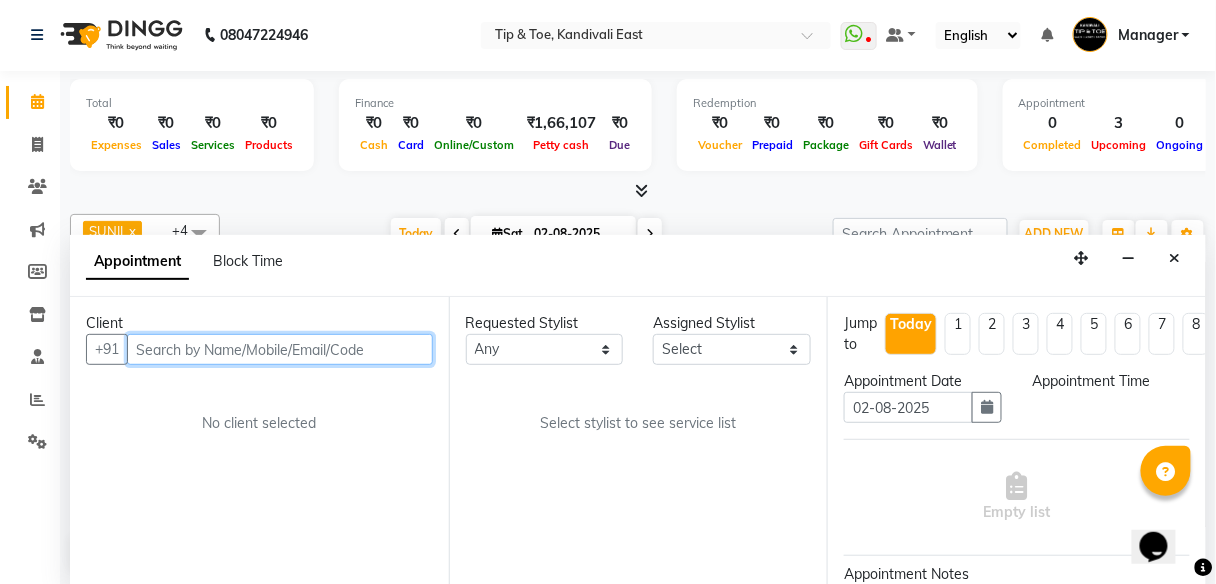select on "70361" 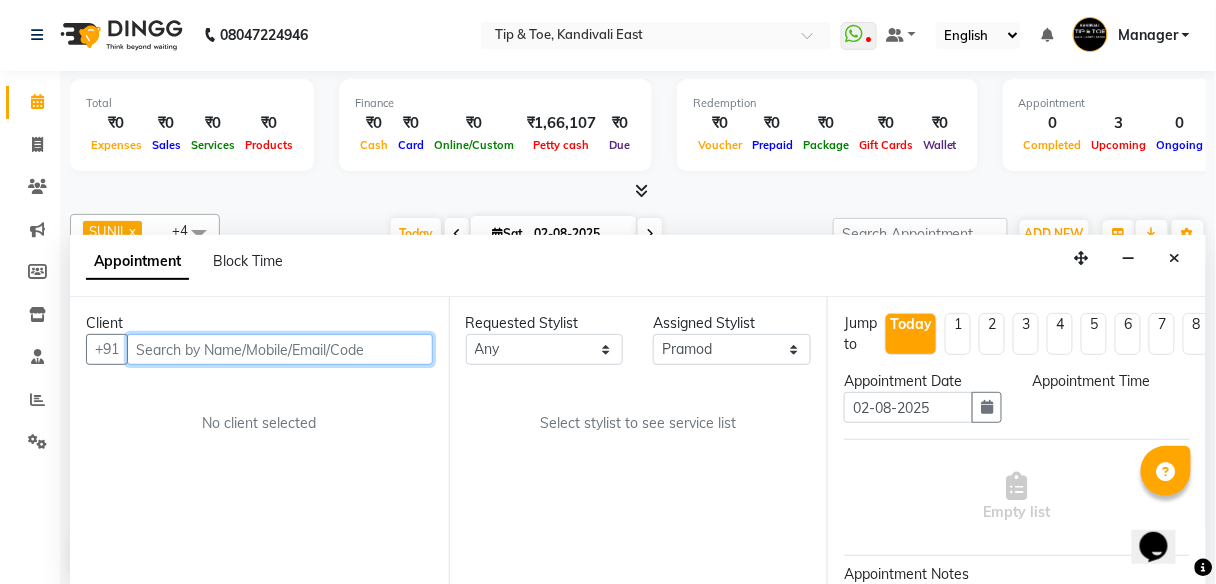 select on "855" 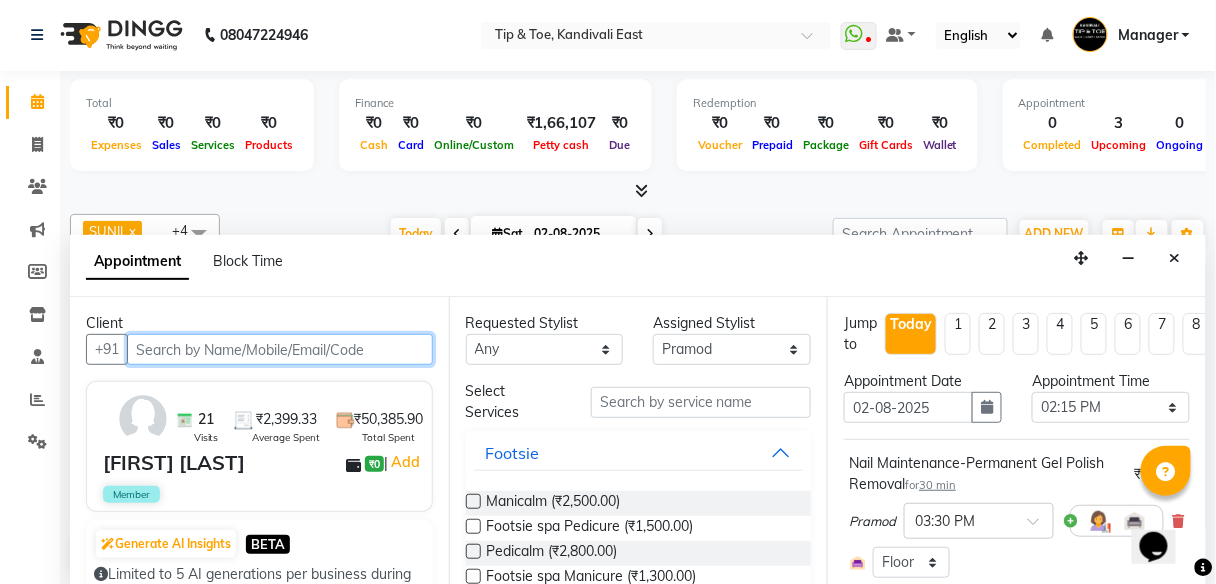 select on "3941" 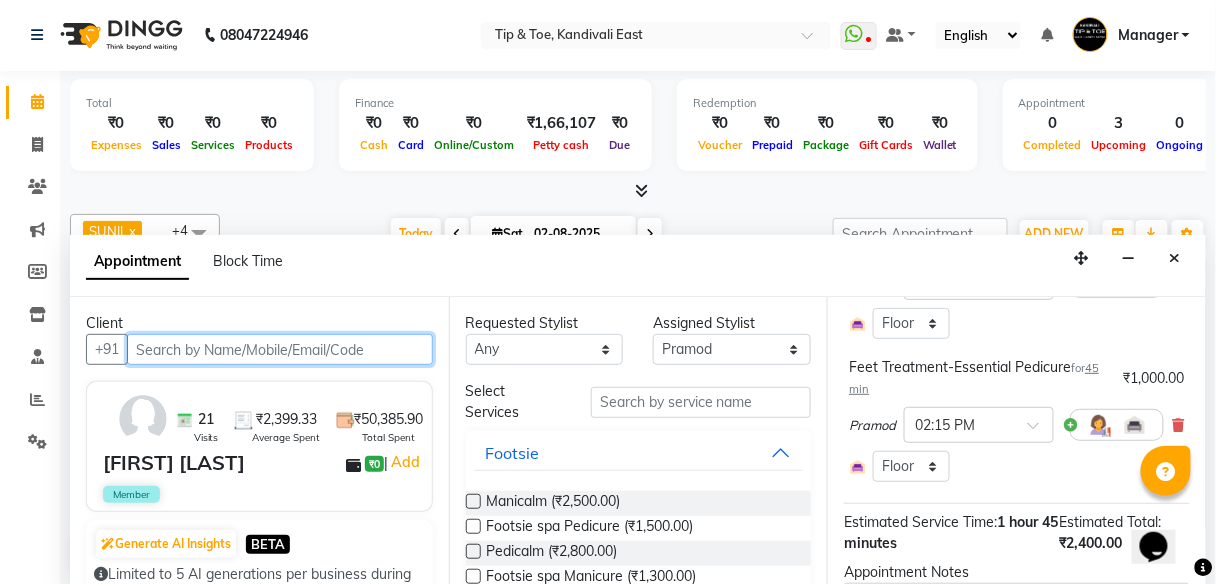 scroll, scrollTop: 400, scrollLeft: 0, axis: vertical 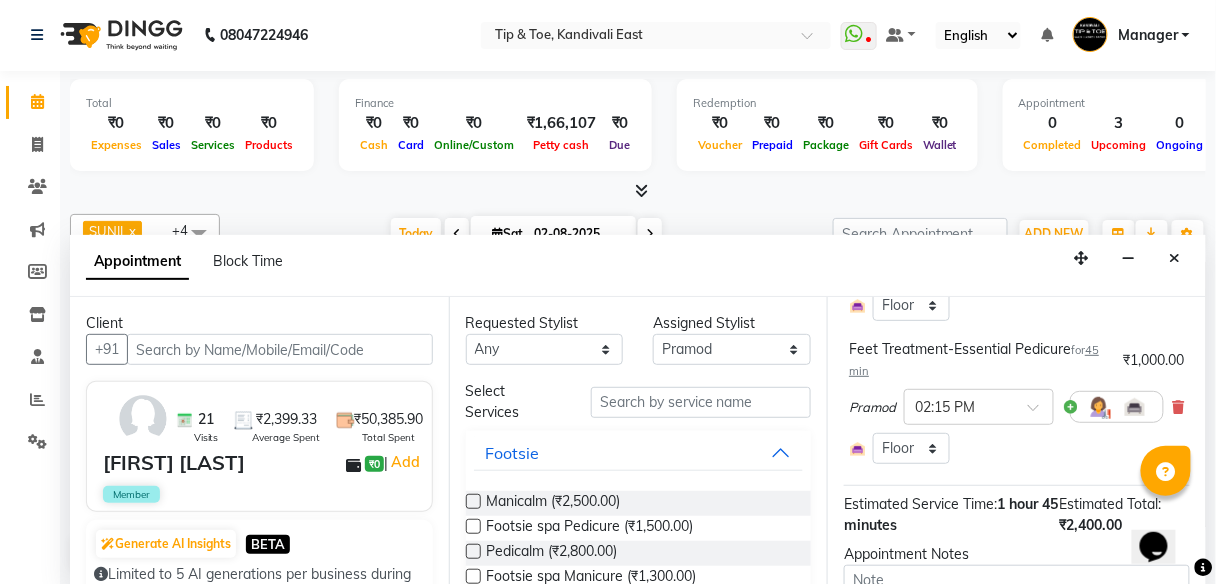 click at bounding box center [1179, 407] 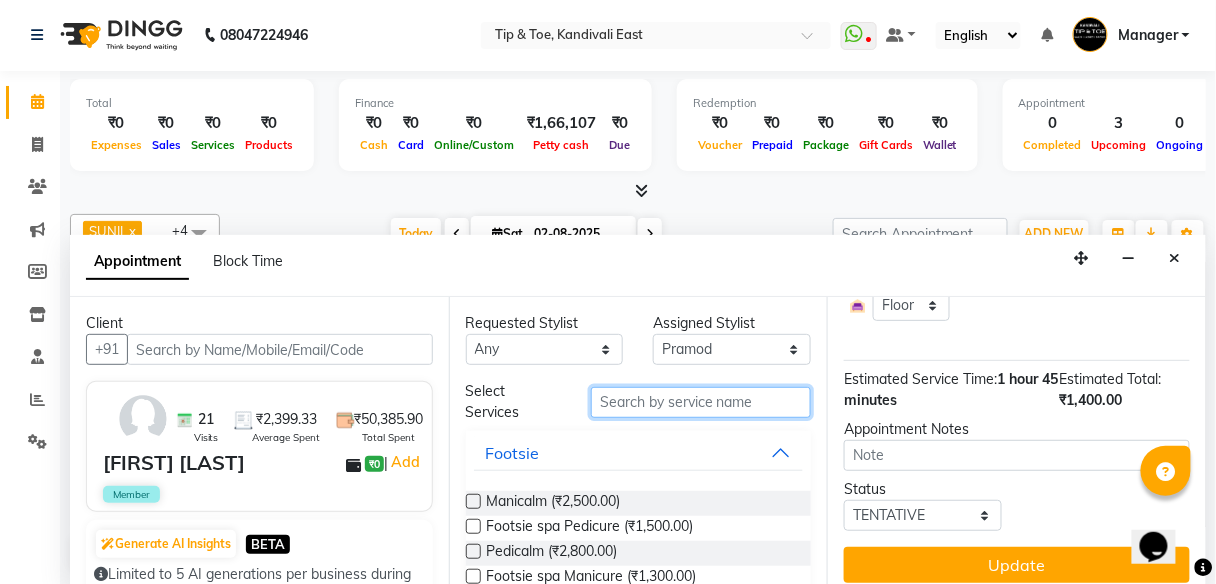 click at bounding box center (701, 402) 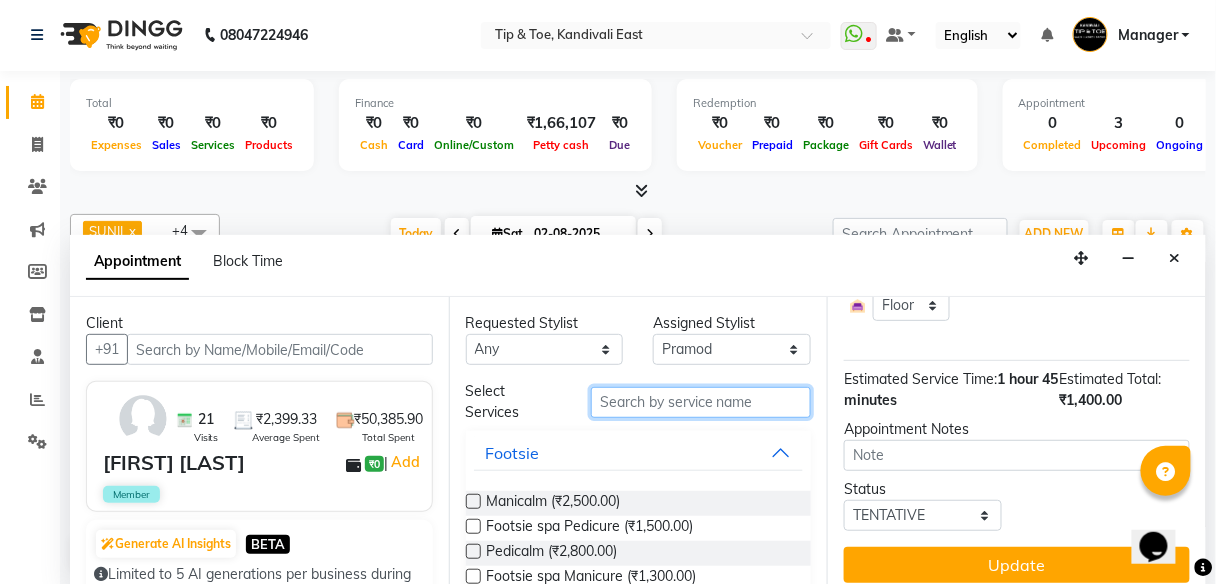 click at bounding box center (701, 402) 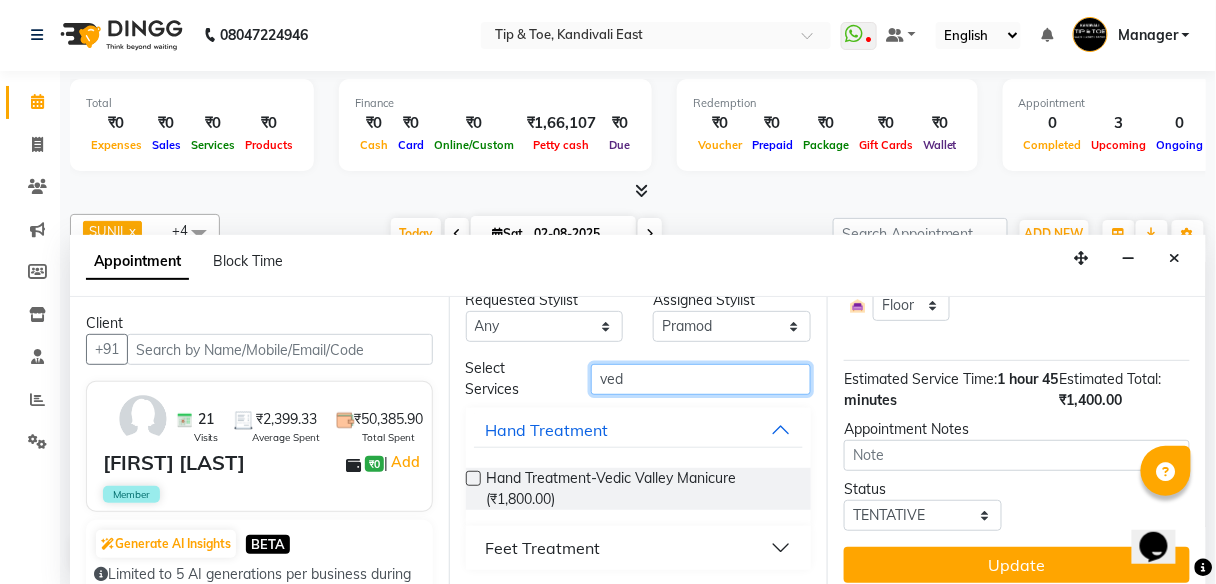 scroll, scrollTop: 23, scrollLeft: 0, axis: vertical 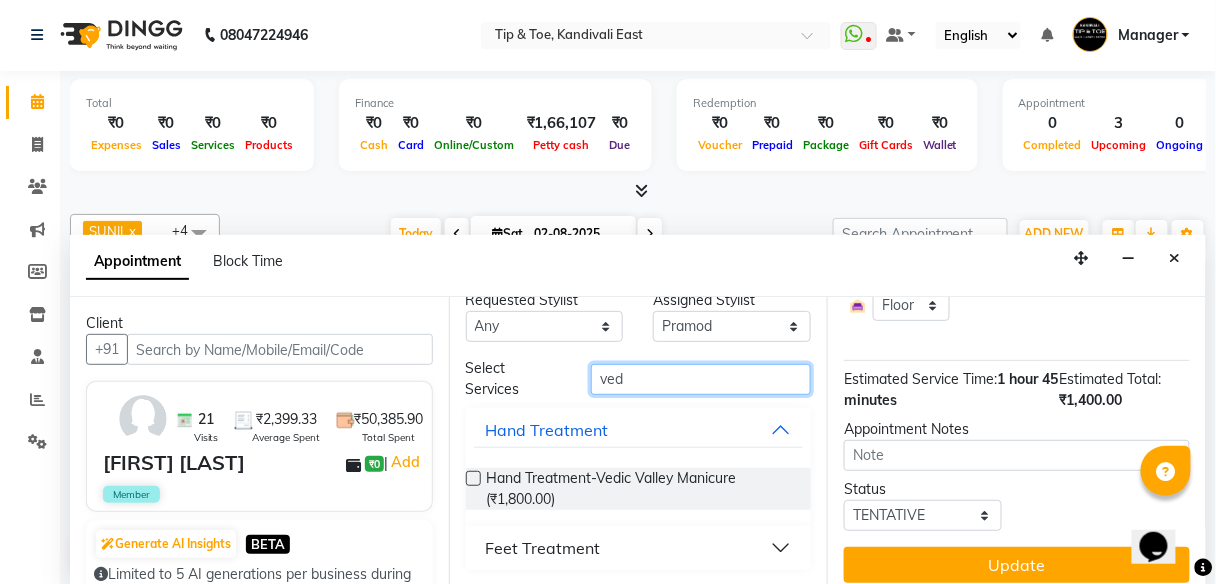 type on "ved" 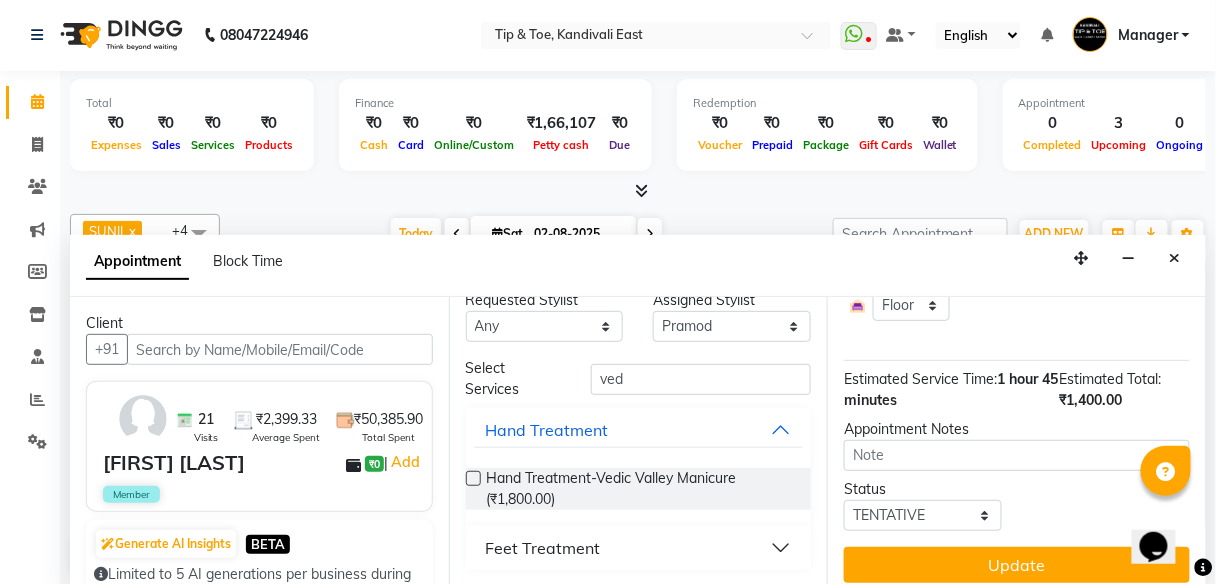 click on "Feet Treatment" at bounding box center [543, 548] 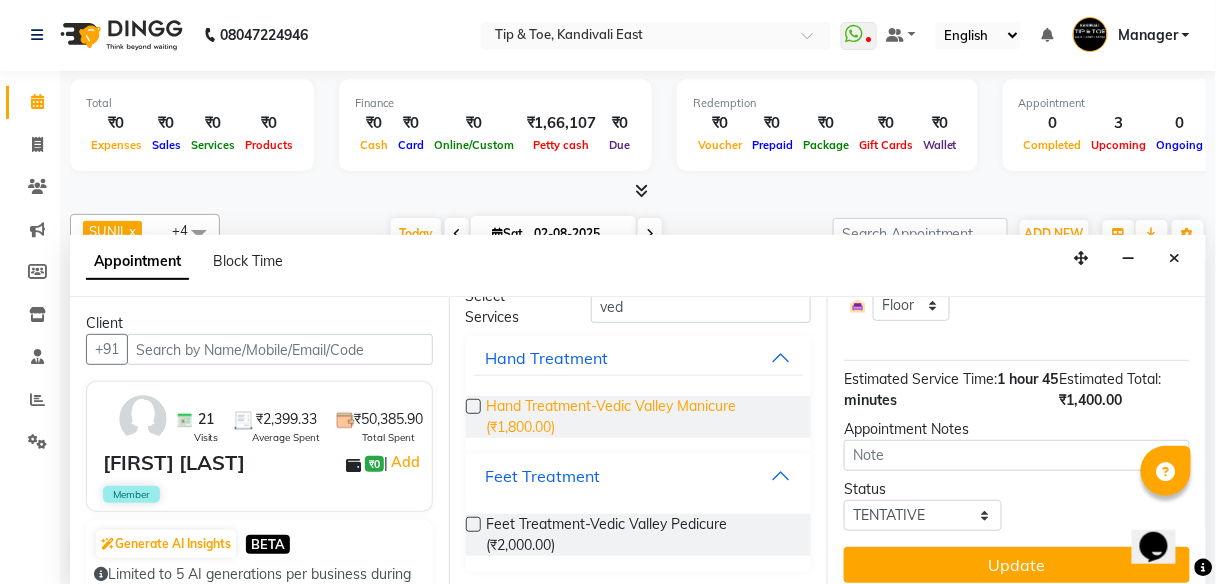 scroll, scrollTop: 97, scrollLeft: 0, axis: vertical 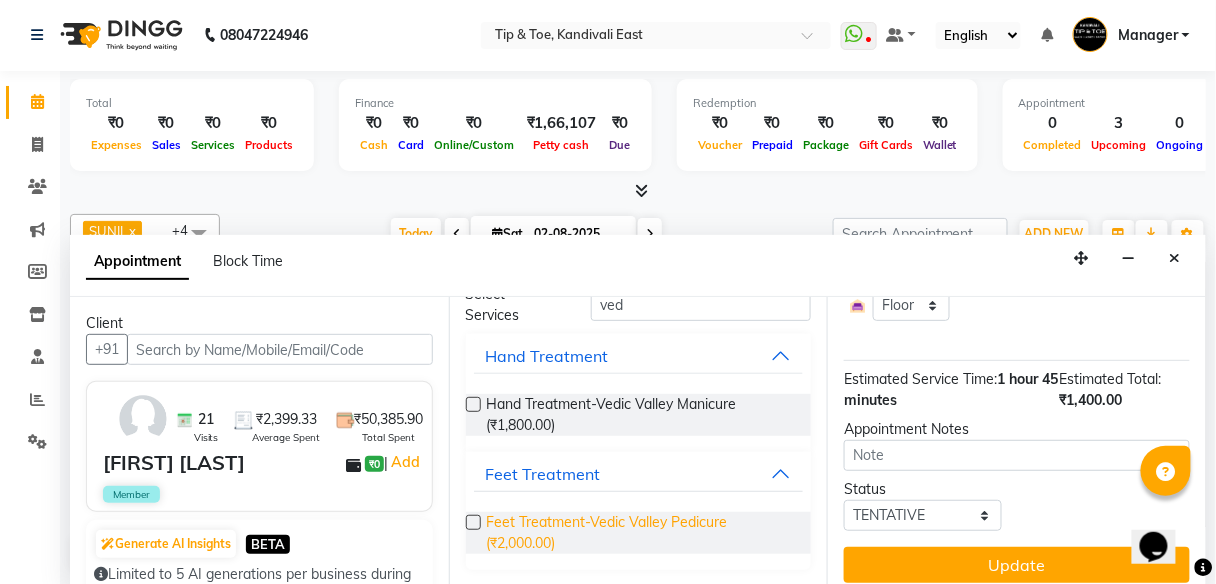 click on "Feet Treatment-Vedic Valley Pedicure (₹2,000.00)" at bounding box center (641, 533) 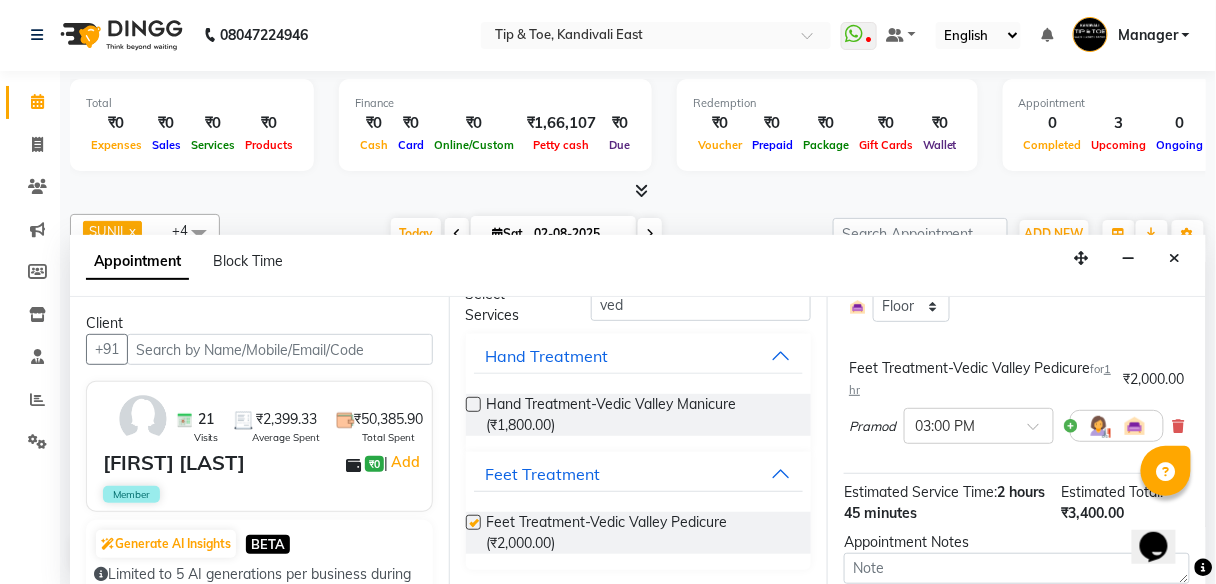 checkbox on "false" 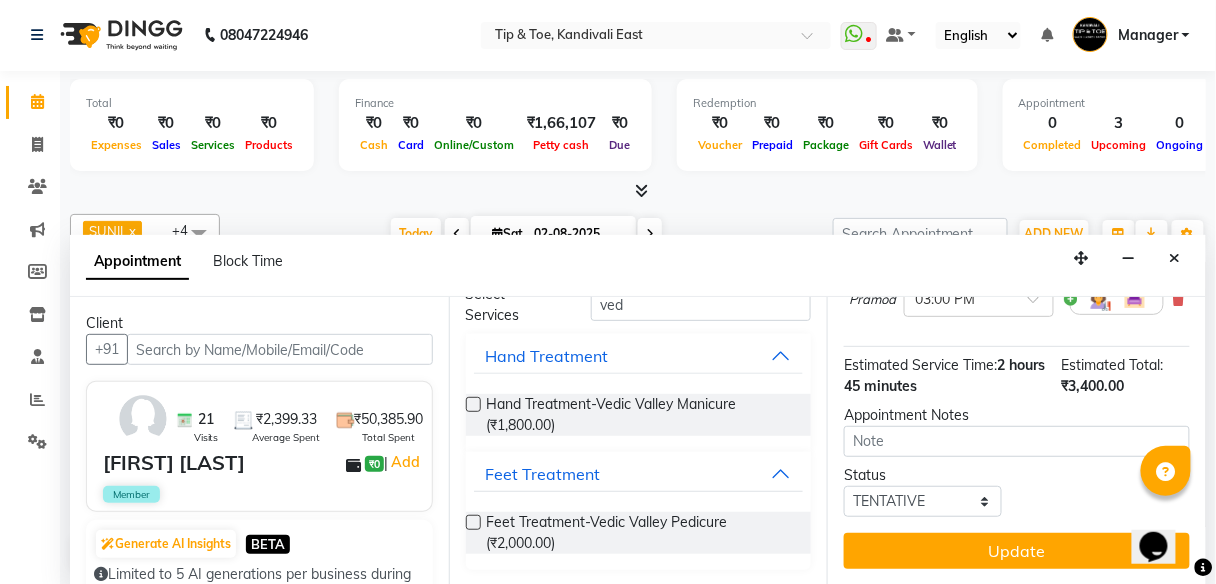 scroll, scrollTop: 558, scrollLeft: 0, axis: vertical 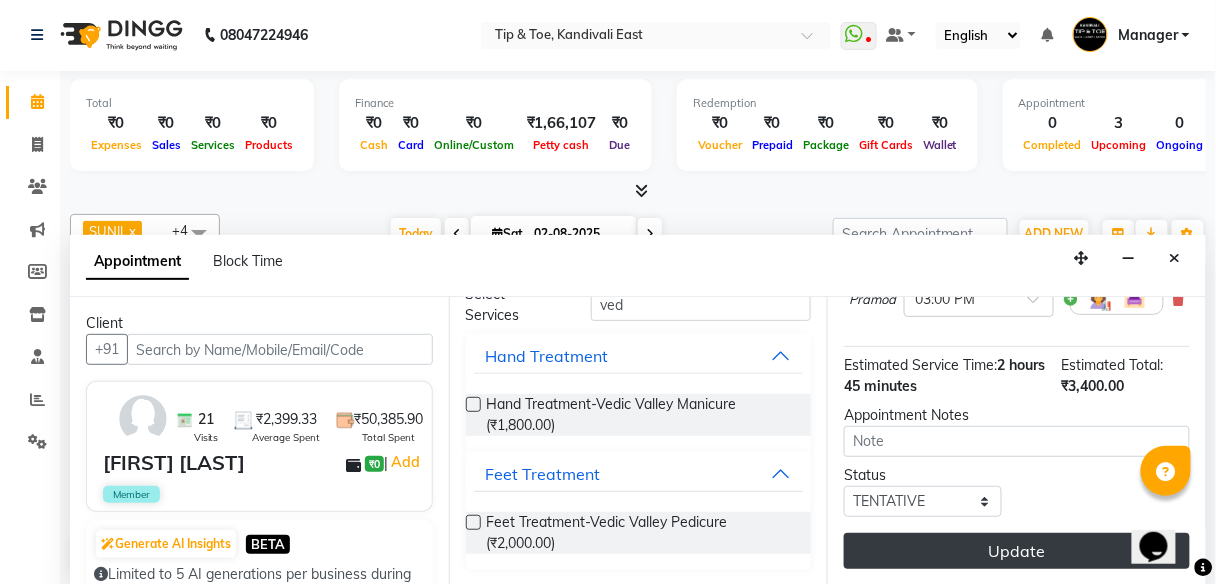 click on "Update" at bounding box center [1017, 551] 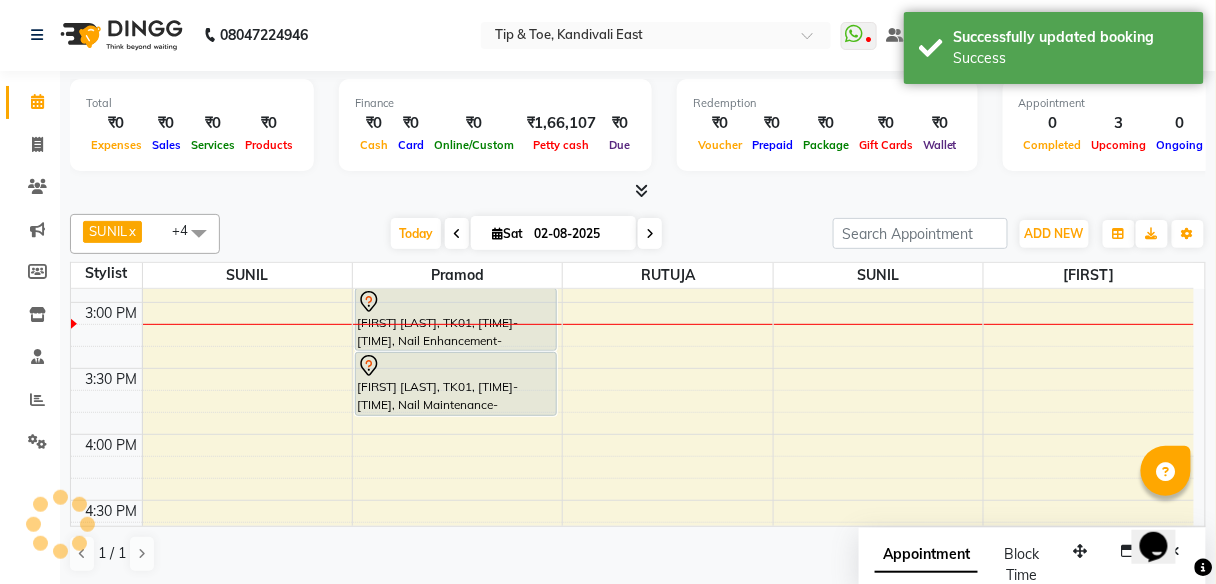 scroll, scrollTop: 0, scrollLeft: 0, axis: both 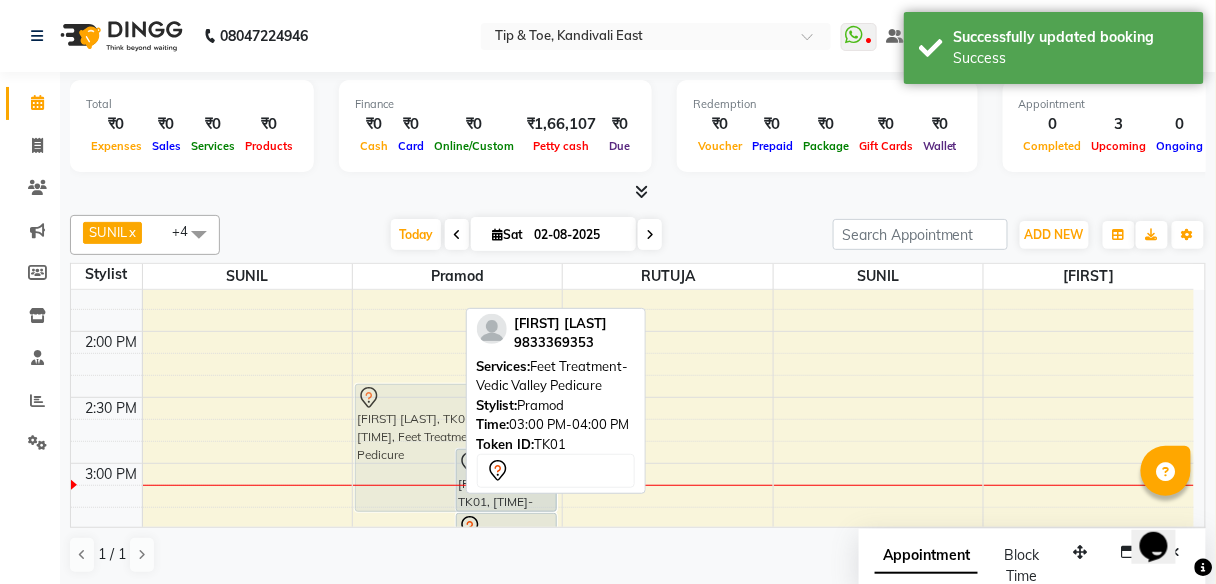 drag, startPoint x: 423, startPoint y: 469, endPoint x: 424, endPoint y: 409, distance: 60.00833 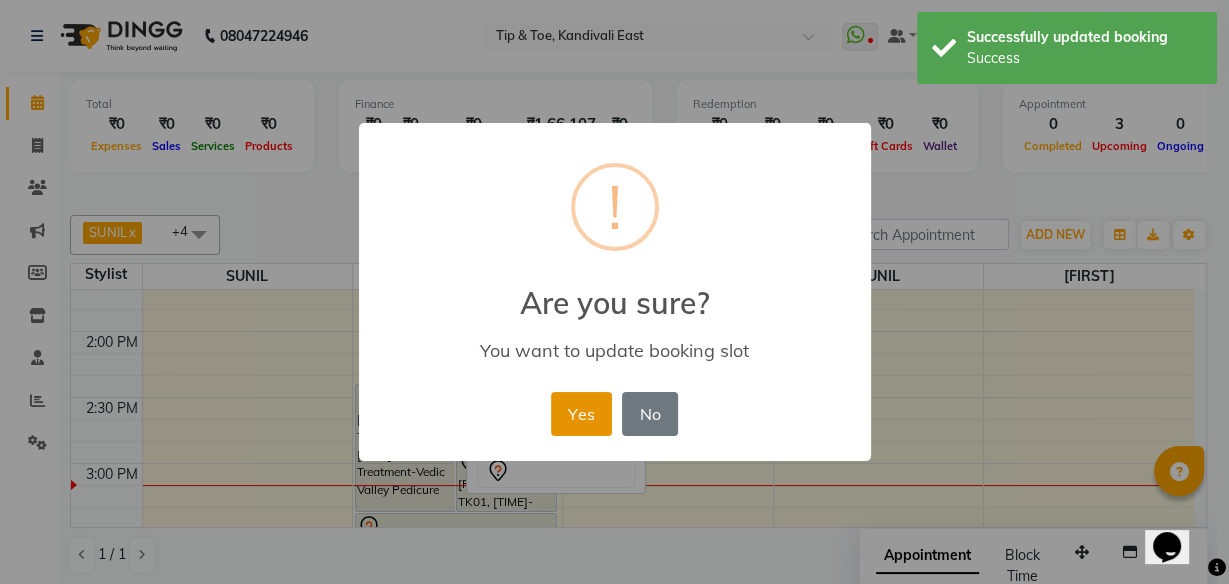 click on "Yes" at bounding box center (581, 414) 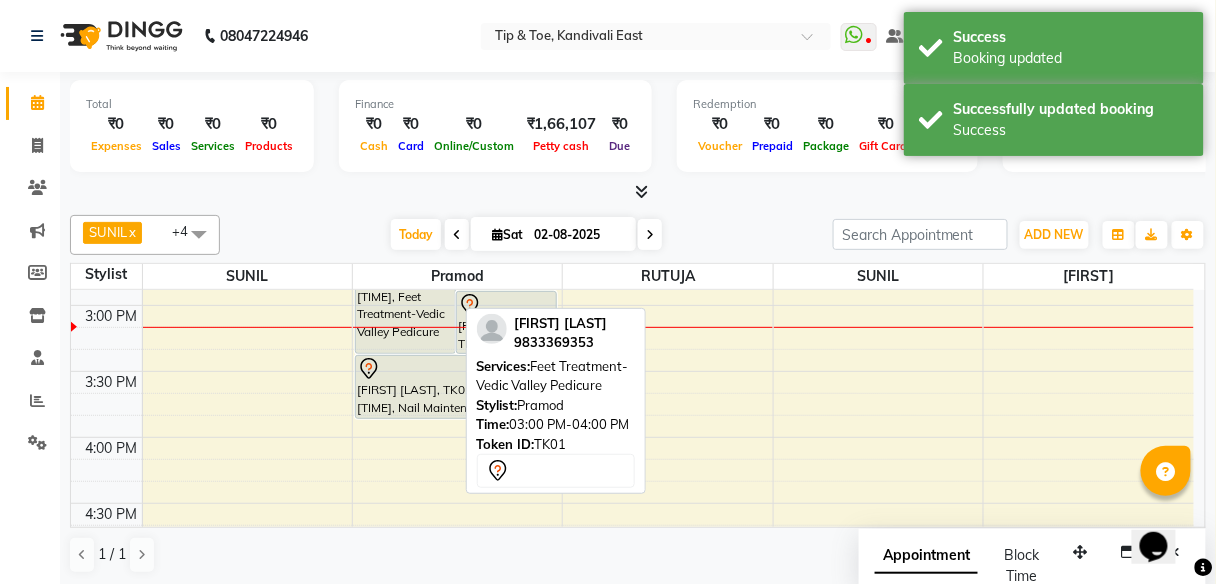 scroll, scrollTop: 910, scrollLeft: 0, axis: vertical 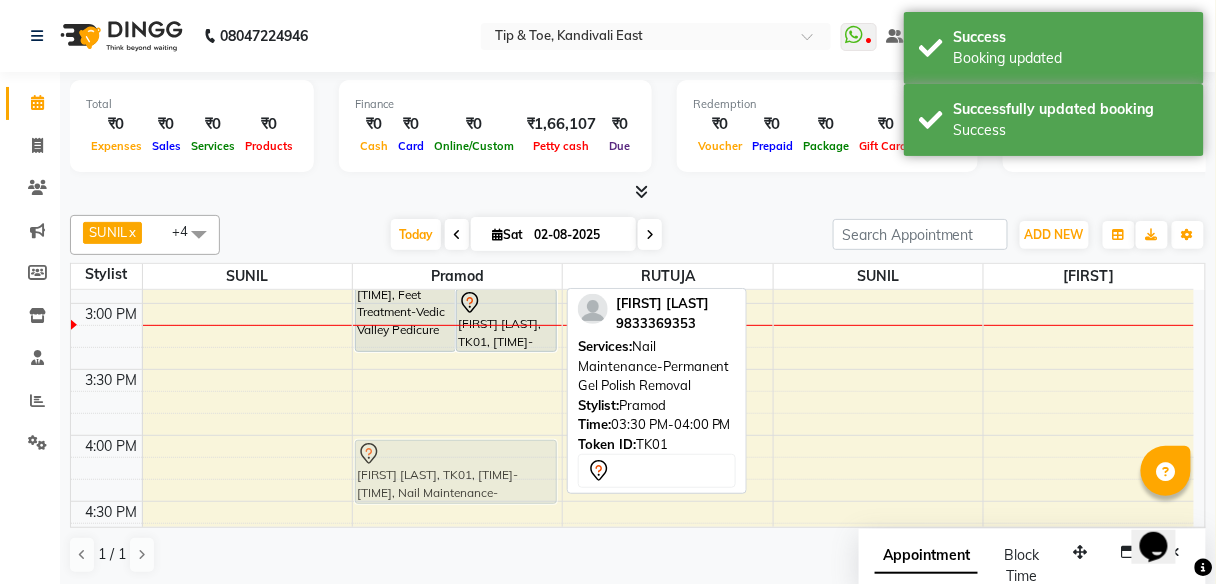 drag, startPoint x: 376, startPoint y: 389, endPoint x: 376, endPoint y: 475, distance: 86 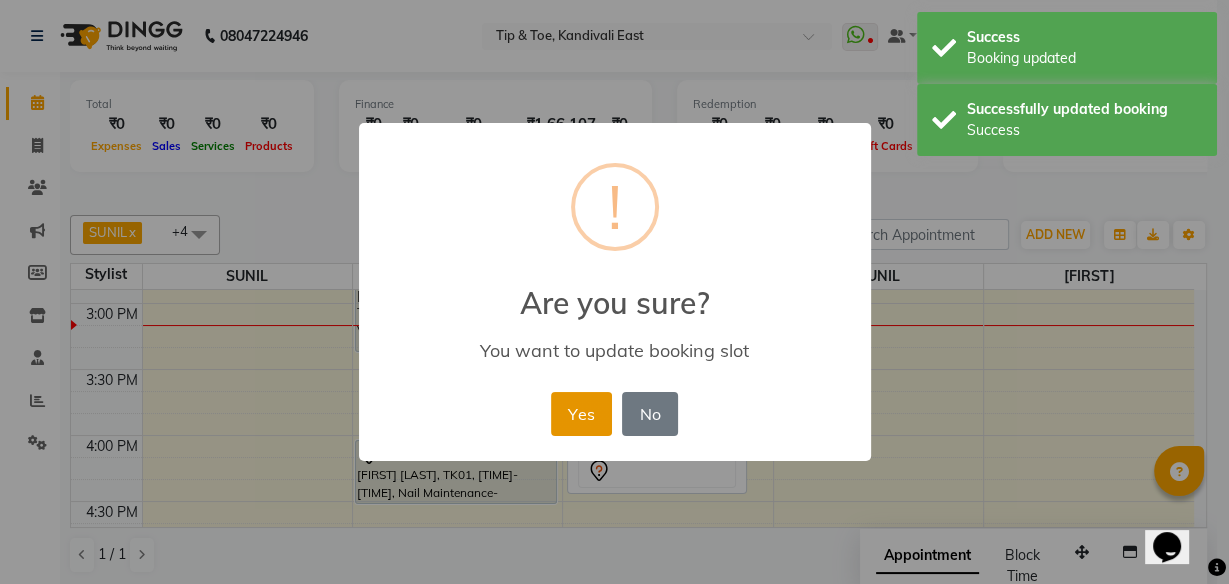 click on "Yes" at bounding box center [581, 414] 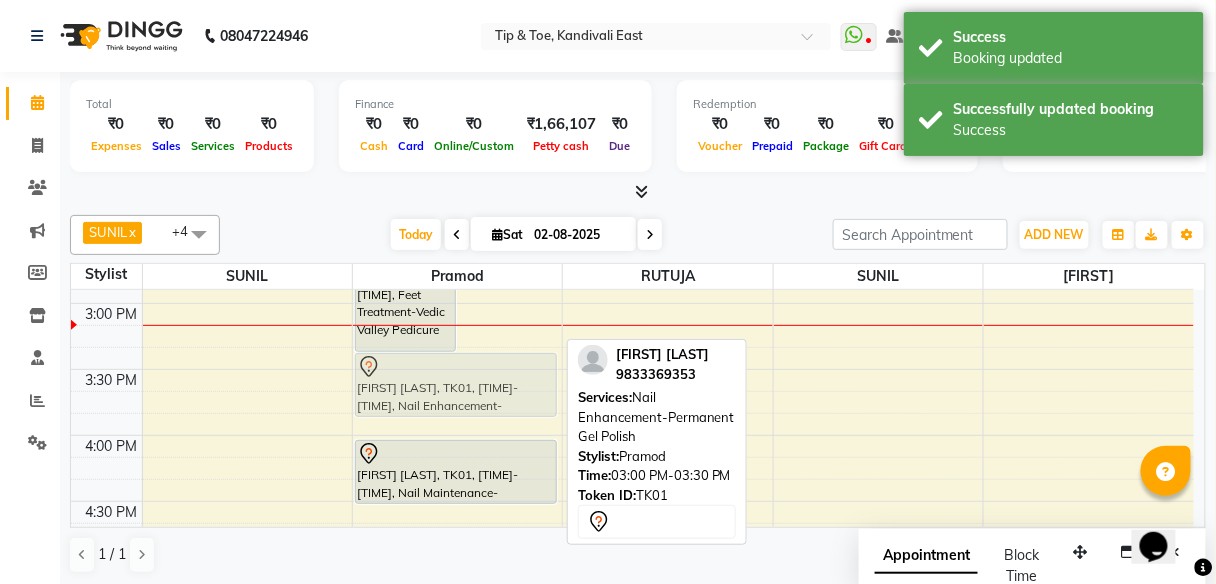 drag, startPoint x: 499, startPoint y: 326, endPoint x: 493, endPoint y: 389, distance: 63.28507 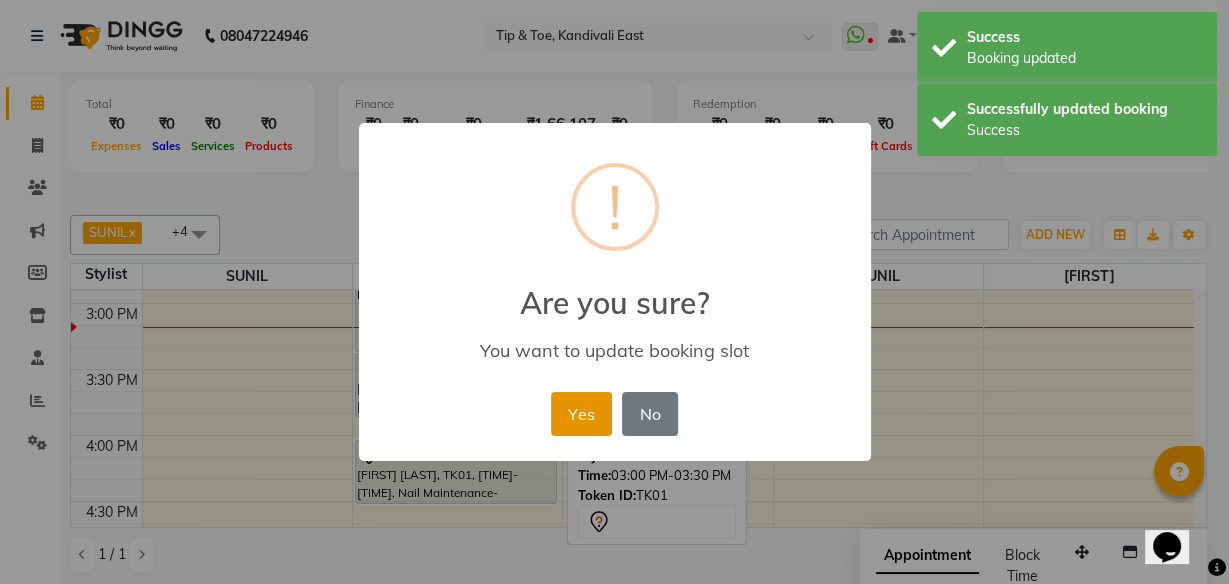 click on "Yes" at bounding box center (581, 414) 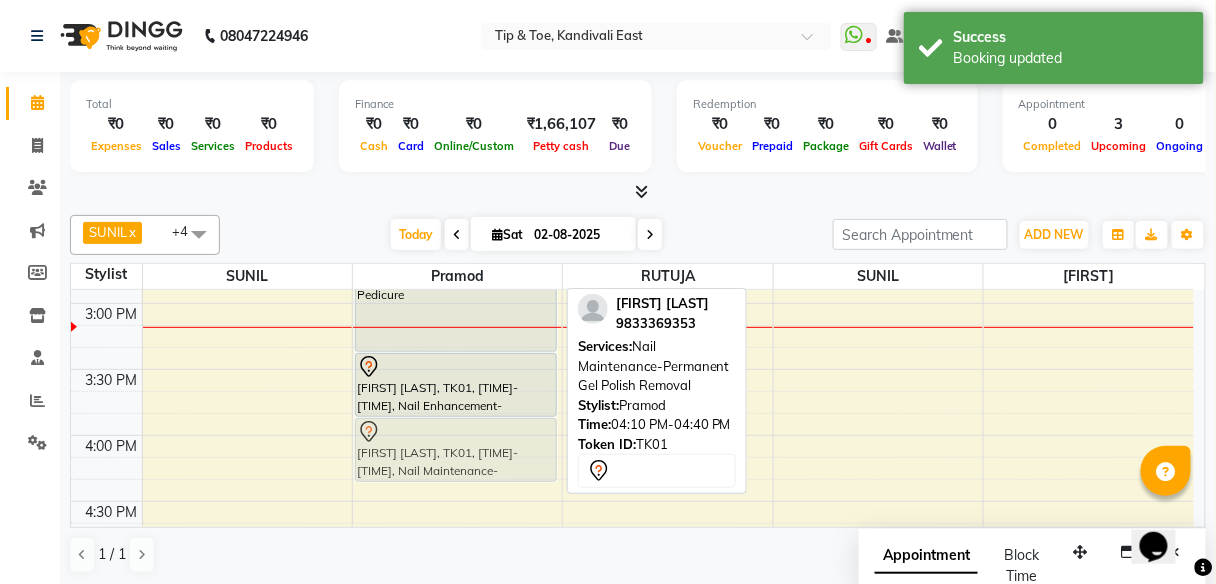 drag, startPoint x: 442, startPoint y: 475, endPoint x: 450, endPoint y: 455, distance: 21.540659 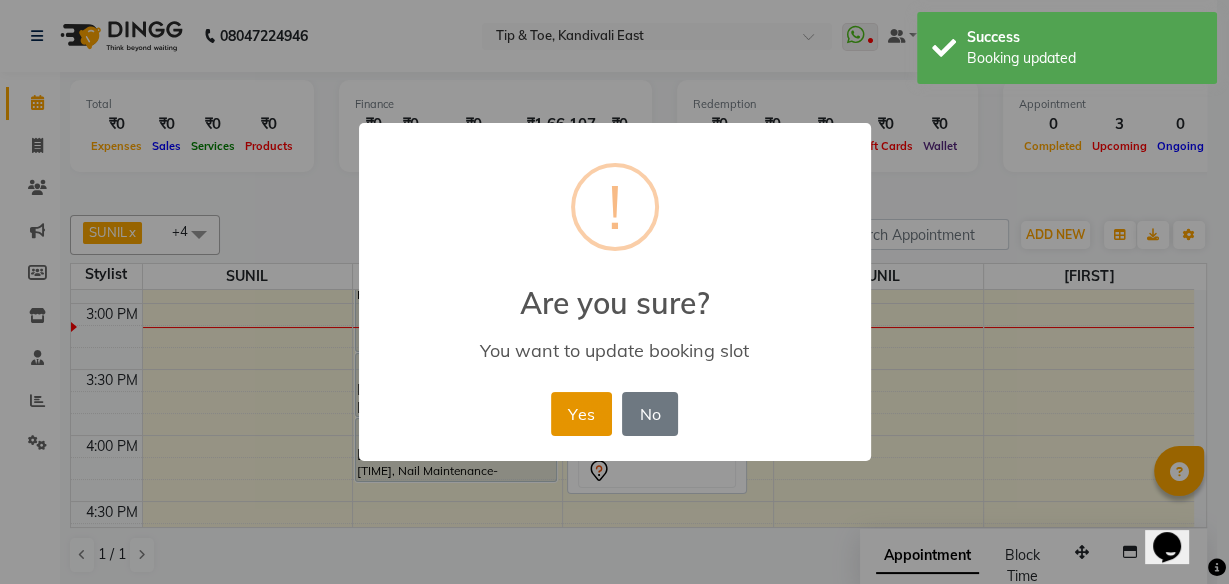 click on "Yes" at bounding box center (581, 414) 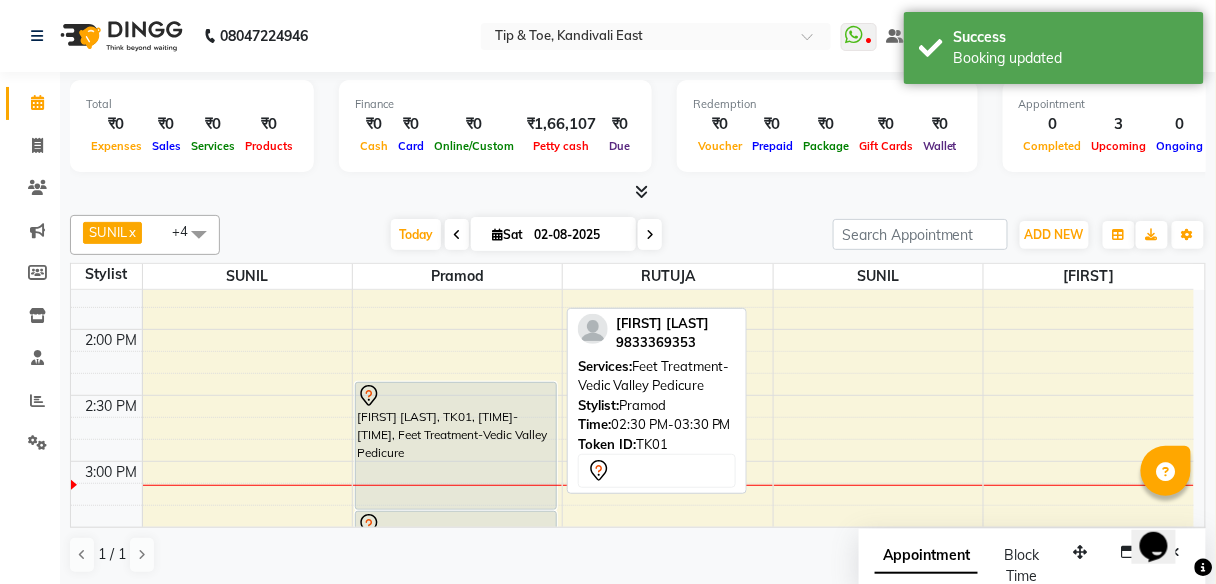 scroll, scrollTop: 750, scrollLeft: 0, axis: vertical 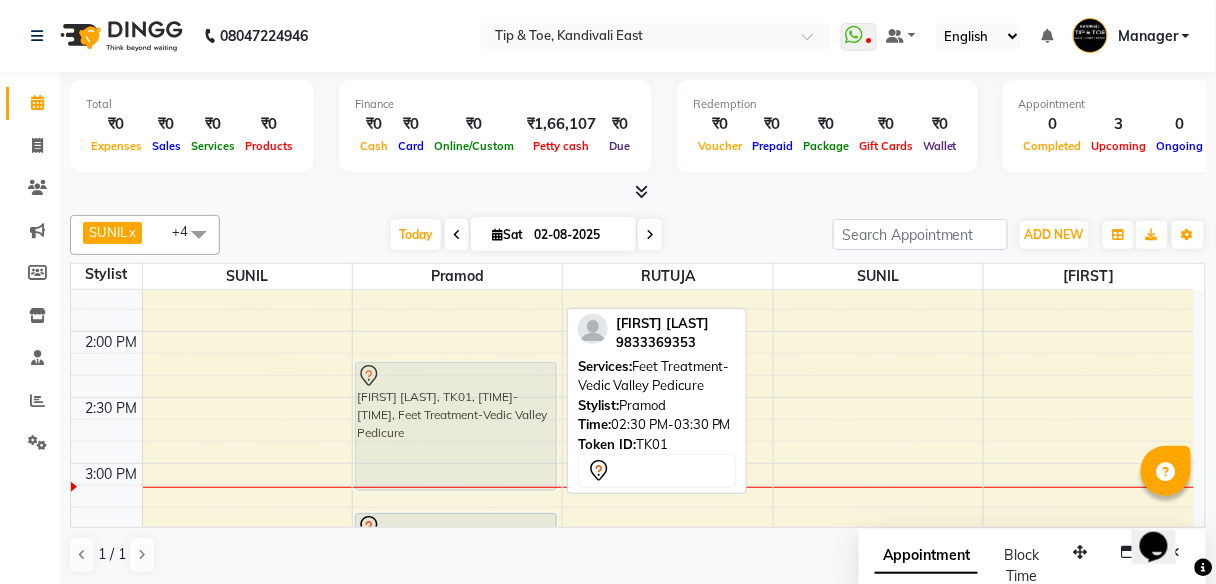 click on "[FIRST] [LAST], TK01, [TIME]-[TIME], Feet Treatment-Vedic Valley Pedicure             [FIRST] [LAST], TK01, [TIME]-[TIME], Nail Enhancement-Permanent Gel Polish             [FIRST] [LAST], TK01, [TIME]-[TIME], Nail Maintenance-Permanent Gel Polish Removal             [FIRST] [LAST], TK01, [TIME]-[TIME], Feet Treatment-Vedic Valley Pedicure" at bounding box center [457, 397] 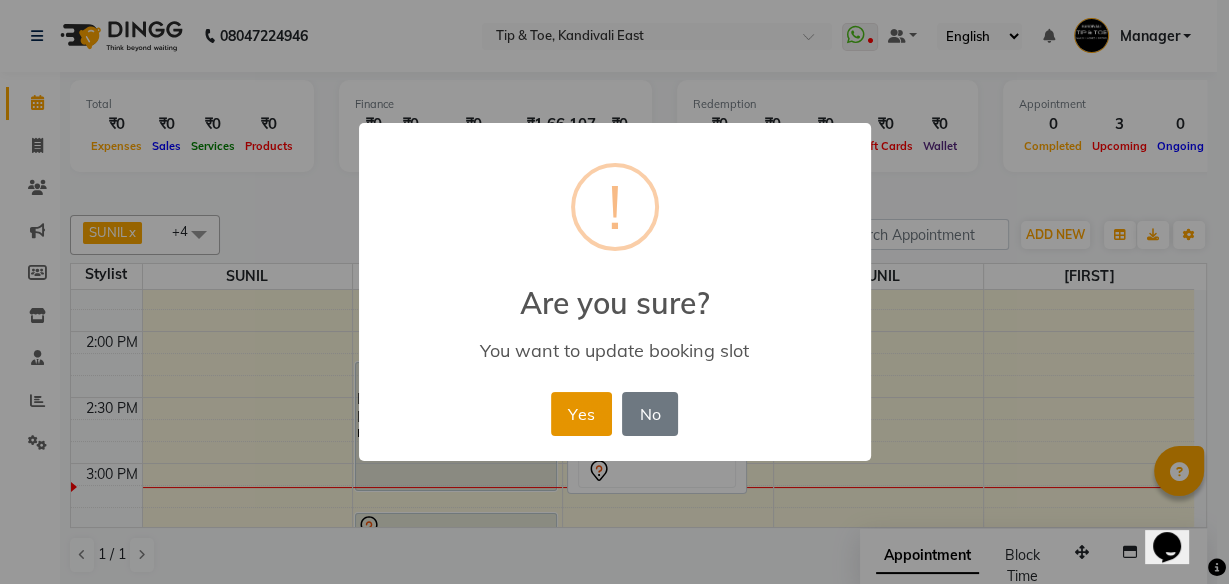 click on "Yes" at bounding box center [581, 414] 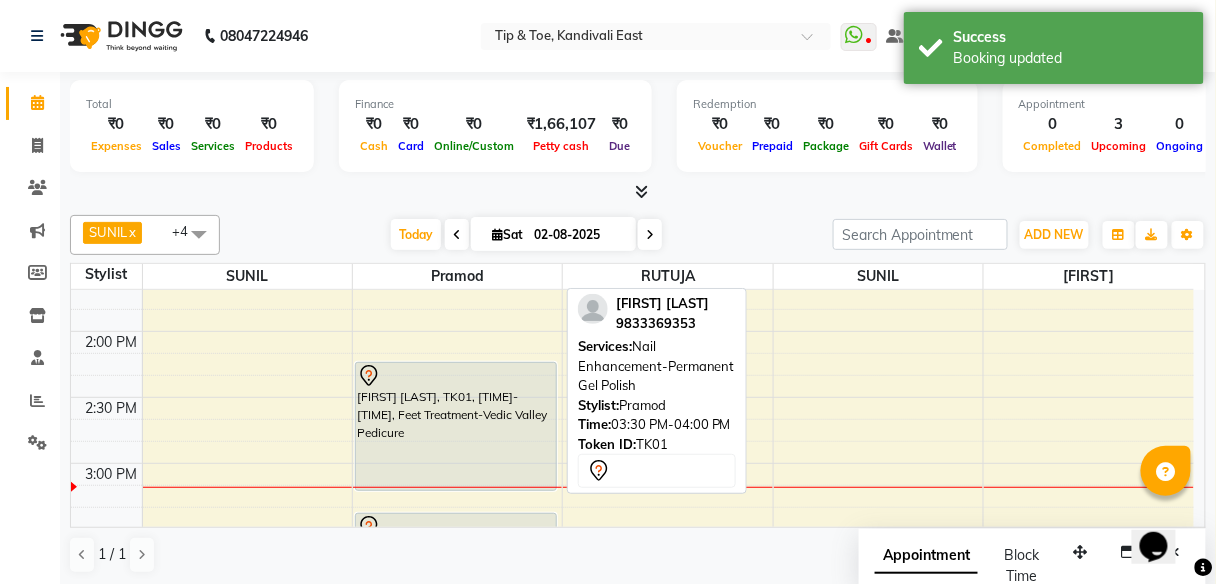 drag, startPoint x: 488, startPoint y: 510, endPoint x: 488, endPoint y: 491, distance: 19 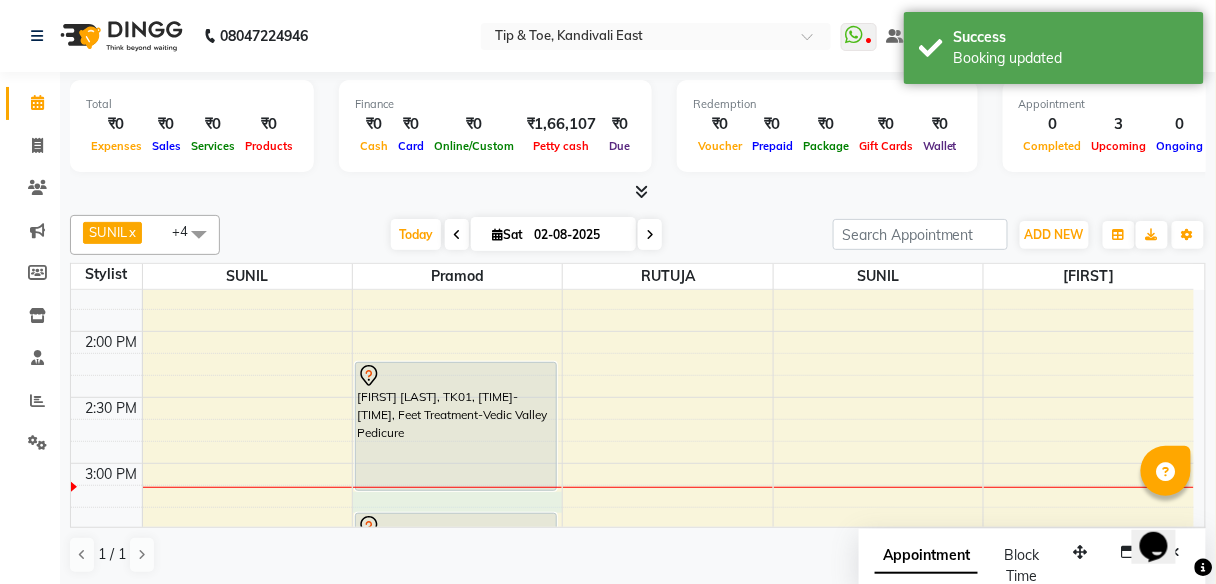 click on "[TIME] [TIME] [TIME] [TIME] [TIME] [TIME] [TIME] [TIME] [TIME] [TIME] [TIME] [TIME] [TIME] [TIME] [TIME] [TIME] [TIME] [TIME] [TIME] [TIME] [TIME] [TIME] [TIME] [TIME] [TIME] [TIME]             [FIRST] [LAST], TK01, [TIME]-[TIME], Feet Treatment-Vedic Valley Pedicure             [FIRST] [LAST], TK01, [TIME]-[TIME], Nail Enhancement-Permanent Gel Polish             [FIRST] [LAST], TK01, [TIME]-[TIME], Nail Maintenance-Permanent Gel Polish Removal" at bounding box center (632, 397) 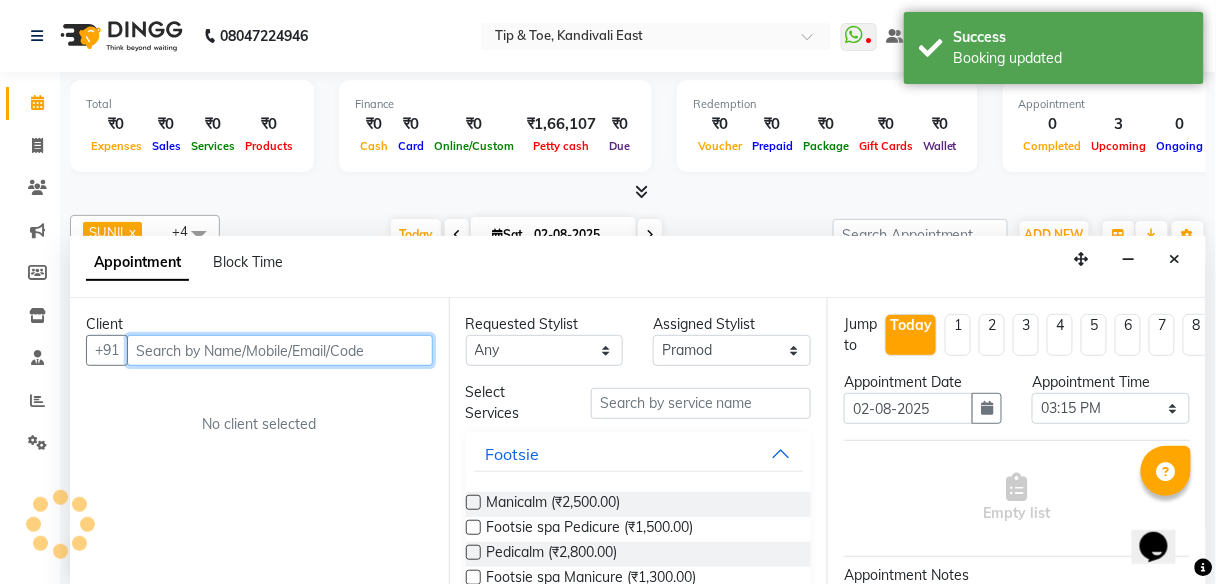 scroll, scrollTop: 1, scrollLeft: 0, axis: vertical 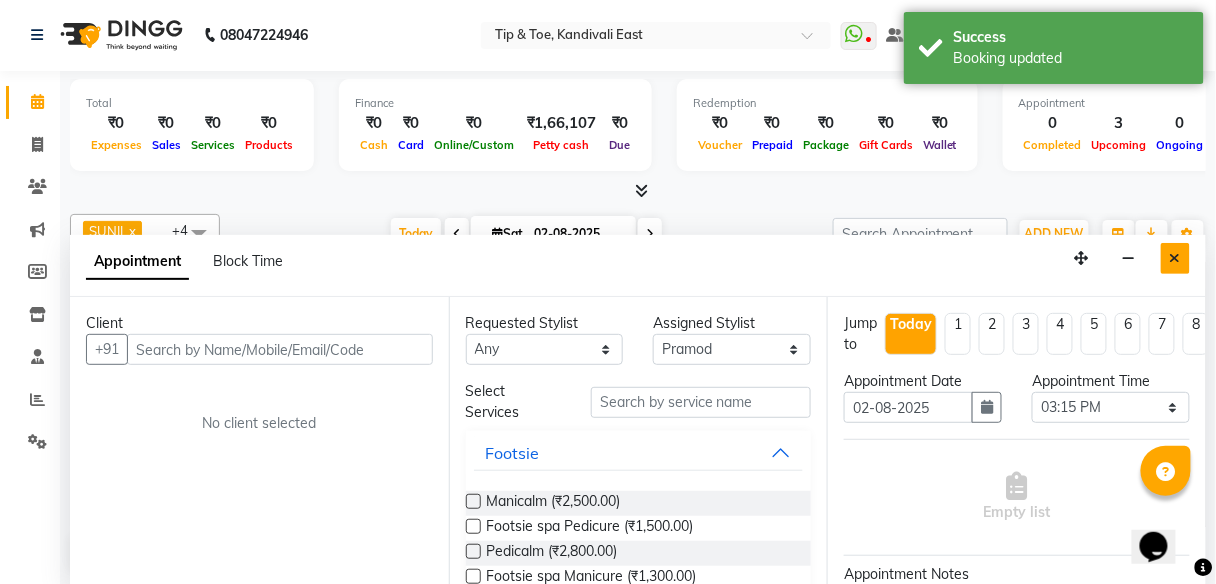 click at bounding box center (1175, 258) 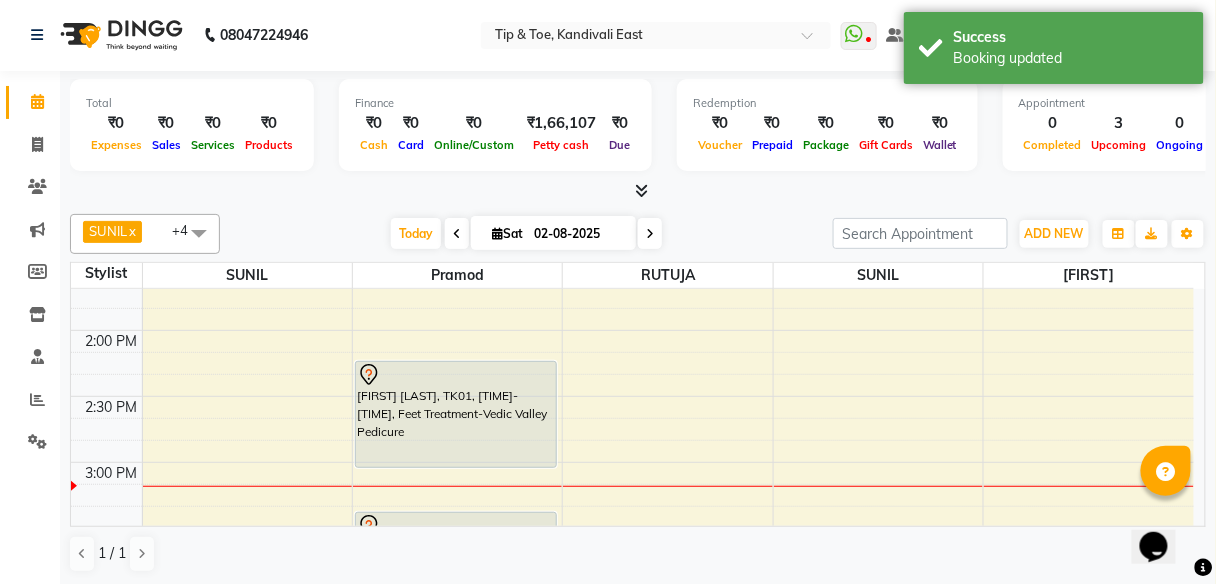 drag, startPoint x: 440, startPoint y: 487, endPoint x: 447, endPoint y: 459, distance: 28.86174 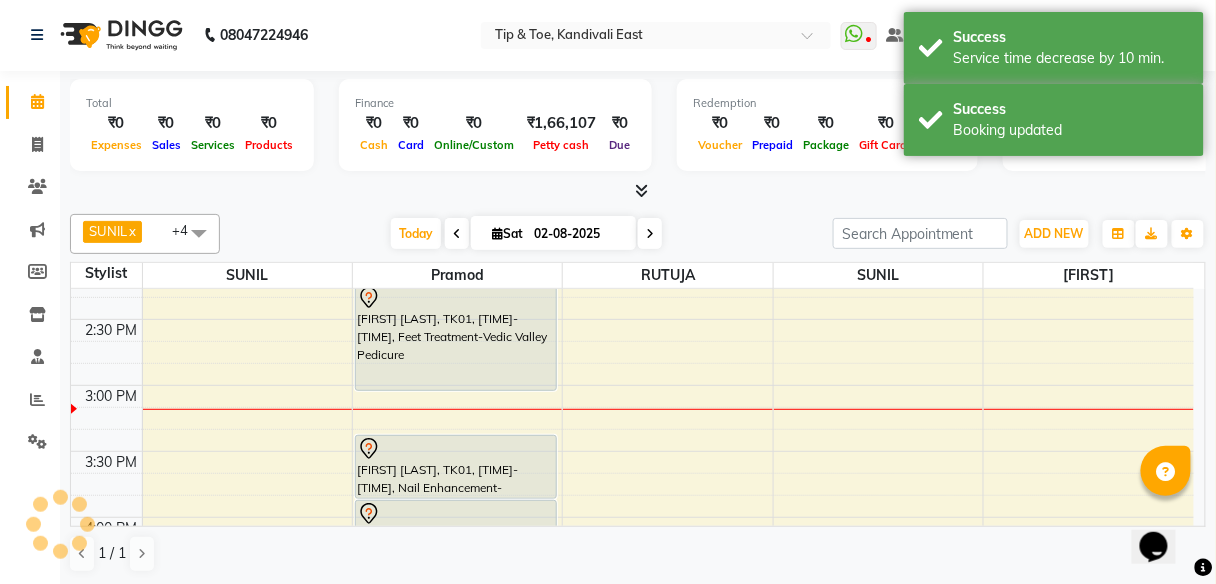 scroll, scrollTop: 830, scrollLeft: 0, axis: vertical 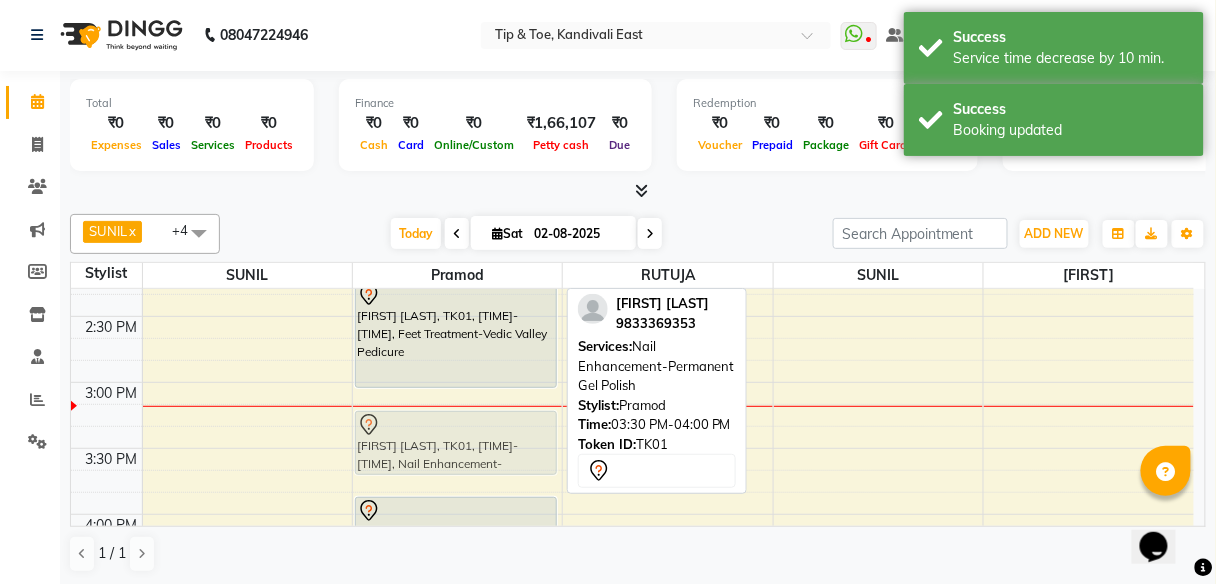 drag, startPoint x: 481, startPoint y: 462, endPoint x: 489, endPoint y: 425, distance: 37.85499 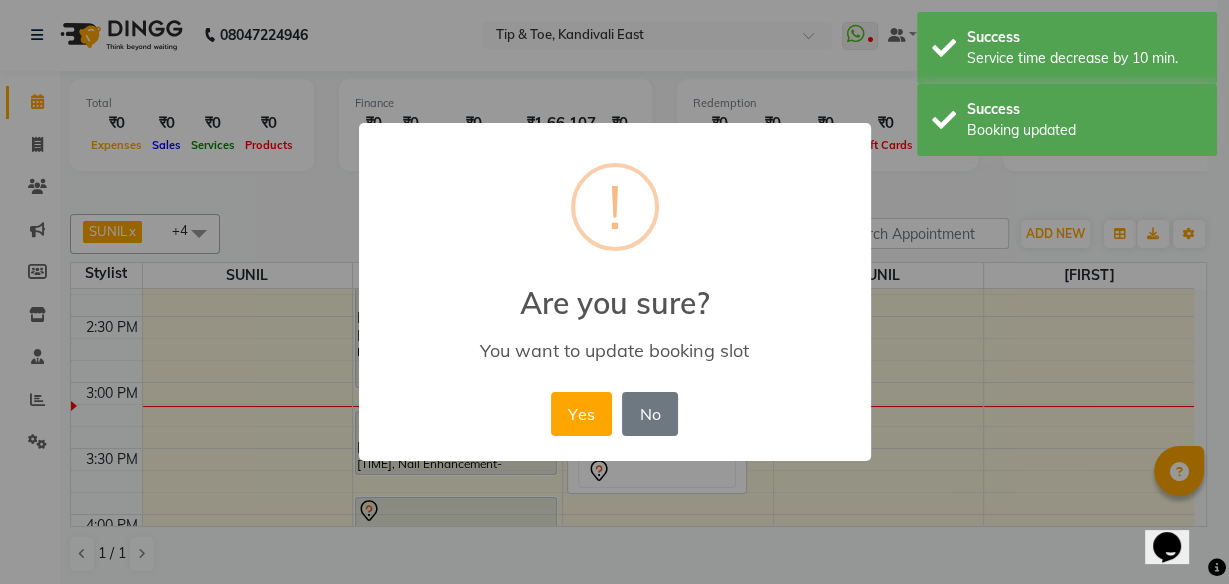click on "× ! Are you sure? You want to update booking slot Yes No No" at bounding box center [615, 292] 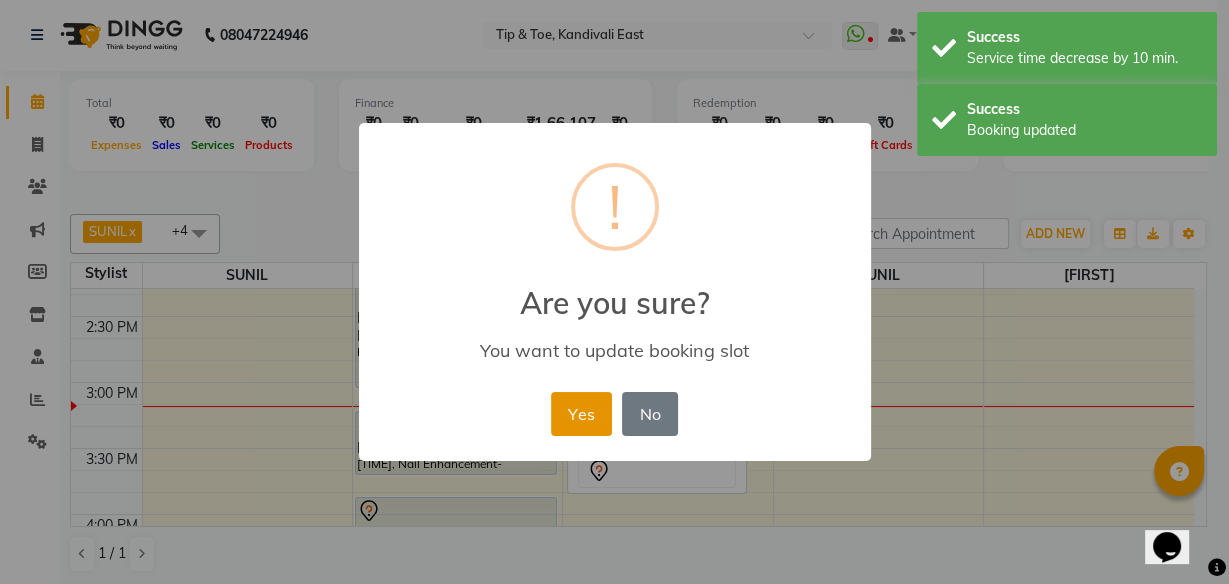 click on "Yes" at bounding box center [581, 414] 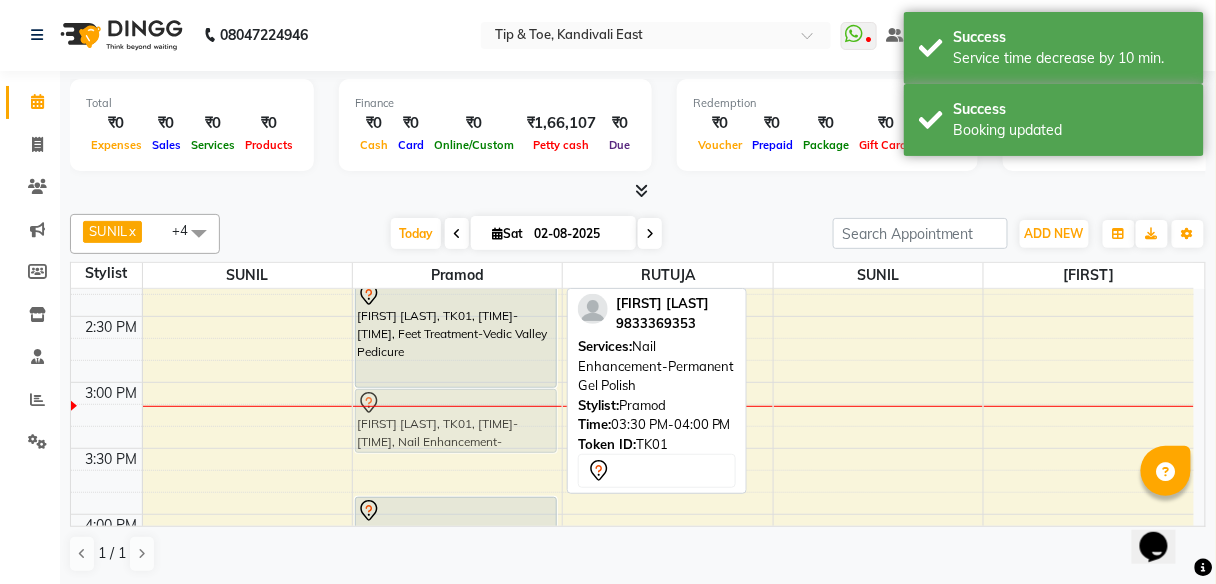 drag, startPoint x: 471, startPoint y: 430, endPoint x: 474, endPoint y: 412, distance: 18.248287 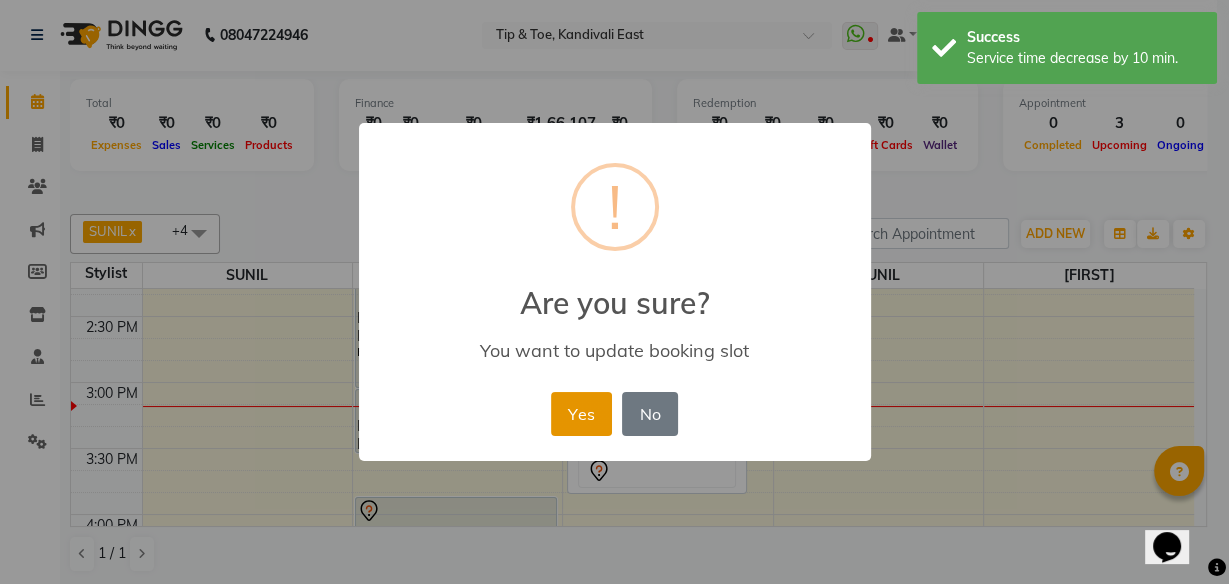 click on "Yes" at bounding box center (581, 414) 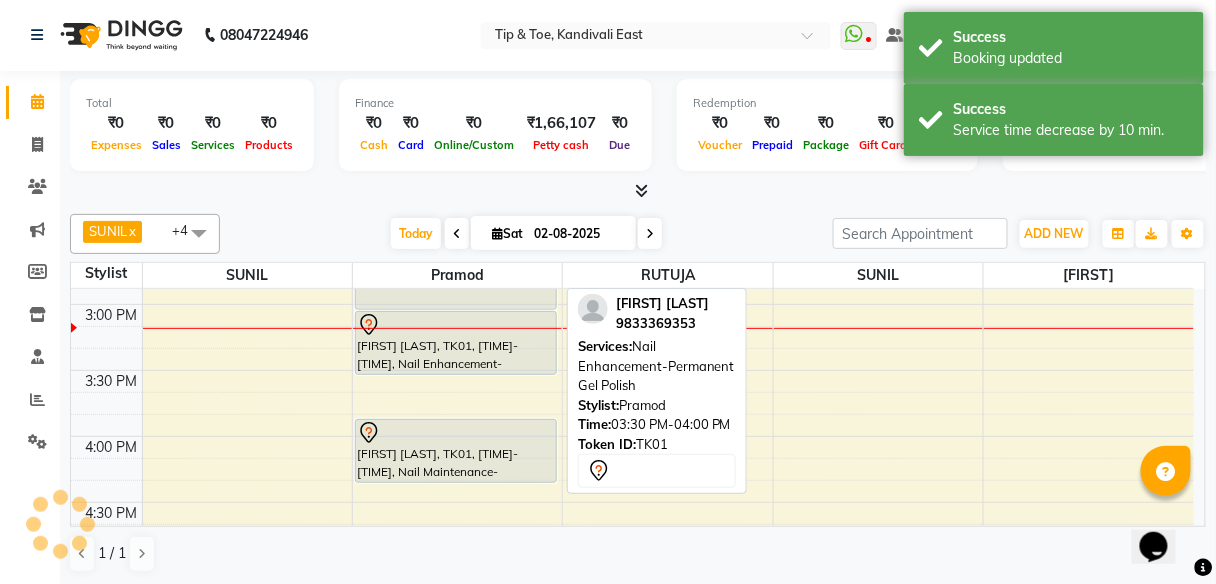 scroll, scrollTop: 910, scrollLeft: 0, axis: vertical 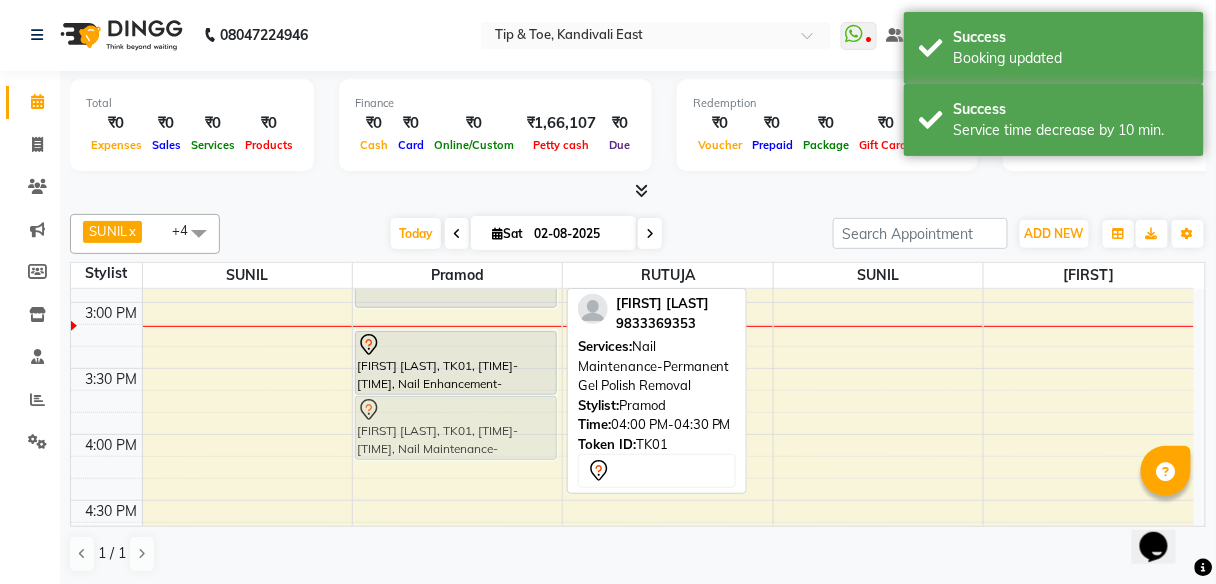 drag, startPoint x: 458, startPoint y: 459, endPoint x: 462, endPoint y: 434, distance: 25.317978 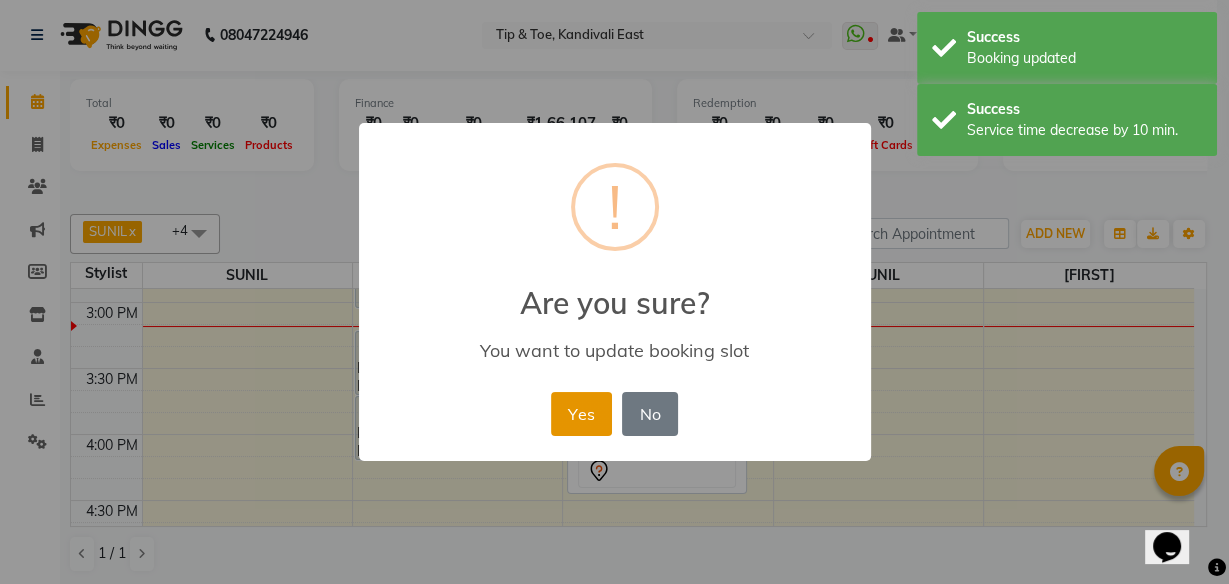 click on "Yes" at bounding box center (581, 414) 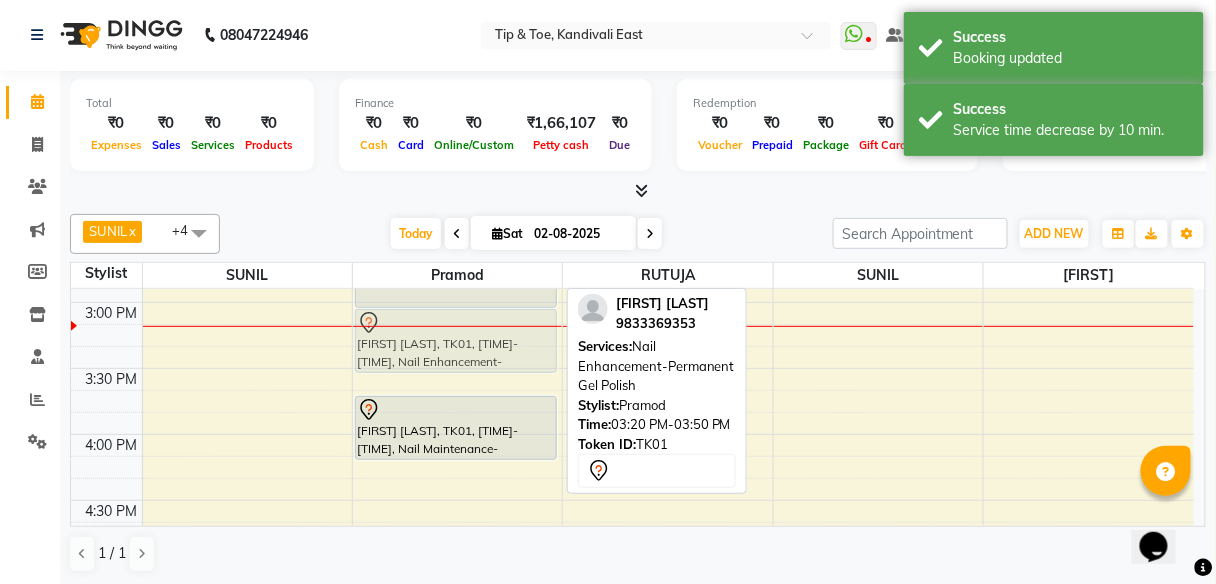 click on "[FIRST] [LAST], TK01, [TIME]-[TIME], Feet Treatment-Vedic Valley Pedicure             [FIRST] [LAST], TK01, [TIME]-[TIME], Nail Enhancement-Permanent Gel Polish             [FIRST] [LAST], TK01, [TIME]-[TIME], Nail Maintenance-Permanent Gel Polish Removal             [FIRST] [LAST], TK01, [TIME]-[TIME], Nail Enhancement-Permanent Gel Polish" at bounding box center (457, 236) 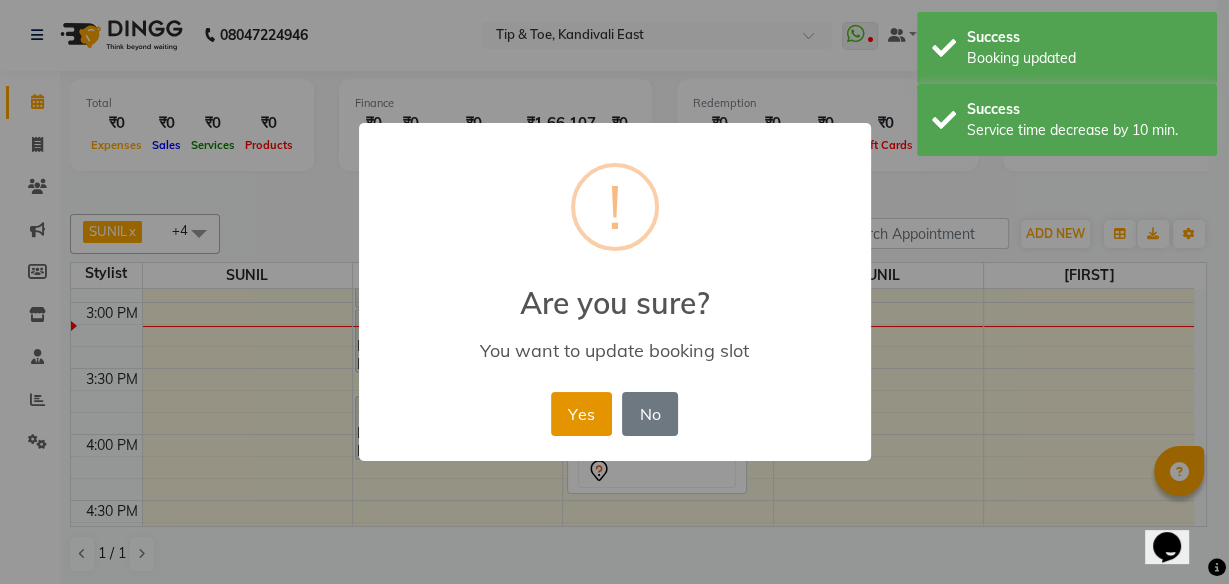 click on "Yes" at bounding box center [581, 414] 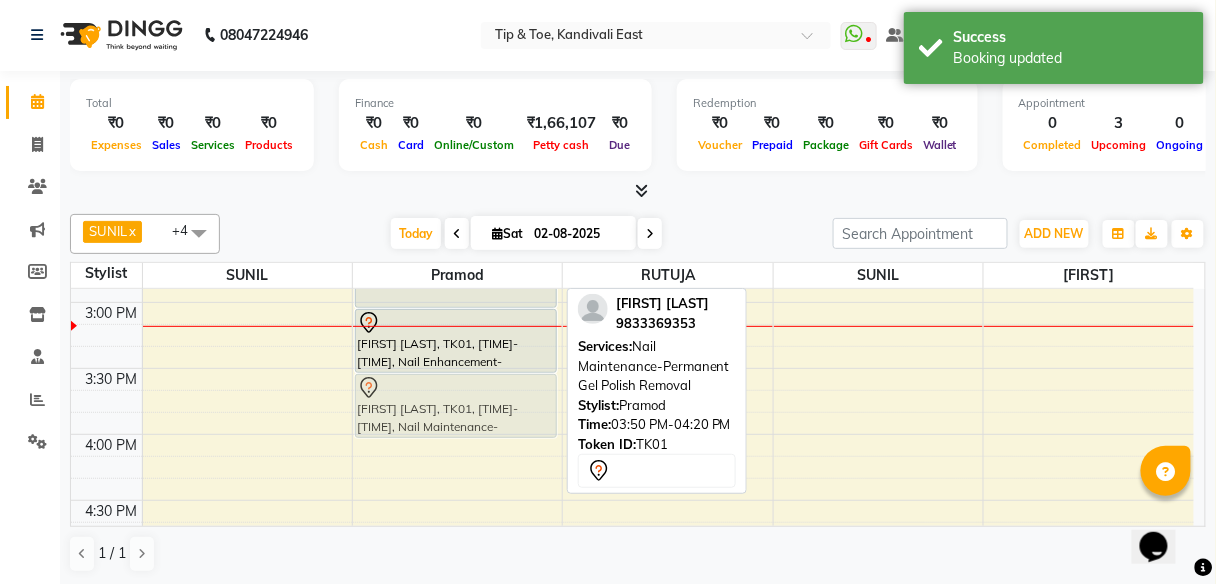 drag, startPoint x: 432, startPoint y: 404, endPoint x: 439, endPoint y: 388, distance: 17.464249 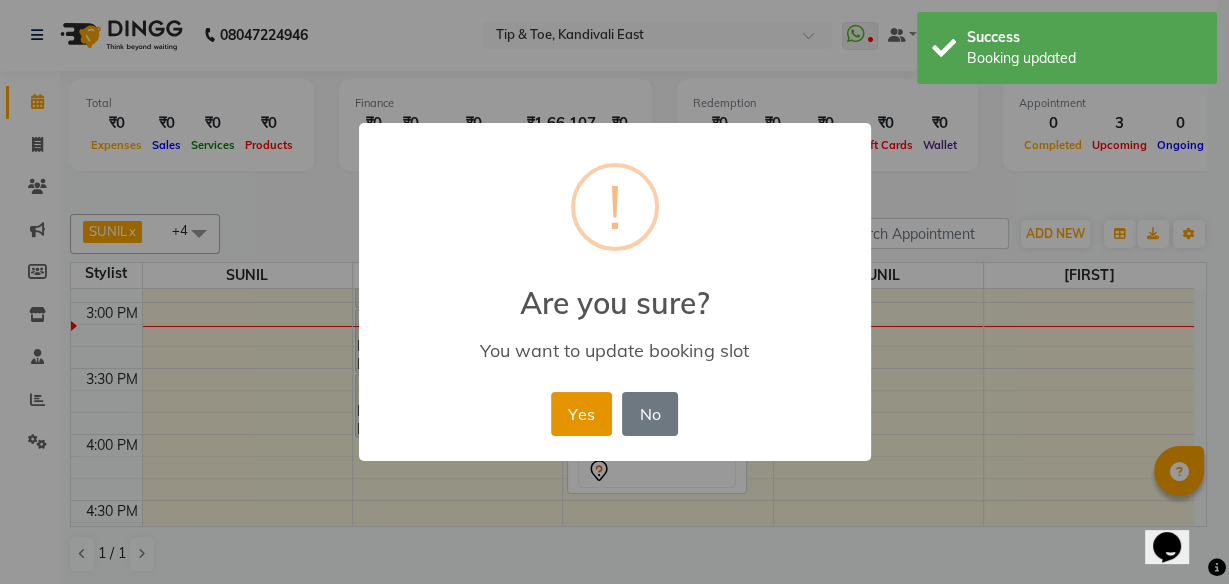 click on "Yes" at bounding box center [581, 414] 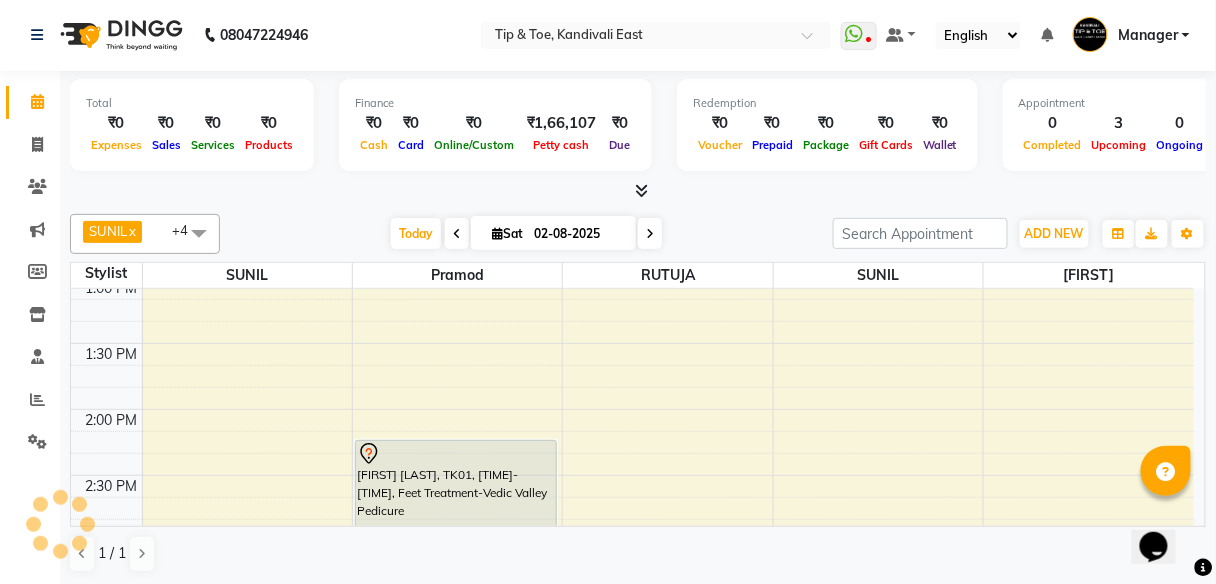 scroll, scrollTop: 670, scrollLeft: 0, axis: vertical 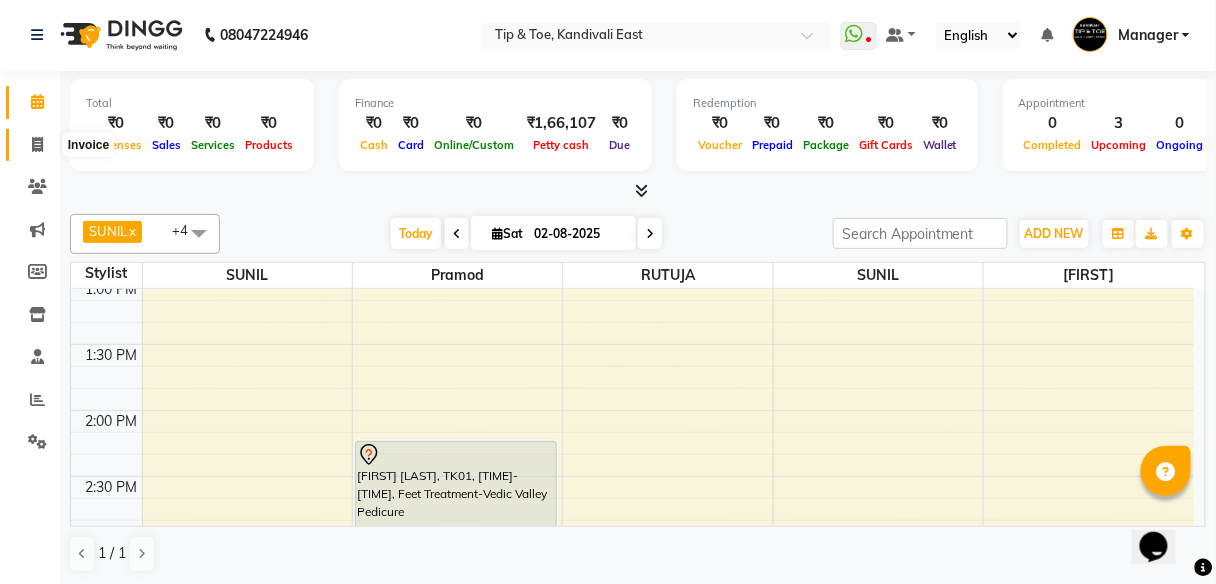 click 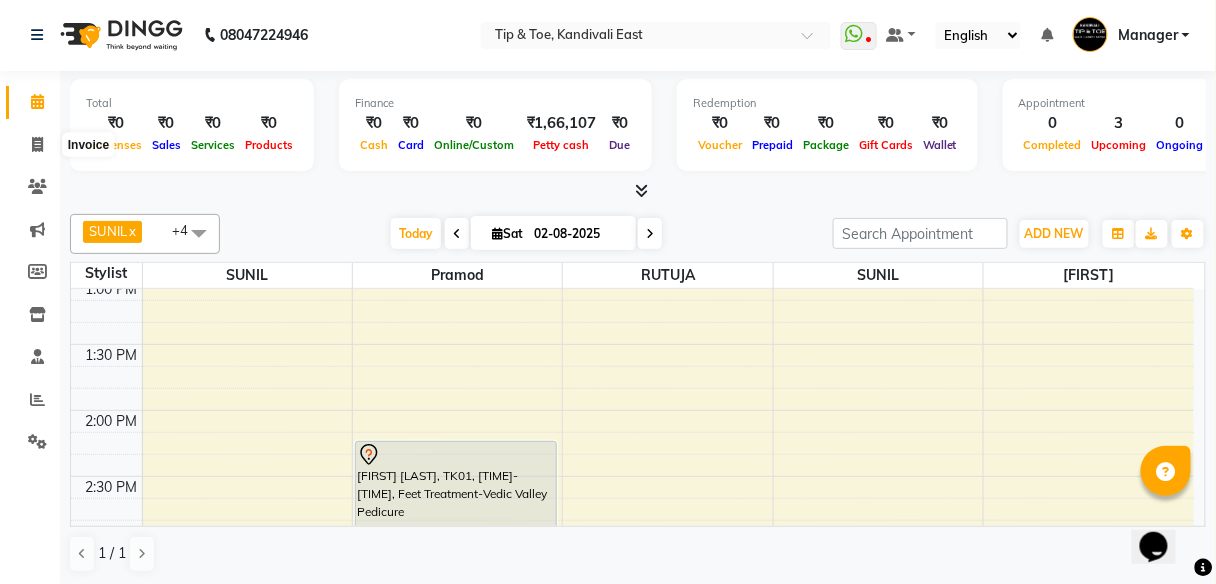 select on "7846" 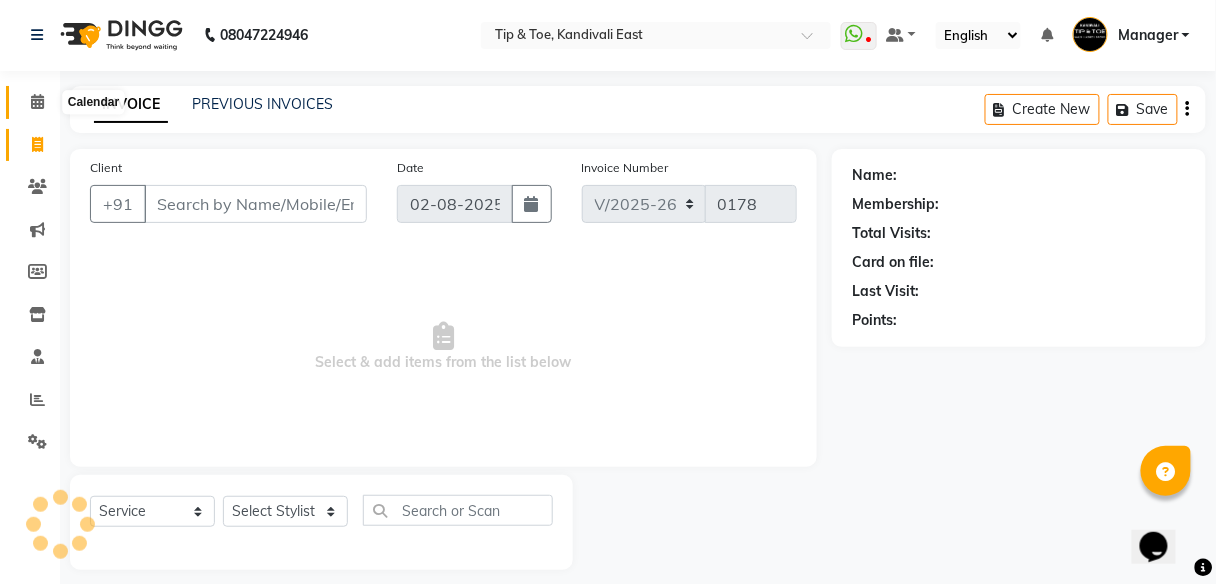 click 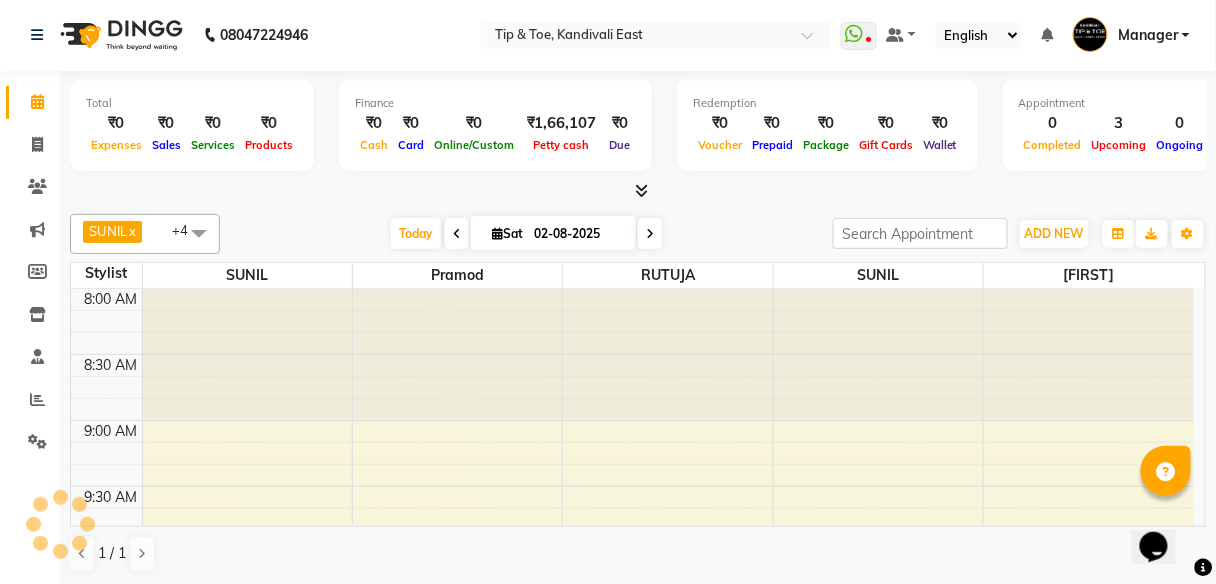 scroll, scrollTop: 0, scrollLeft: 0, axis: both 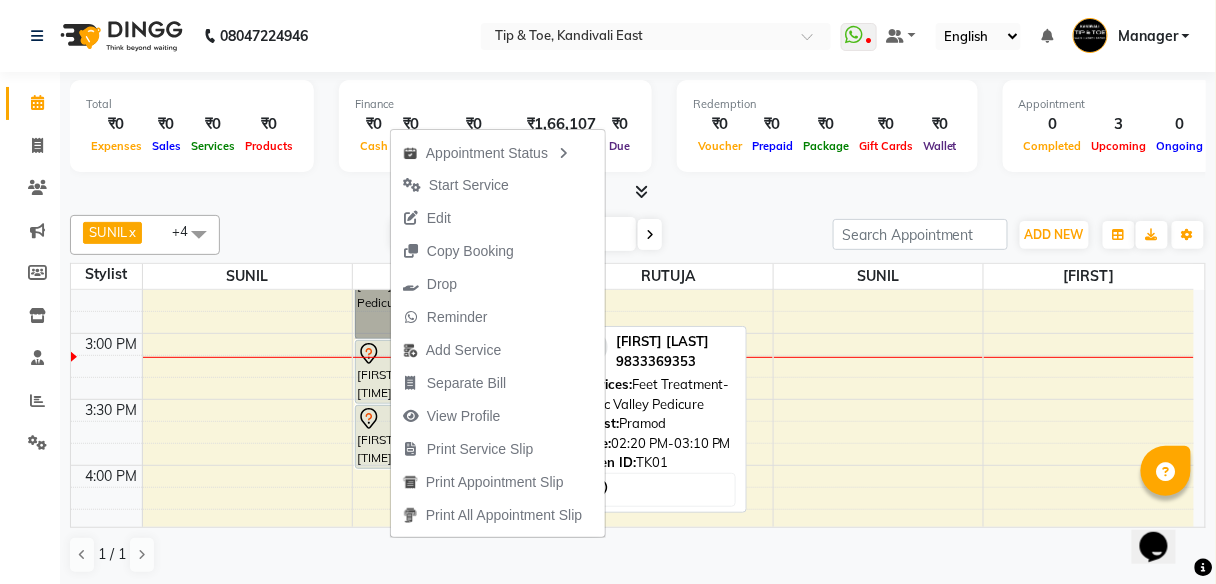 click on "[FIRST] [LAST], TK01, [TIME]-[TIME], Feet Treatment-Vedic Valley Pedicure" at bounding box center (456, 285) 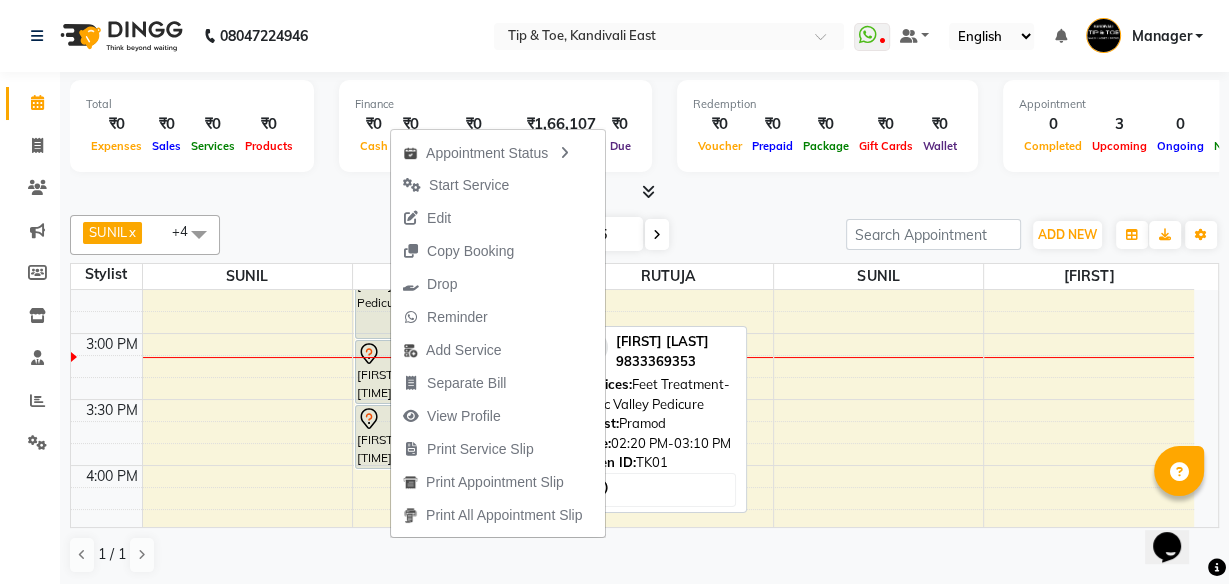 select on "7" 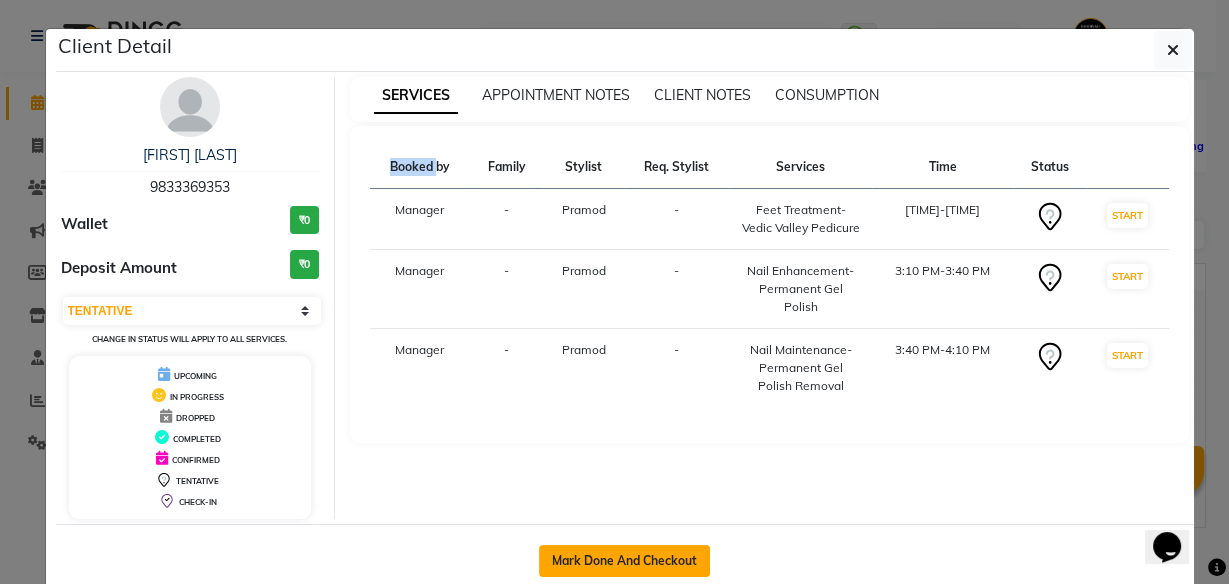 click on "Mark Done And Checkout" 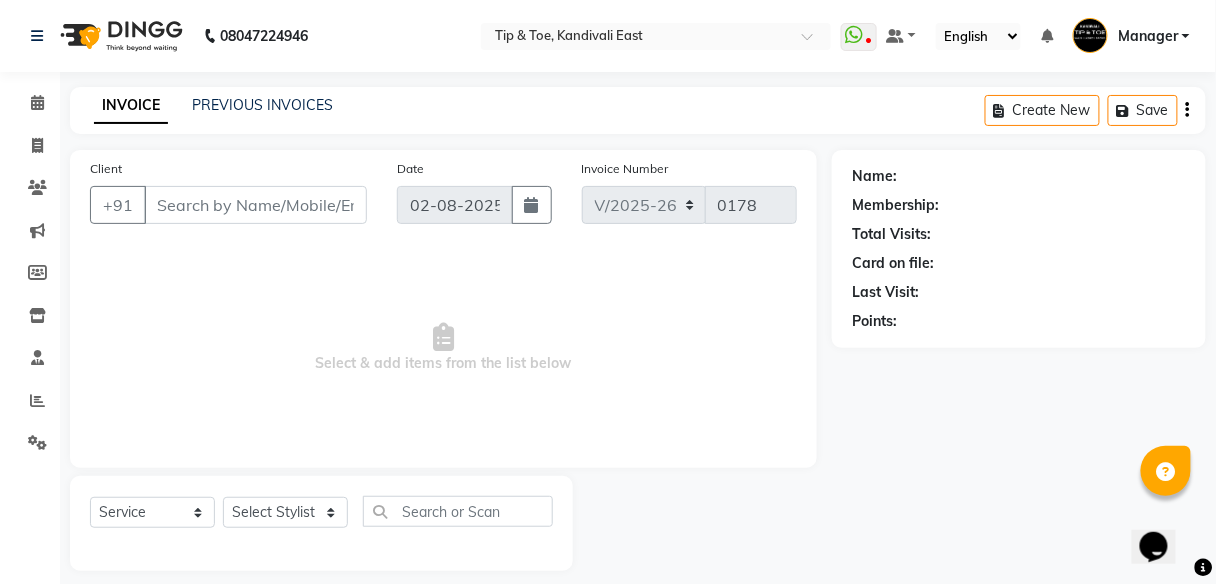 type on "9833369353" 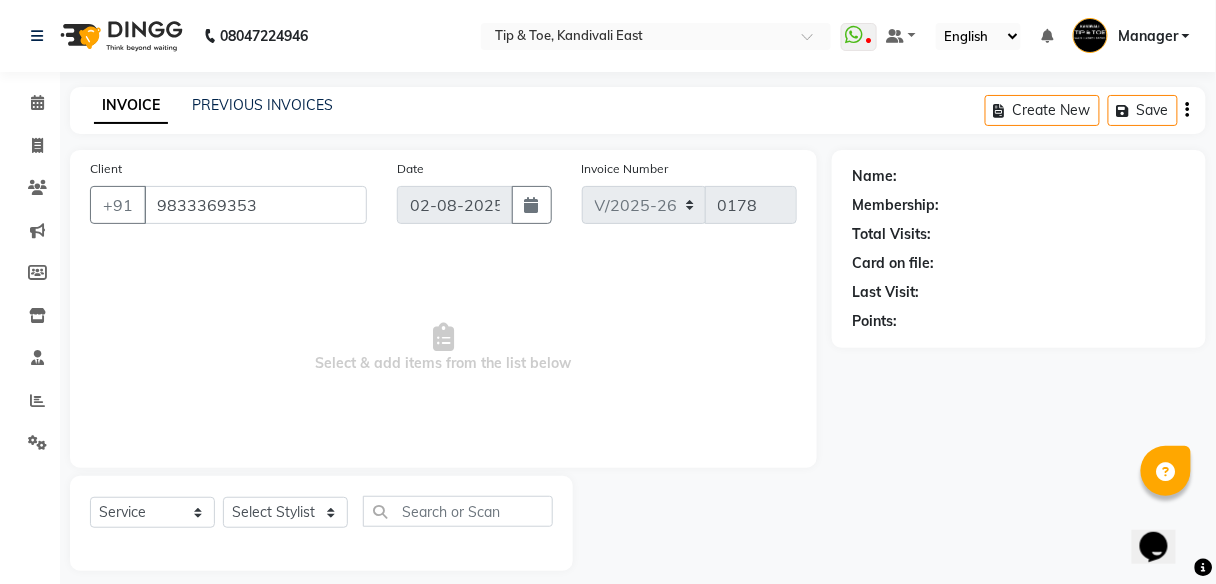select on "70361" 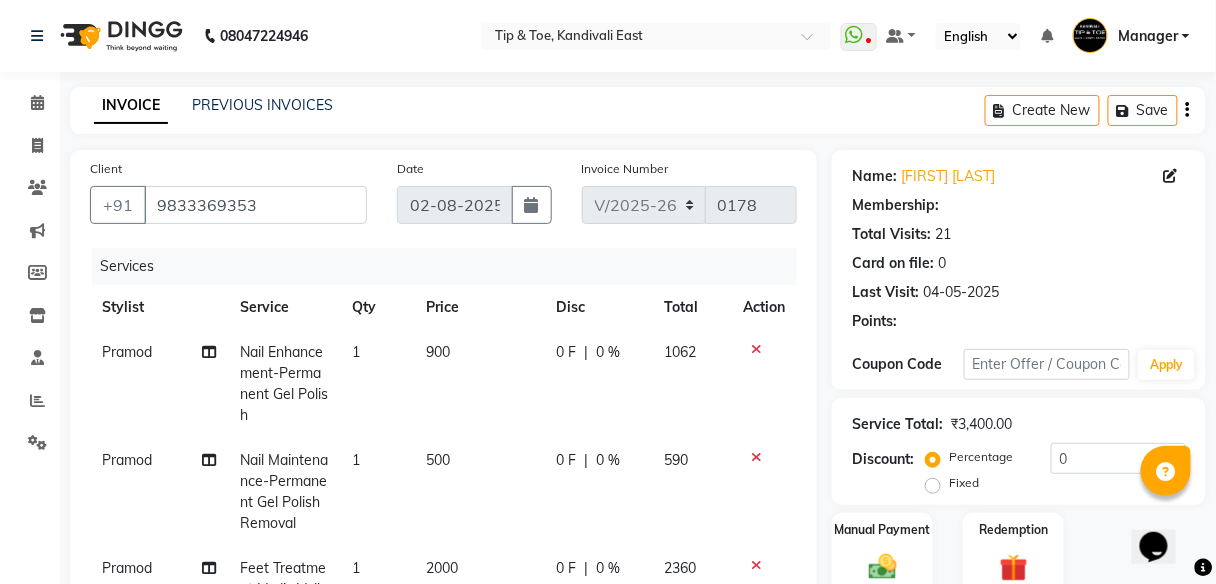 select on "1: Object" 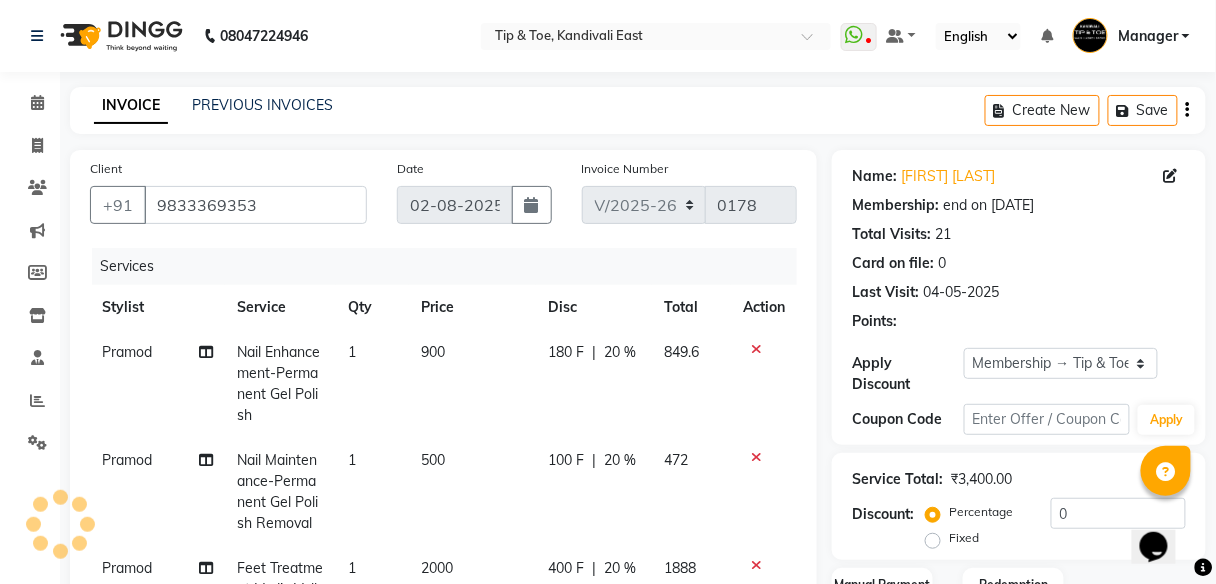 type on "20" 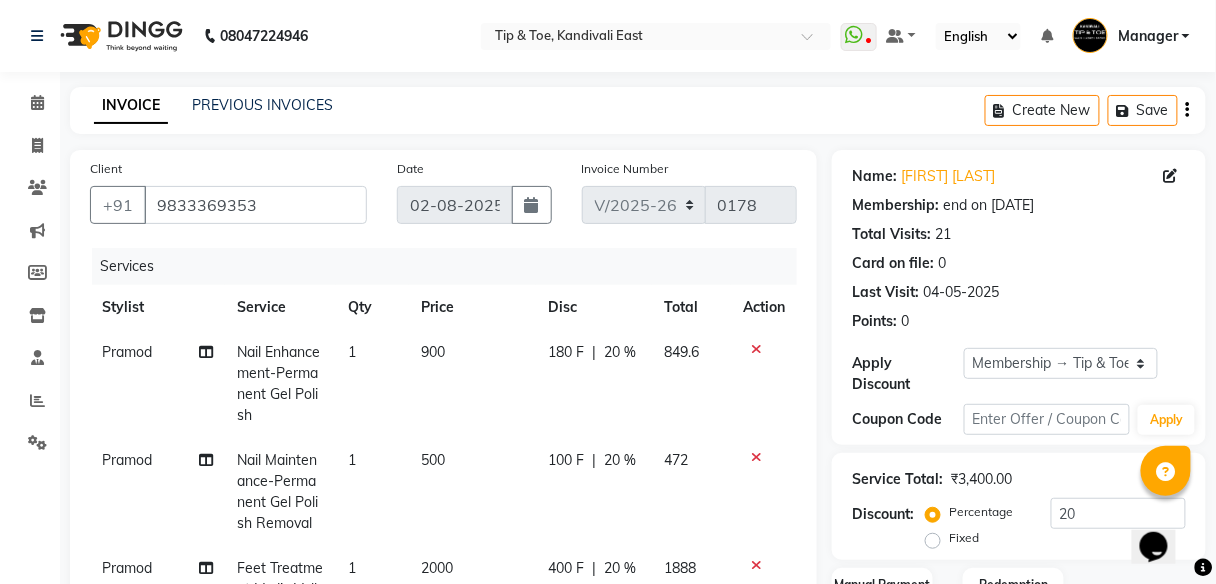 scroll, scrollTop: 160, scrollLeft: 0, axis: vertical 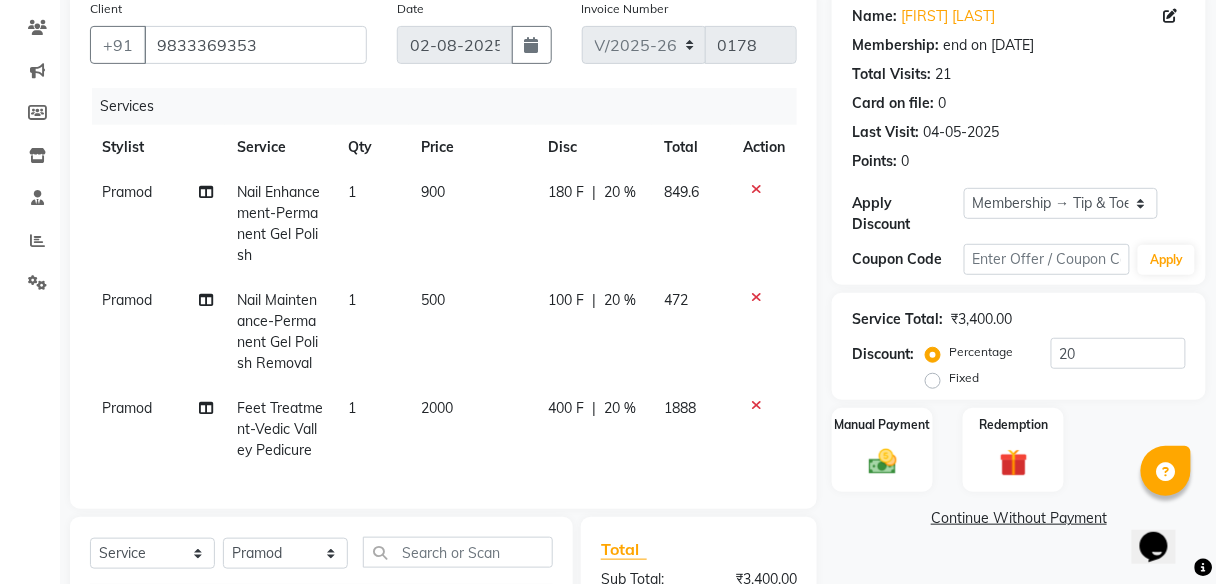 click on "2000" 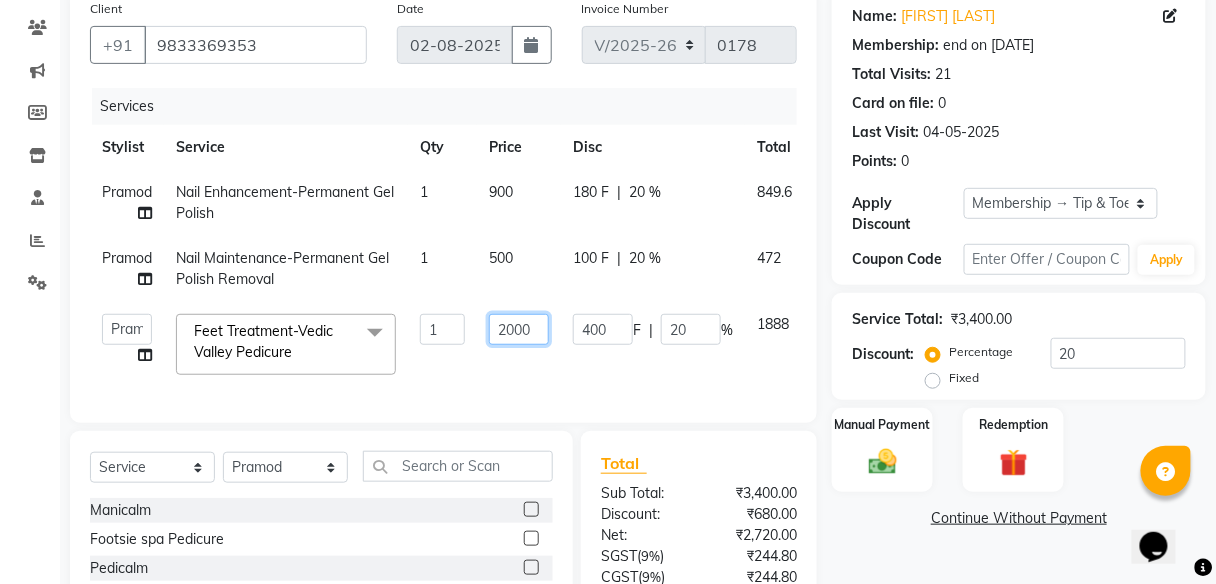 click on "2000" 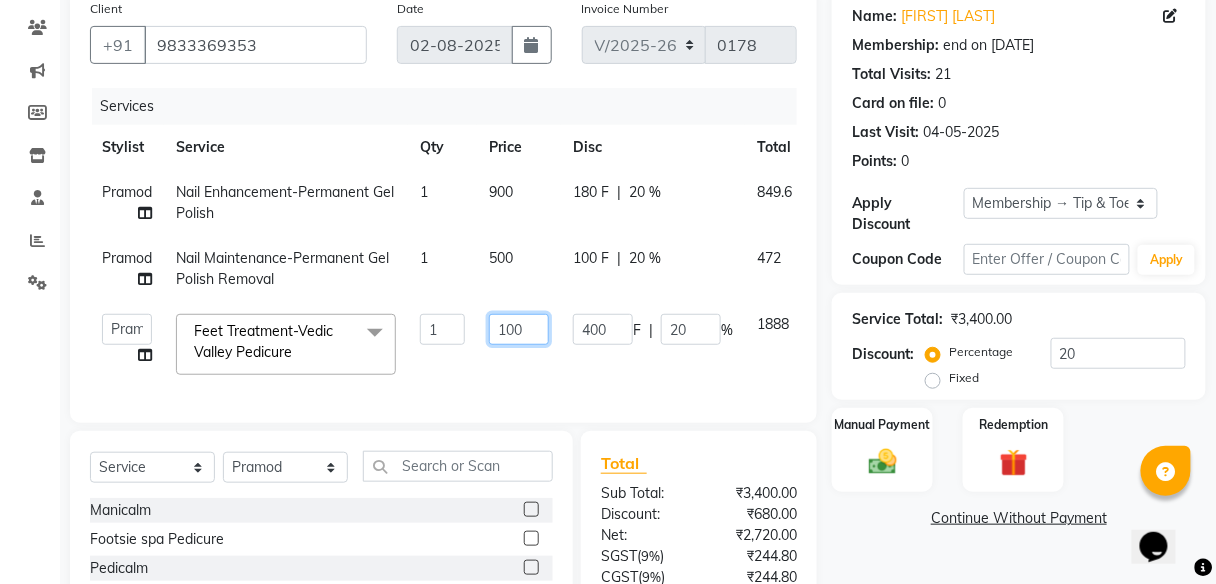 type on "1500" 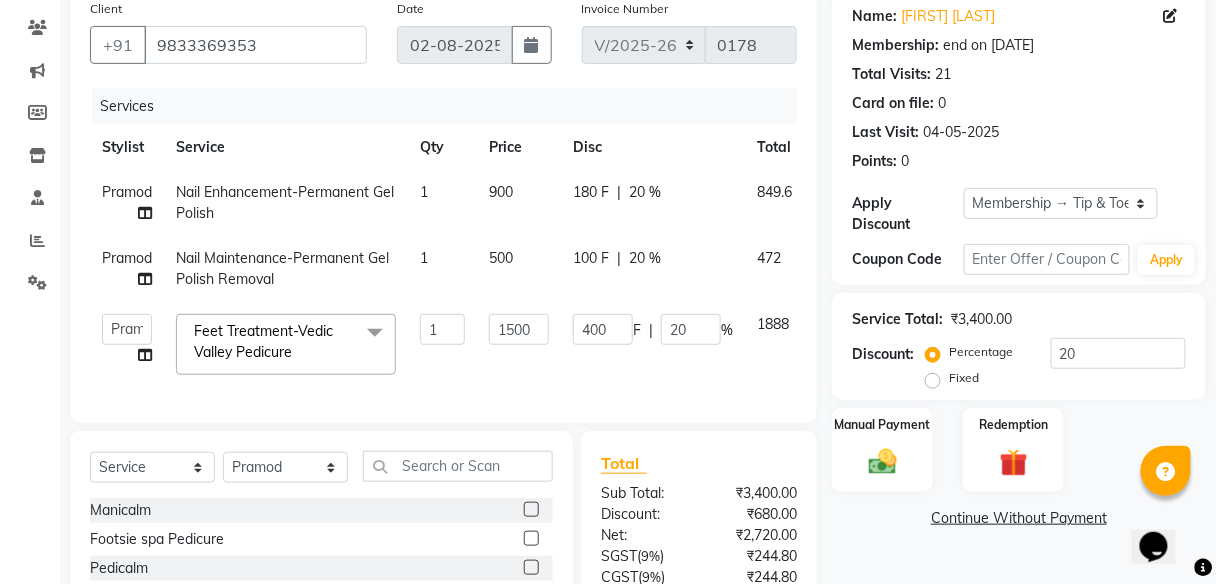 click on "[FIRST] Nail Enhancement-Permanent Gel Polish 1 900 180 F | 20 % 849.6 [FIRST] Nail Maintenance-Permanent Gel Polish Removal 1 500 100 F | 20 % 472  [FIRST]   [FIRST]   [FIRST]   [FIRST] [FIRST]   [FIRST]   [FIRST]   [FIRST]    [FIRST]   Feet Treatment-Vedic Valley Pedicure  x Manicalm Footsie spa Pedicure Pedicalm Footsie spa Manicure Foot Facial Detox Pedicure Candle Pedicure Extra Scrub/Mask/Pack - Pedicure NO MORE TAN Pedicure Cocktail Pedicure Extra Anti - Oxidant Paraffin Treatment (Pedicure) Essential Pedicure Alga Spa Pedicure Voesh New York Pedicure Hand Facial Detox Manicure Alga Spa Manicure Voesh New York Manicure No More Tan Manicure Cocktail Manicure Beauty Spot 1st Sitting (Lip Tattoo) Package (1st Setting + Touchup) (Lip Tattoo) 2nd Sitting (Lip Tattoo) Package (1st Setting + Touchup) (Ombre) 2nd Sitting (Ombre) 1st Sitting (Ombre) Package (1st Setting + Touchup) Correction Touch Up 1st Sitting Nail Enhancement-Acrylic Set with OPI Gel Color Nail Maintenance-Big Toe 1" 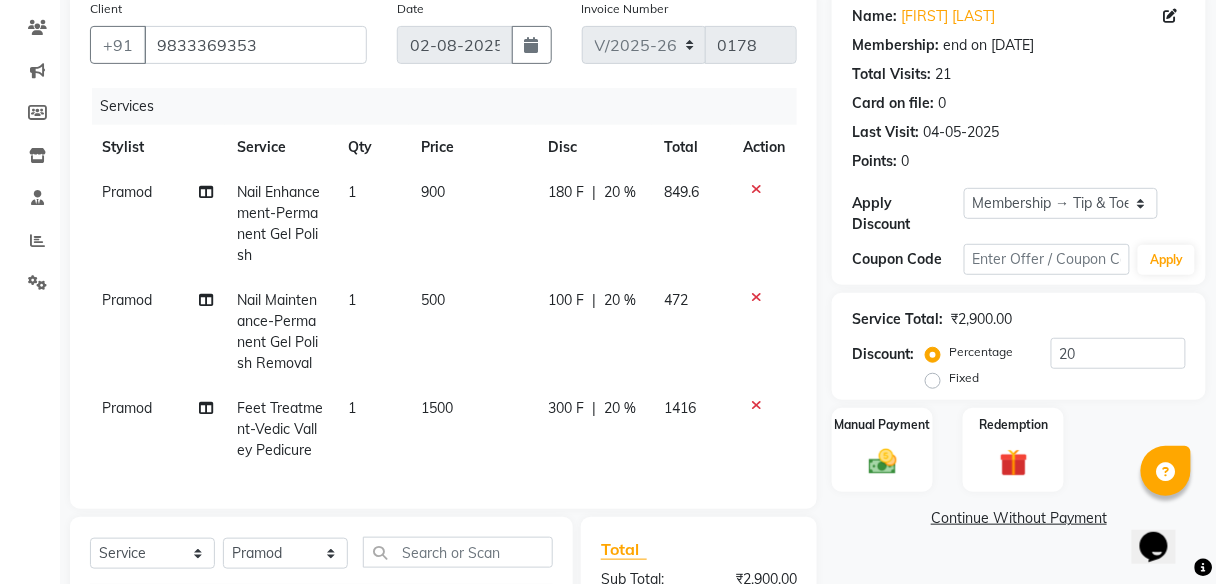 click on "500" 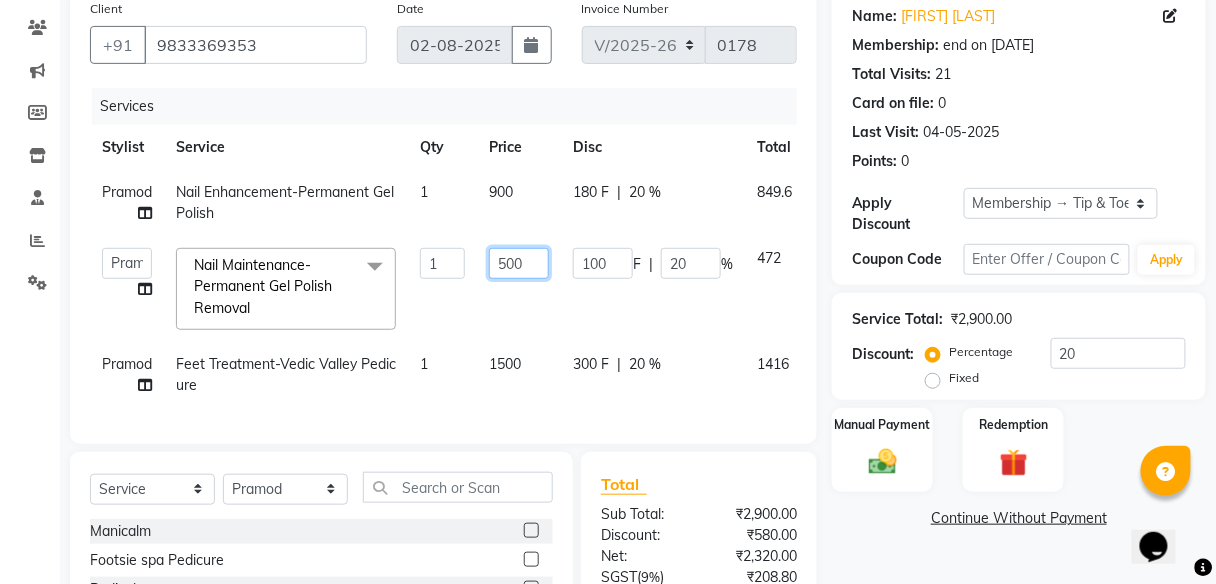 click on "500" 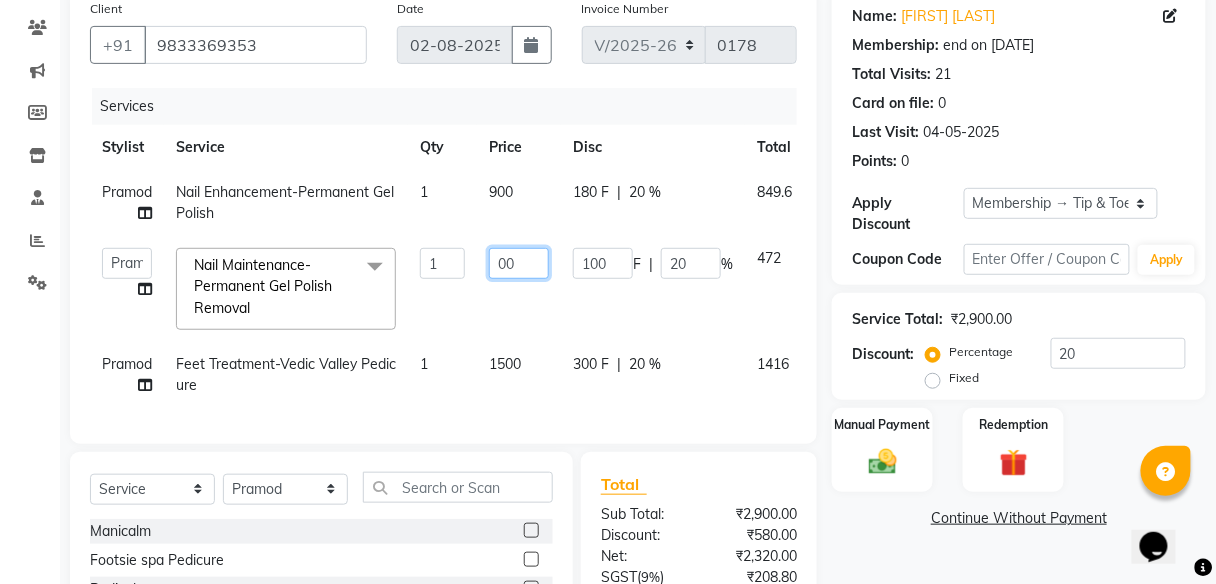 type on "300" 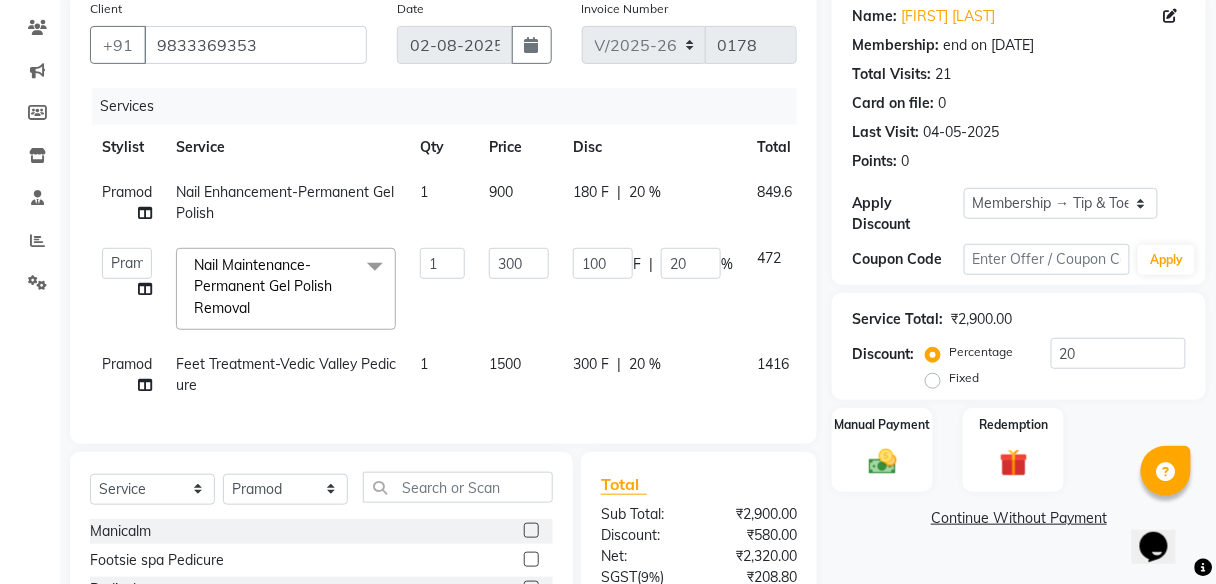click on "900" 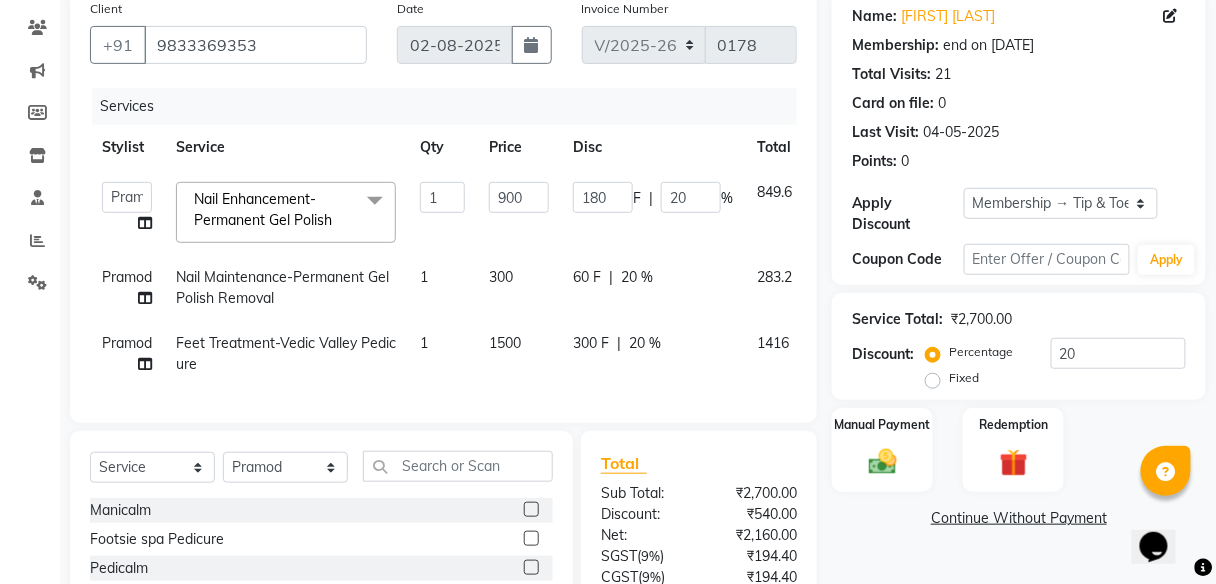 click on "Client +[PHONE] Date [DATE] Invoice Number V/2025 V/2025-26 0178 Services Stylist Service Qty Price Disc Total Action  [FIRST]   [FIRST]   [FIRST]   [FIRST] [FIRST]   [FIRST]   [FIRST]   [FIRST]    [FIRST]   Nail Enhancement-Permanent Gel Polish  x Manicalm Footsie spa Pedicure Pedicalm Footsie spa Manicure Foot Facial Detox Pedicure Candle Pedicure Extra Scrub/Mask/Pack - Pedicure NO MORE TAN Pedicure Cocktail Pedicure Extra Anti - Oxidant Paraffin Treatment (Pedicure) Essential Pedicure Alga Spa Pedicure Voesh New York Pedicure Hand Facial Detox Manicure Alga Spa Manicure Voesh New York Manicure No More Tan Manicure Cocktail Manicure Beauty Spot 1st Sitting (Lip Tattoo) Package (1st Setting + Touchup) (Lip Tattoo) 2nd Sitting (Lip Tattoo) Package (1st Setting + Touchup) (Ombre) 2nd Sitting (Ombre) 1st Sitting (Ombre) Package (1st Setting + Touchup) Correction Touch Up 1st Sitting Nail Enhancement-Acrylic Set with OPI Gel Color Nail Enhancement-Gel Set with OPI Gel Color" 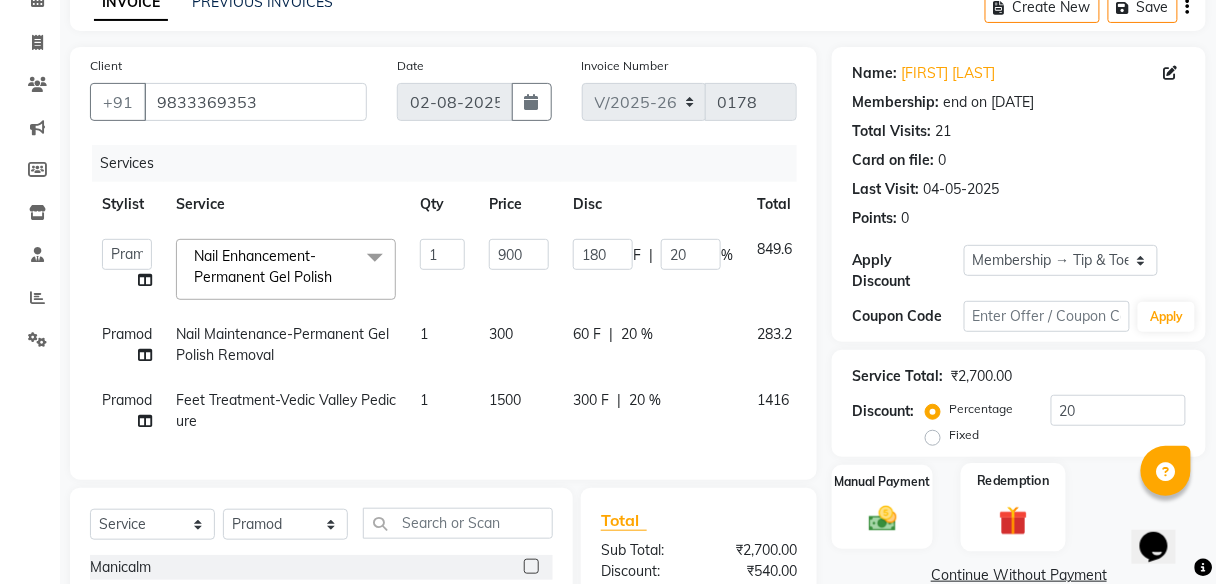 scroll, scrollTop: 343, scrollLeft: 0, axis: vertical 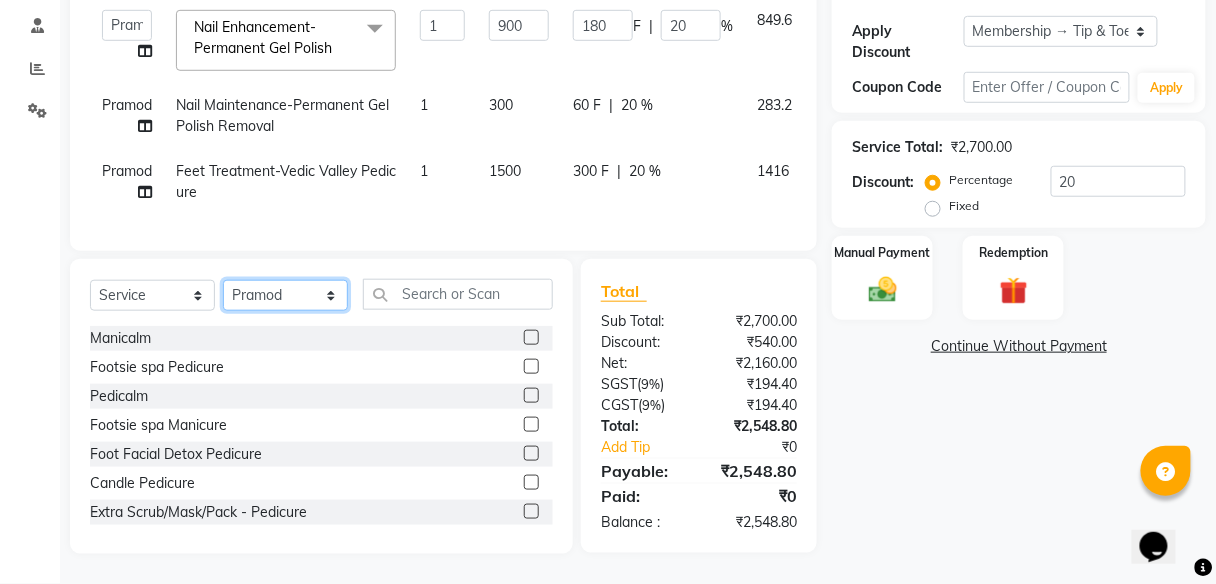click on "Select Stylist [FIRST] [FIRST] [FIRST] [FIRST] [FIRST] [FIRST] [FIRST] [FIRST] [FIRST]    [FIRST]   Feet Treatment-Vedic Valley Pedicure  x Manicalm Footsie spa Pedicure Pedicalm Footsie spa Manicure Foot Facial Detox Pedicure Candle Pedicure Extra Scrub/Mask/Pack - Pedicure NO MORE TAN Pedicure Cocktail Pedicure Extra Anti - Oxidant Paraffin Treatment (Pedicure) Essential Pedicure Alga Spa Pedicure Voesh New York Pedicure Hand Facial Detox Manicure Alga Spa Manicure Voesh New York Manicure No More Tan Manicure Cocktail Manicure Beauty Spot 1st Sitting (Lip Tattoo) Package (1st Setting + Touchup) (Lip Tattoo) 2nd Sitting (Lip Tattoo) Package (1st Setting + Touchup) (Ombre) 2nd Sitting (Ombre) 1st Sitting (Ombre) Package (1st Setting + Touchup) Correction Touch Up 1st Sitting Nail Enhancement-Acrylic Set with OPI Gel Color Nail Maintenance-Big Toe 1" 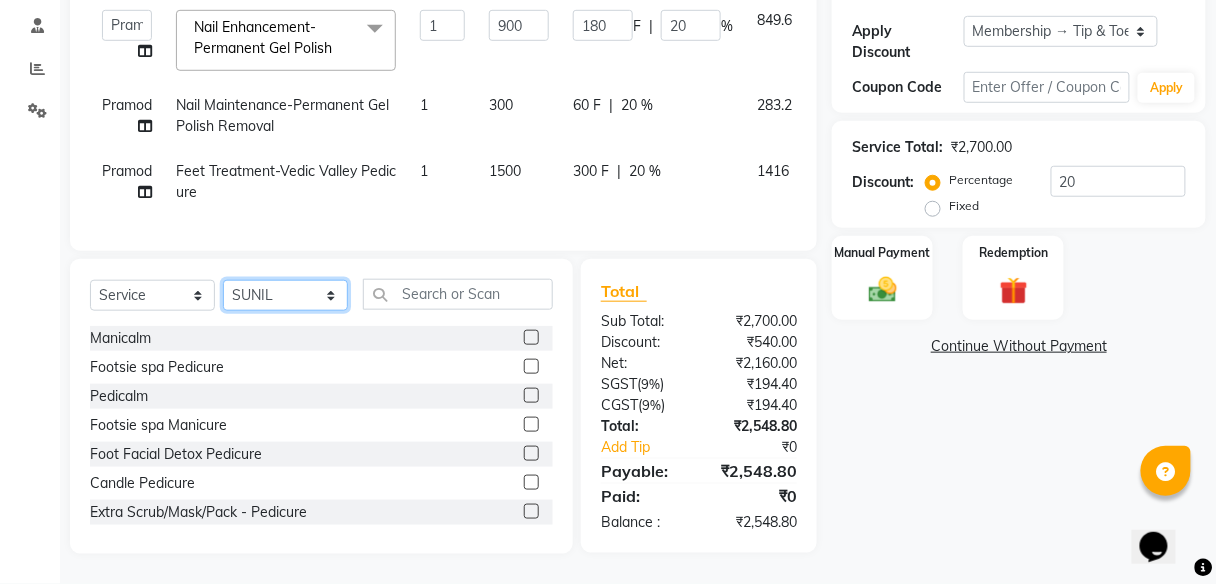 click on "Select Stylist [FIRST] [FIRST] [FIRST] [FIRST] [FIRST] [FIRST] [FIRST] [FIRST] [FIRST]    [FIRST]   Feet Treatment-Vedic Valley Pedicure  x Manicalm Footsie spa Pedicure Pedicalm Footsie spa Manicure Foot Facial Detox Pedicure Candle Pedicure Extra Scrub/Mask/Pack - Pedicure NO MORE TAN Pedicure Cocktail Pedicure Extra Anti - Oxidant Paraffin Treatment (Pedicure) Essential Pedicure Alga Spa Pedicure Voesh New York Pedicure Hand Facial Detox Manicure Alga Spa Manicure Voesh New York Manicure No More Tan Manicure Cocktail Manicure Beauty Spot 1st Sitting (Lip Tattoo) Package (1st Setting + Touchup) (Lip Tattoo) 2nd Sitting (Lip Tattoo) Package (1st Setting + Touchup) (Ombre) 2nd Sitting (Ombre) 1st Sitting (Ombre) Package (1st Setting + Touchup) Correction Touch Up 1st Sitting Nail Enhancement-Acrylic Set with OPI Gel Color Nail Maintenance-Big Toe 1" 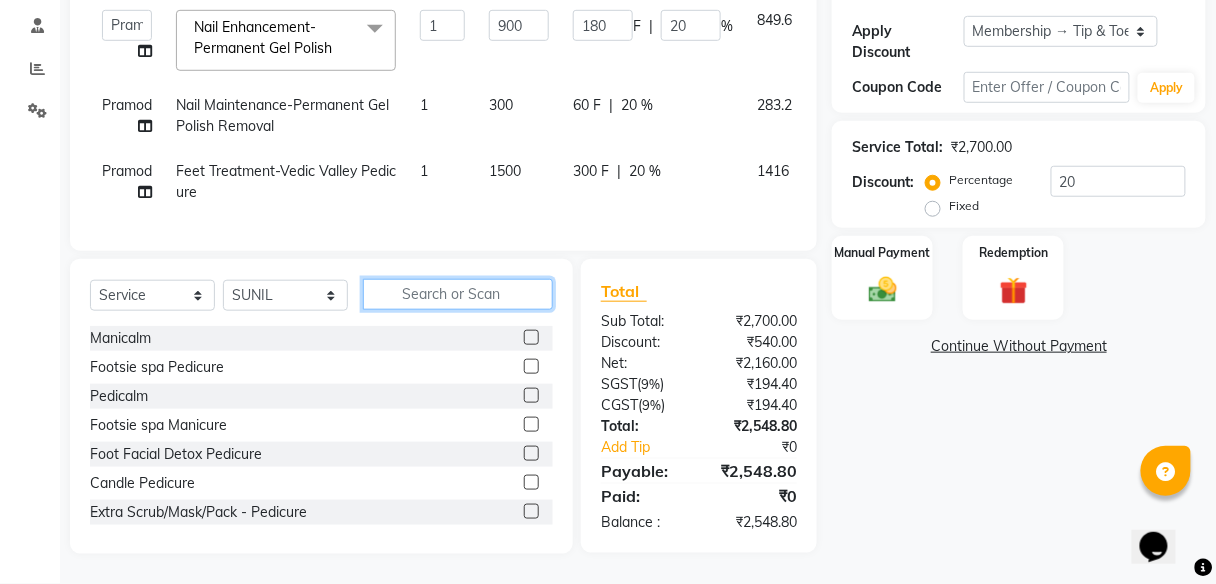 click 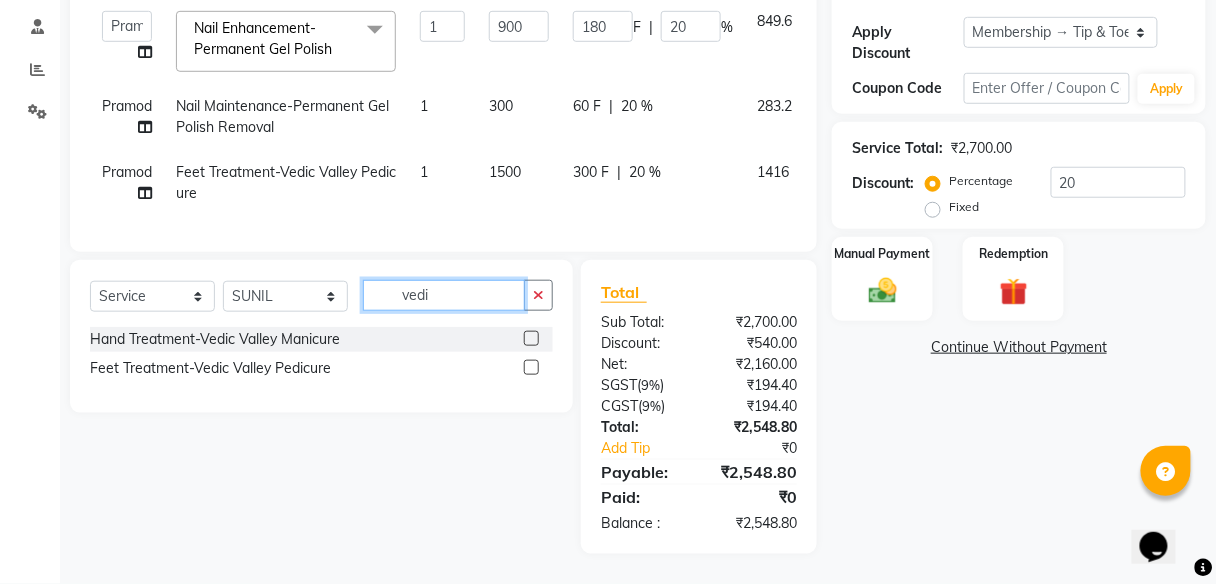 scroll, scrollTop: 341, scrollLeft: 0, axis: vertical 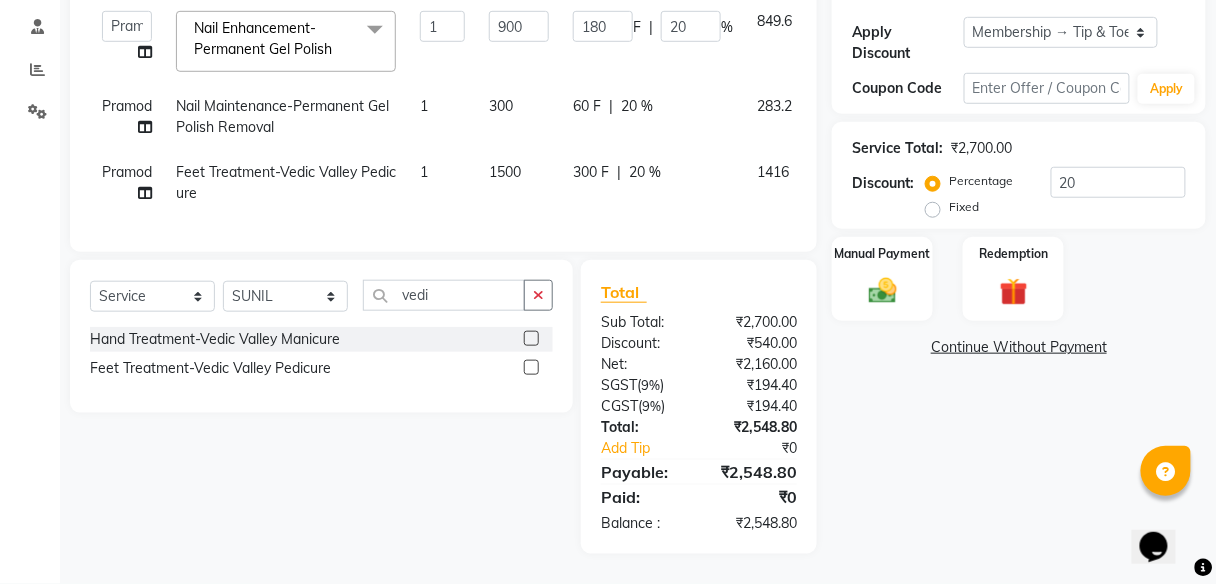 click 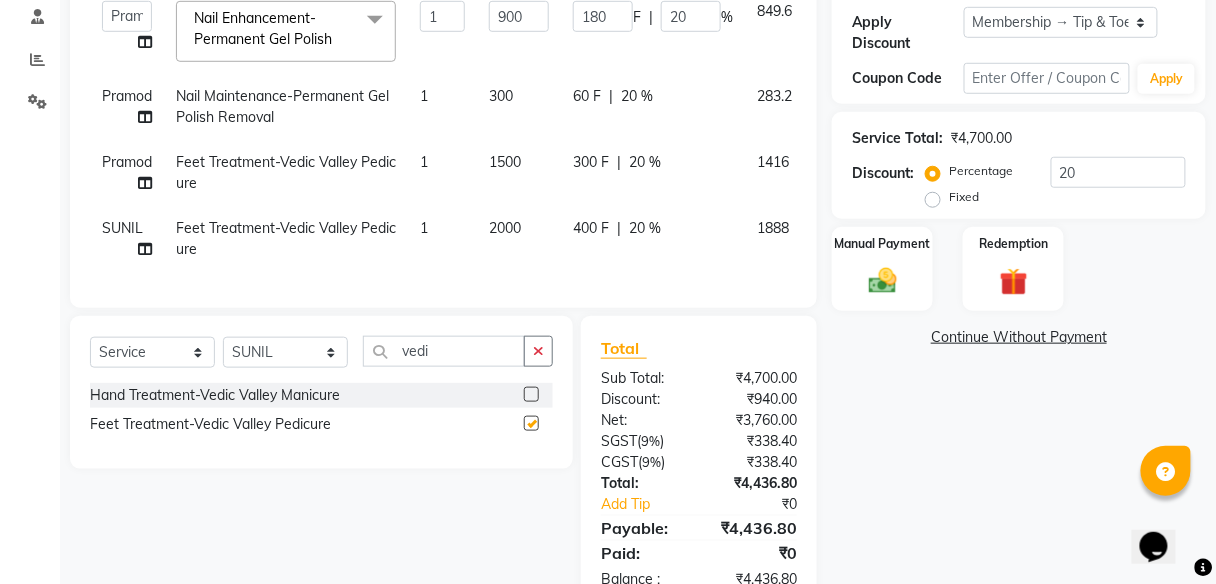 checkbox on "false" 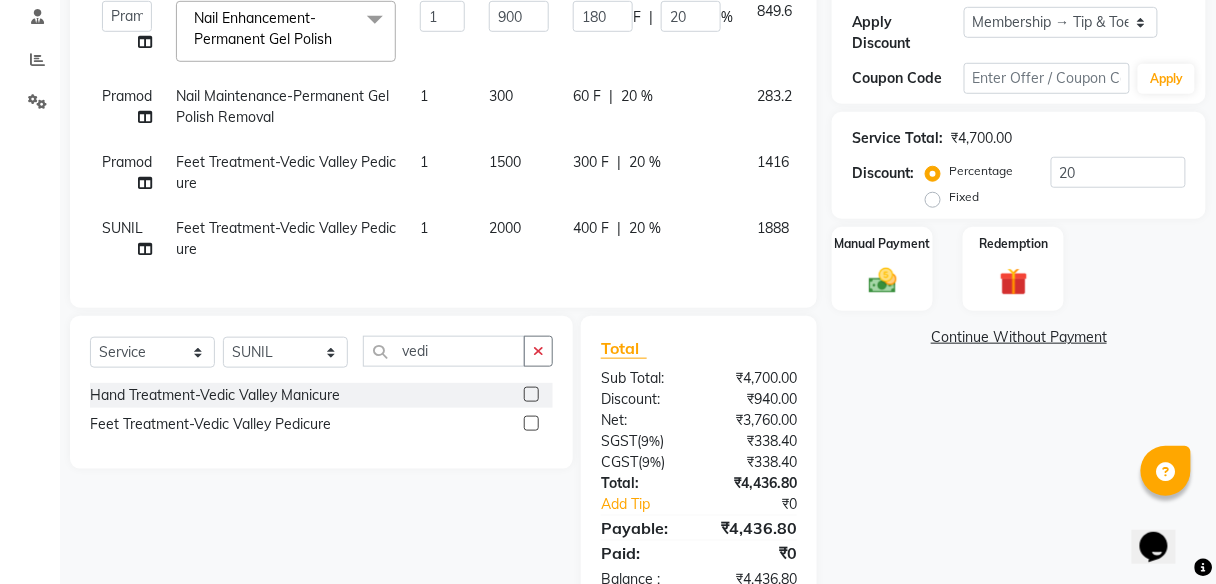 click on "2000" 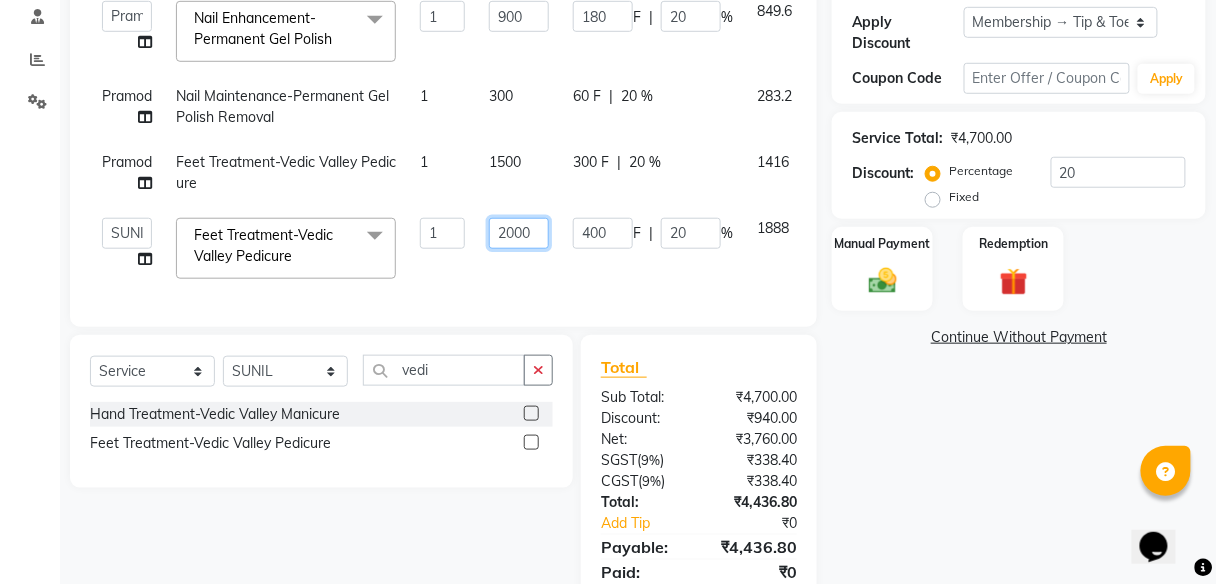 click on "2000" 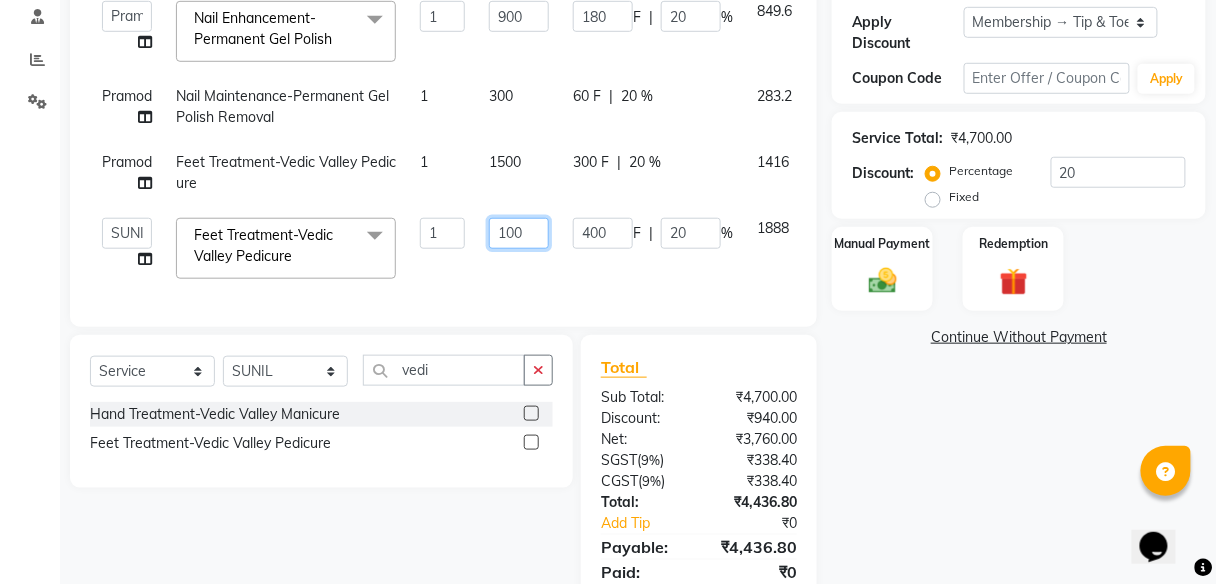 type on "1500" 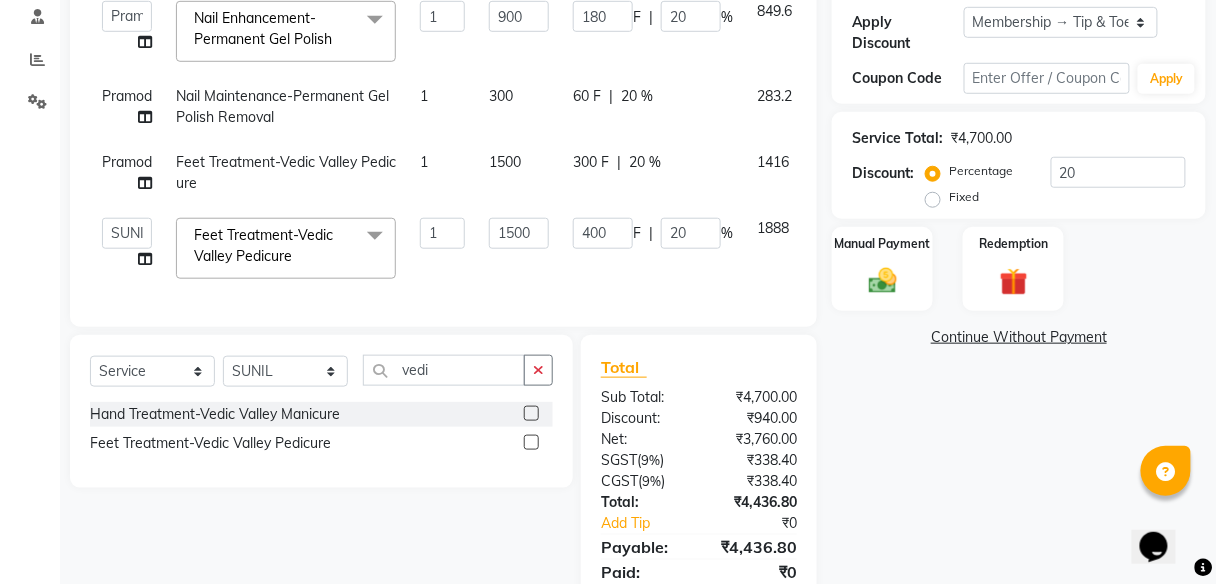 click on "Services Stylist Service Qty Price Disc Total Action  [FIRST]   [FIRST]   [FIRST]   [FIRST] [FIRST]   [FIRST]   [FIRST]   [FIRST]    [FIRST]   Nail Enhancement-Permanent Gel Polish  x Manicalm Footsie spa Pedicure Pedicalm Footsie spa Manicure Foot Facial Detox Pedicure Candle Pedicure Extra Scrub/Mask/Pack - Pedicure NO MORE TAN Pedicure Cocktail Pedicure Extra Anti - Oxidant Paraffin Treatment (Pedicure) Essential Pedicure Alga Spa Pedicure Voesh New York Pedicure Hand Facial Detox Manicure Alga Spa Manicure Voesh New York Manicure No More Tan Manicure Cocktail Manicure Beauty Spot 1st Sitting (Lip Tattoo) Package (1st Setting + Touchup) (Lip Tattoo) 2nd Sitting (Lip Tattoo) Package (1st Setting + Touchup) (Ombre) 2nd Sitting (Ombre) 1st Sitting (Ombre) Package (1st Setting + Touchup) Correction Touch Up 1st Sitting Nail Enhancement-Acrylic Set with OPI Gel Color Nail Maintenance-Big Toe 1" 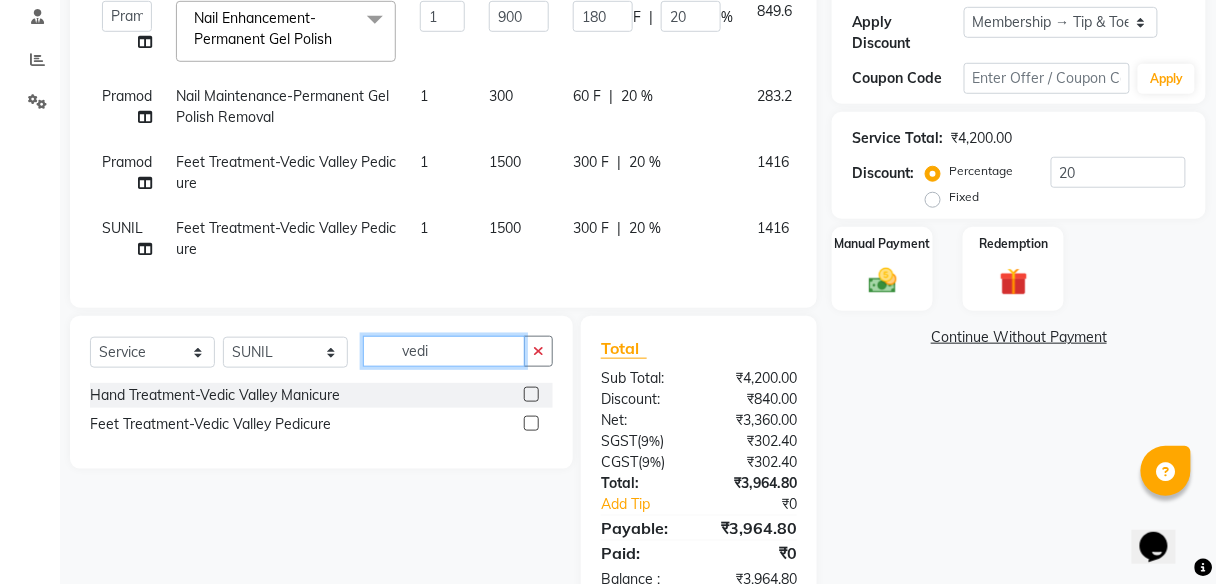 click on "vedi" 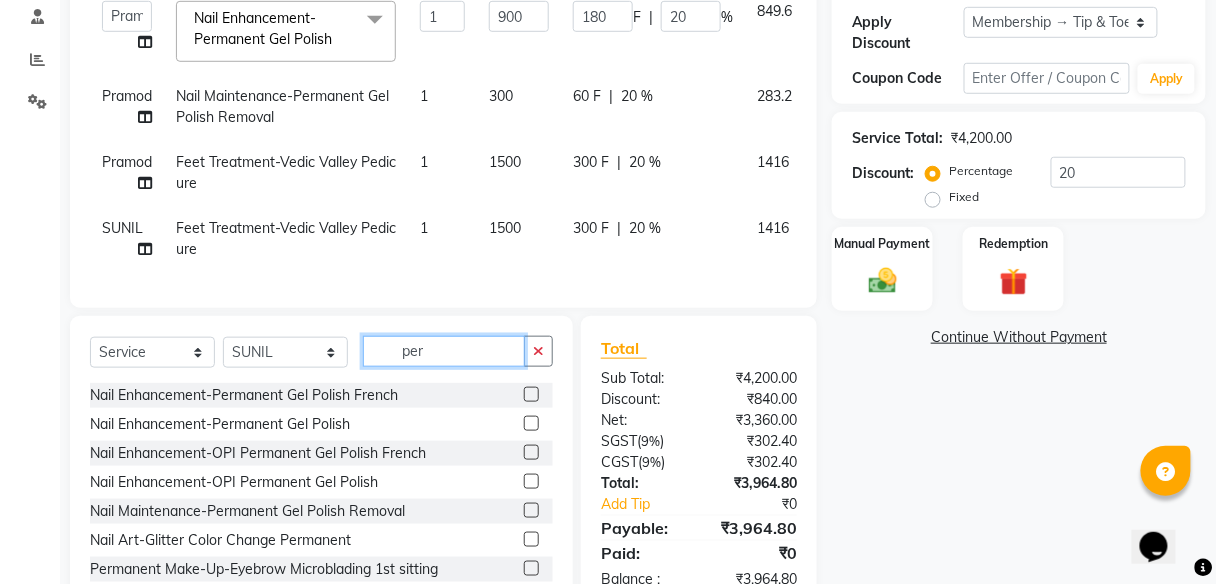 type on "per" 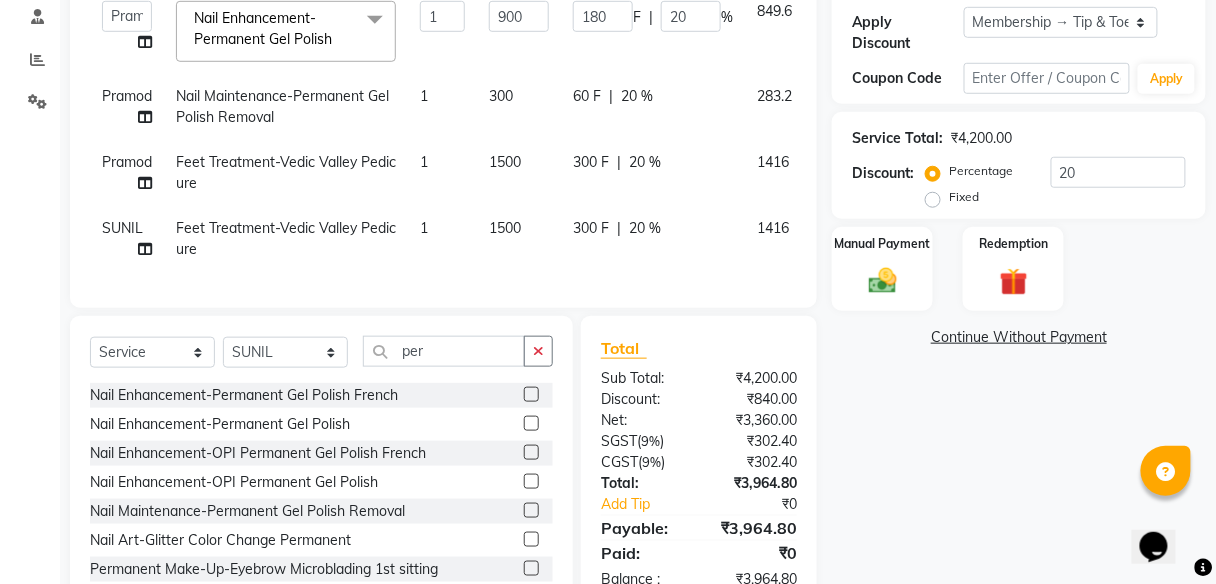 click 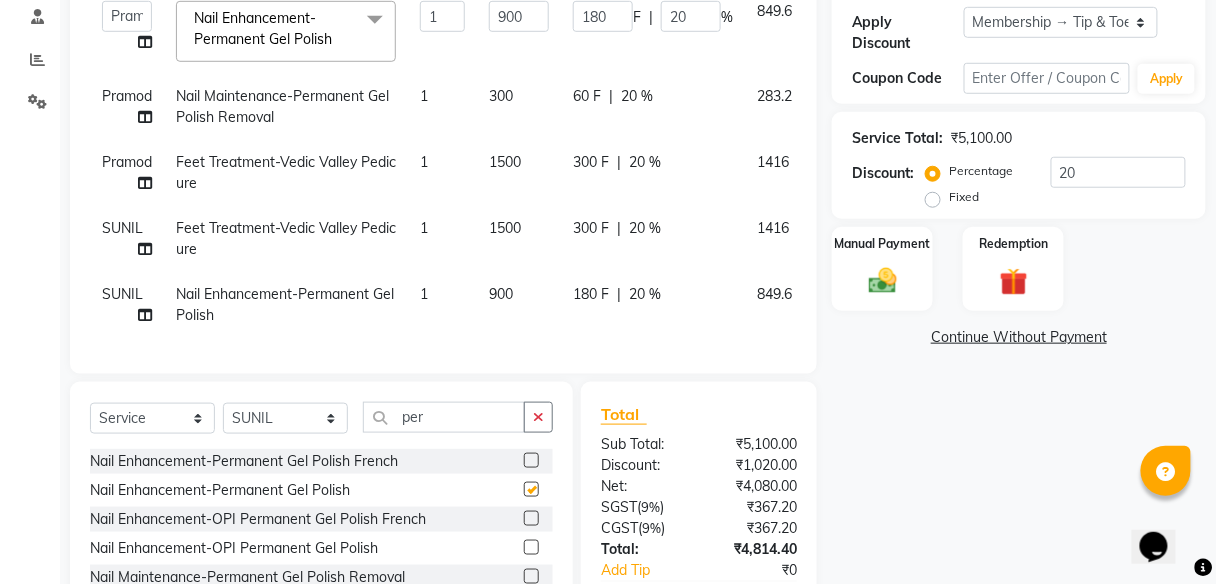 checkbox on "false" 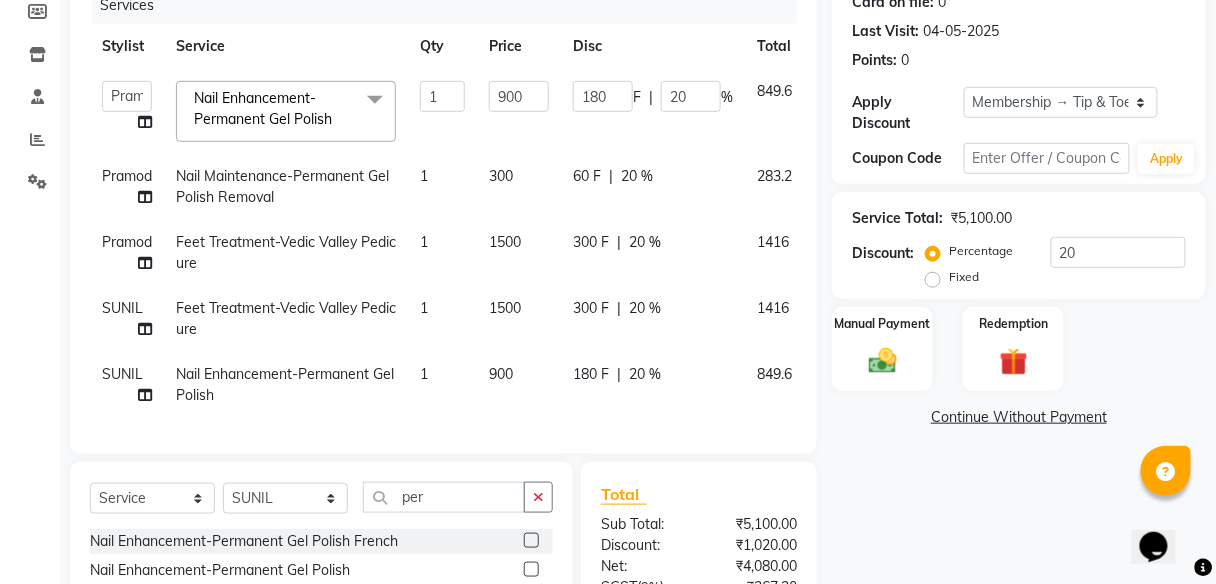 scroll, scrollTop: 474, scrollLeft: 0, axis: vertical 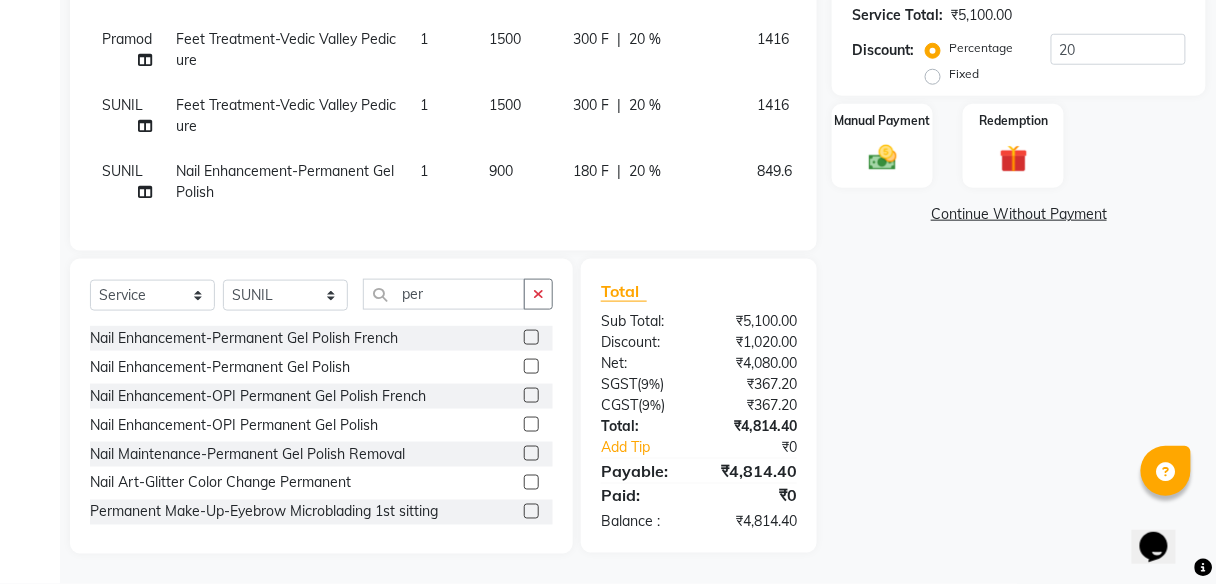 click on "Discount:" 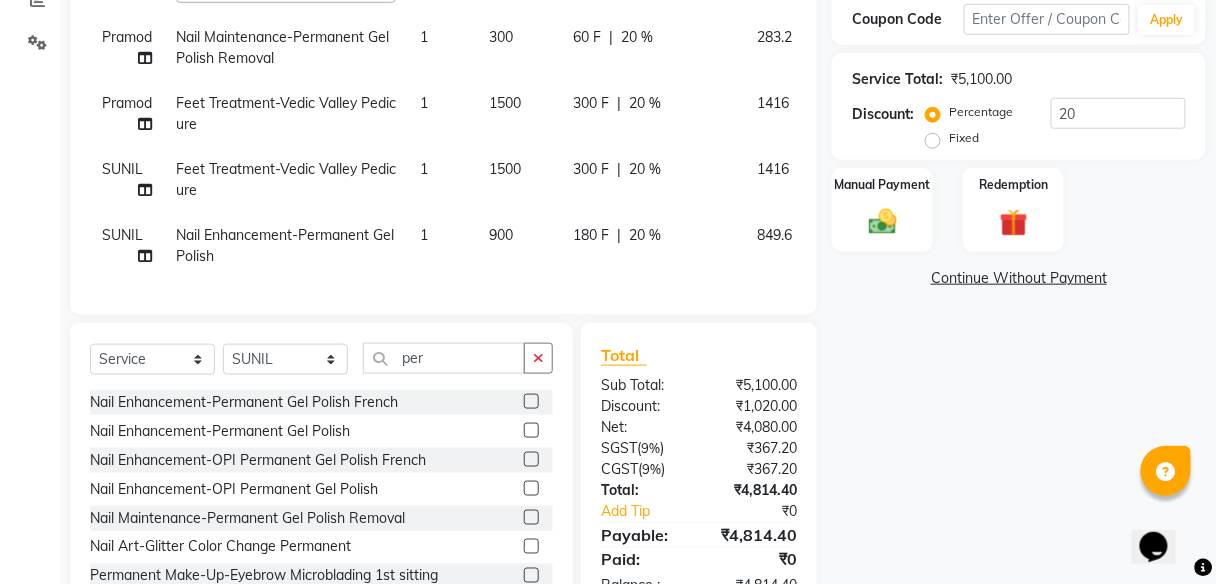 scroll, scrollTop: 474, scrollLeft: 0, axis: vertical 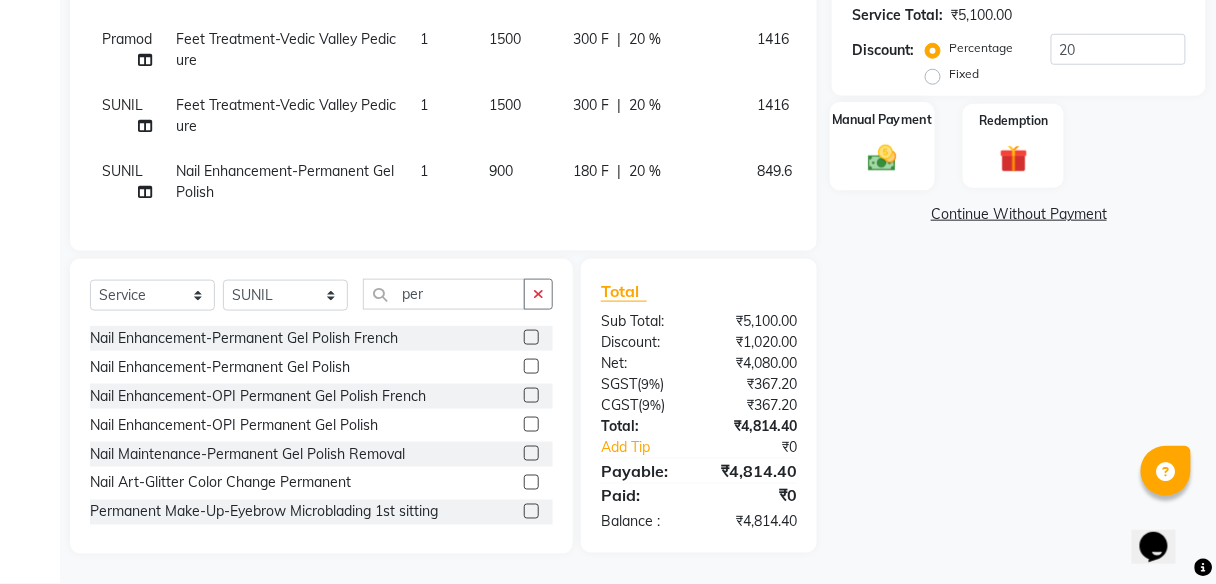 click 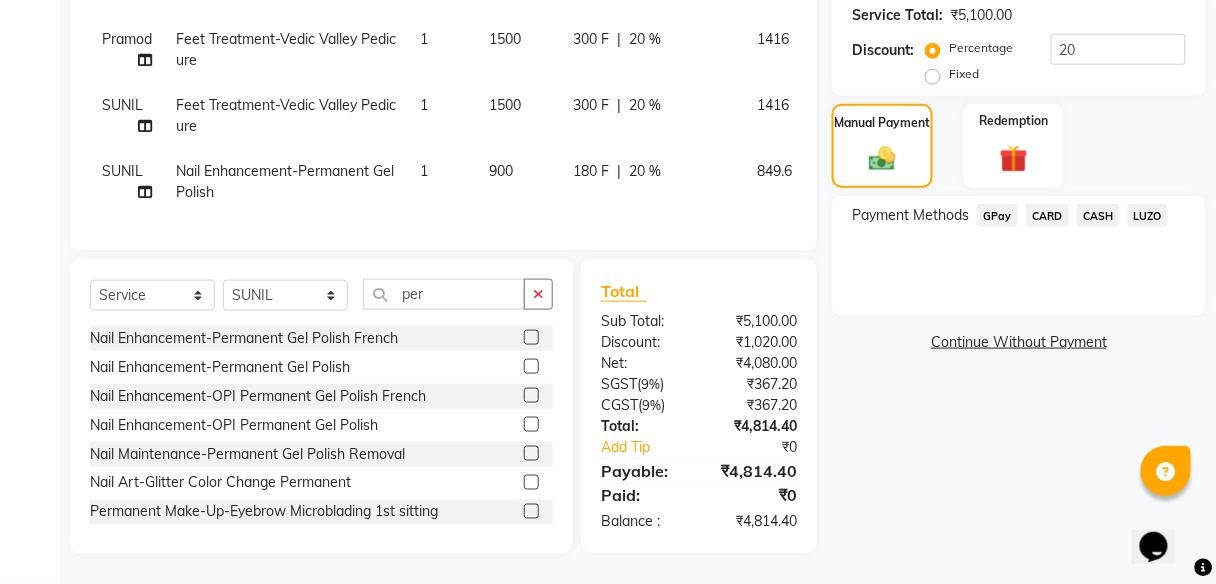 click on "CARD" 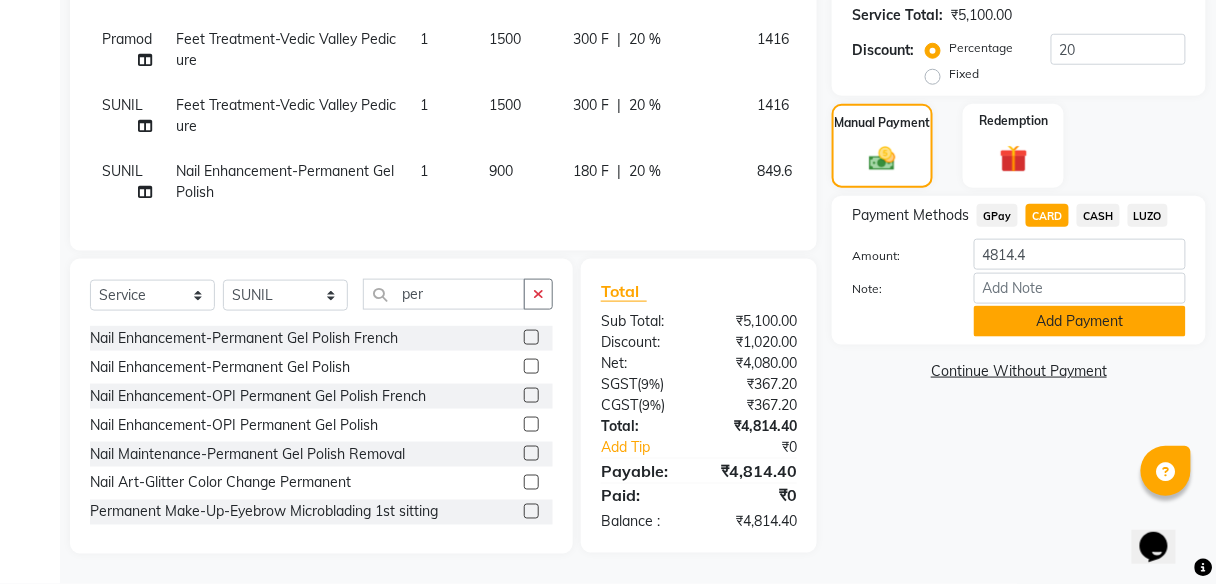 click on "Add Payment" 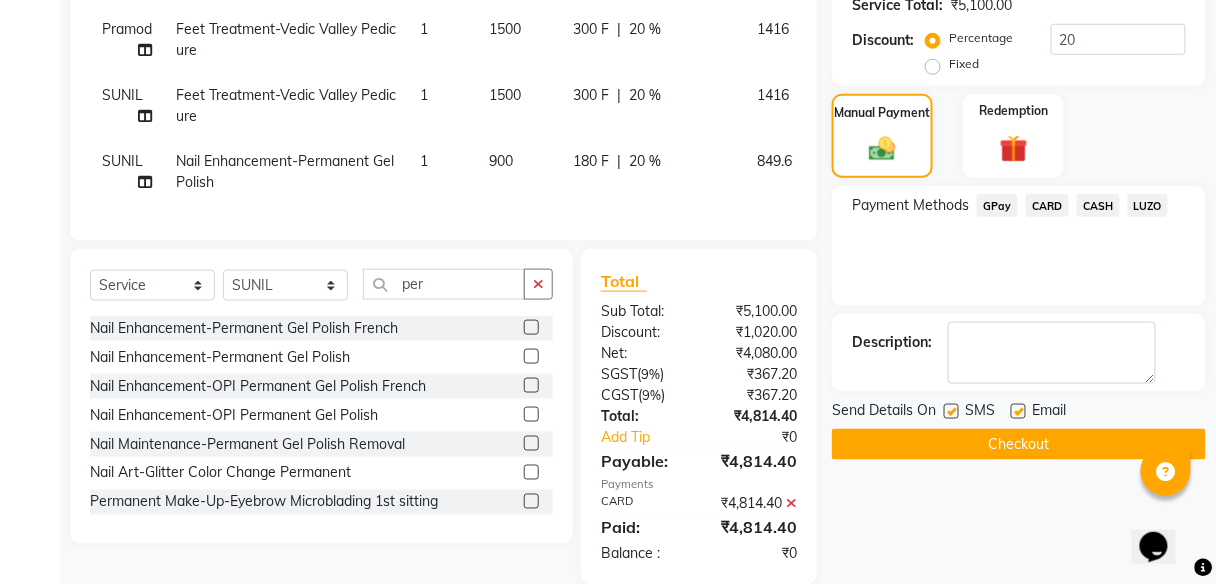 click on "Checkout" 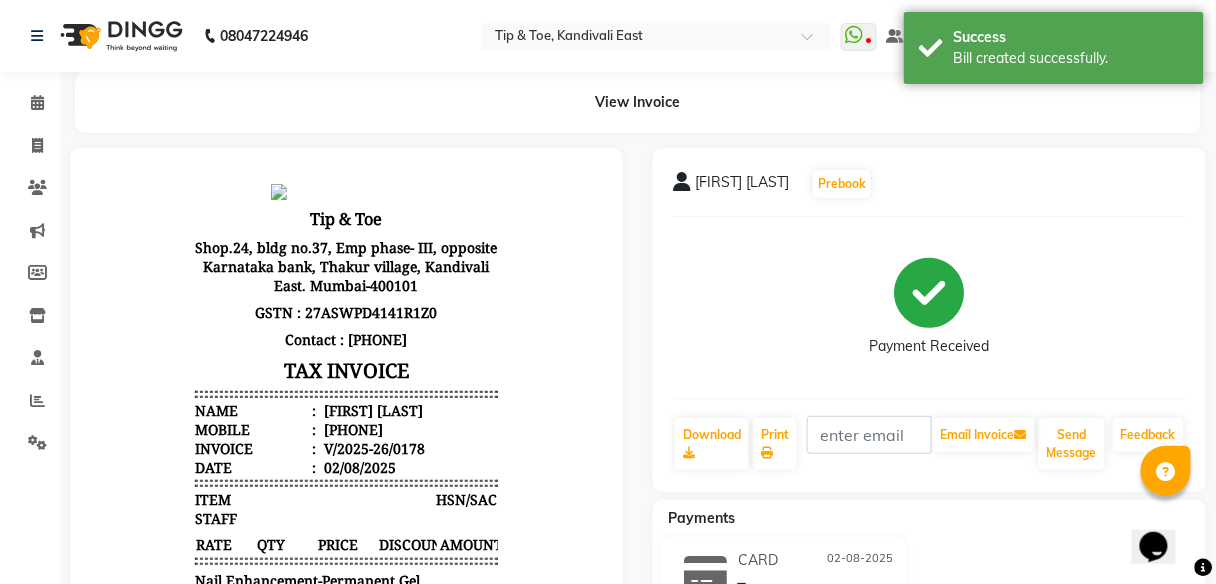 scroll, scrollTop: 0, scrollLeft: 0, axis: both 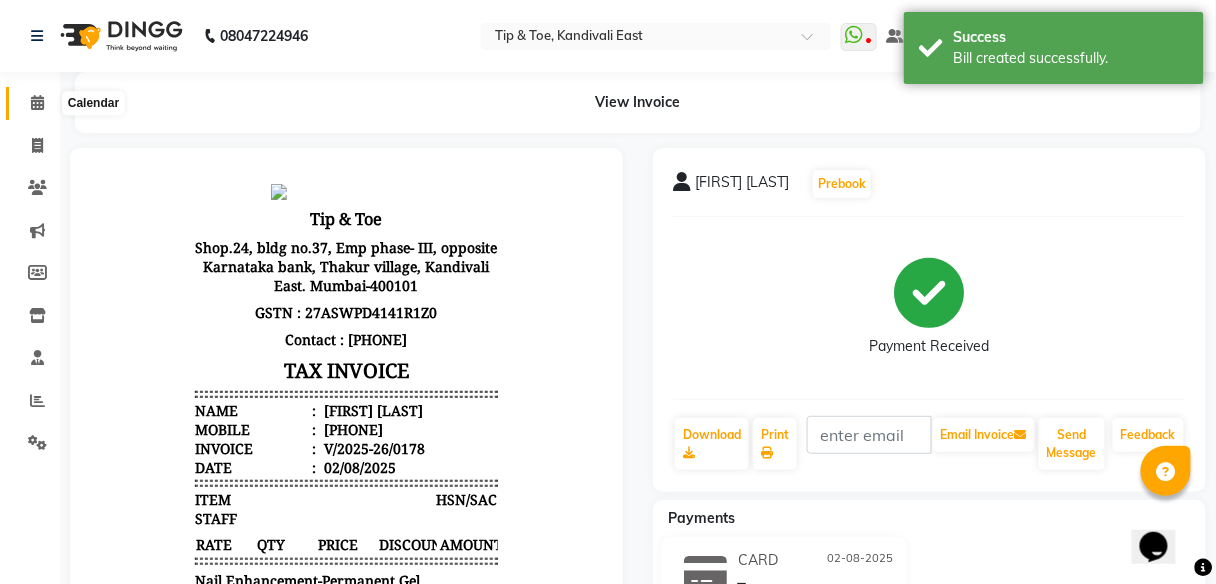 click 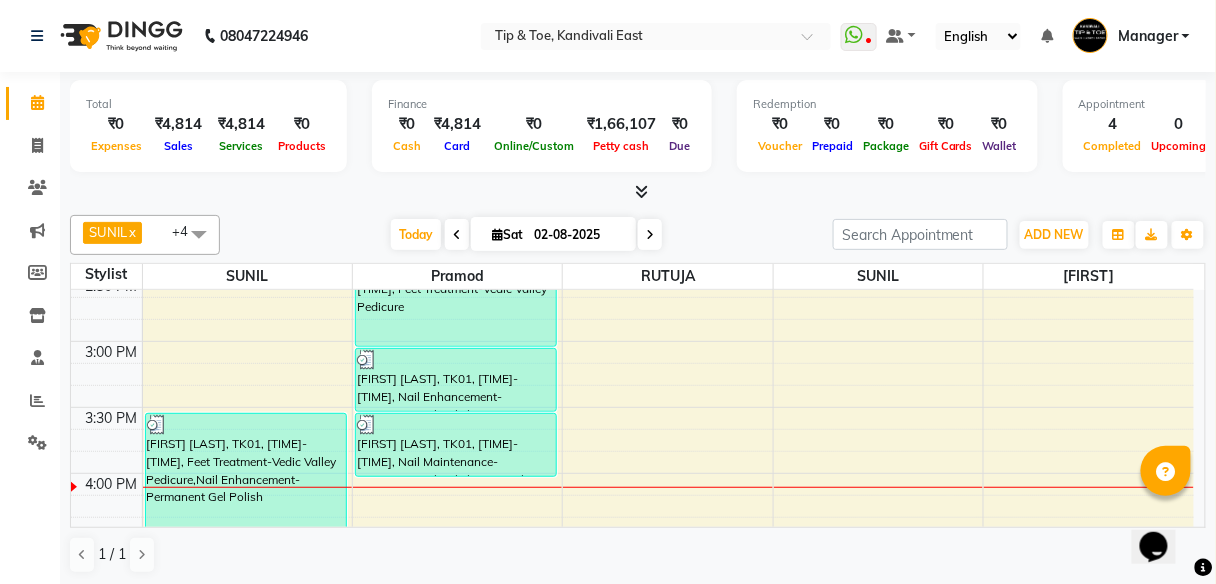 scroll, scrollTop: 880, scrollLeft: 0, axis: vertical 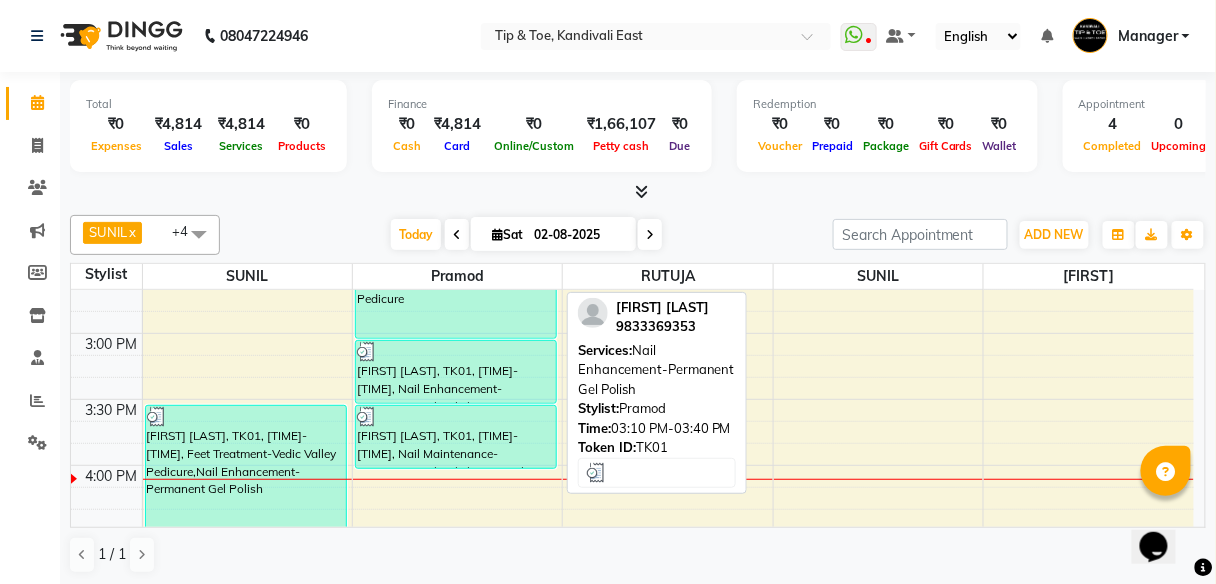 click on "[FIRST] [LAST], TK01, [TIME]-[TIME], Nail Enhancement-Permanent Gel Polish" at bounding box center (456, 372) 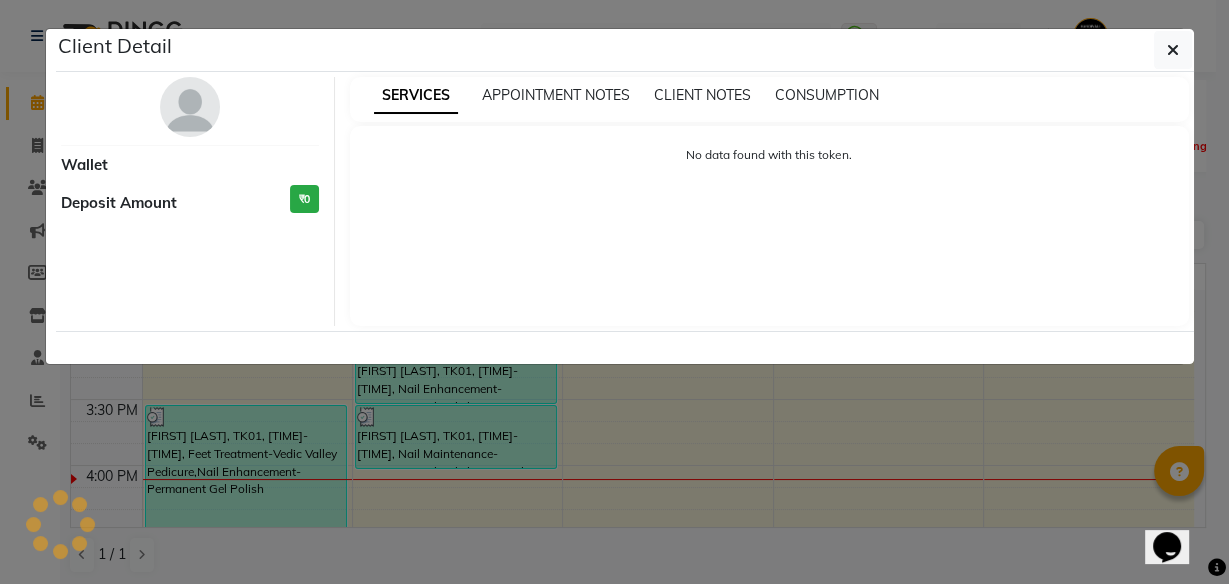 select on "3" 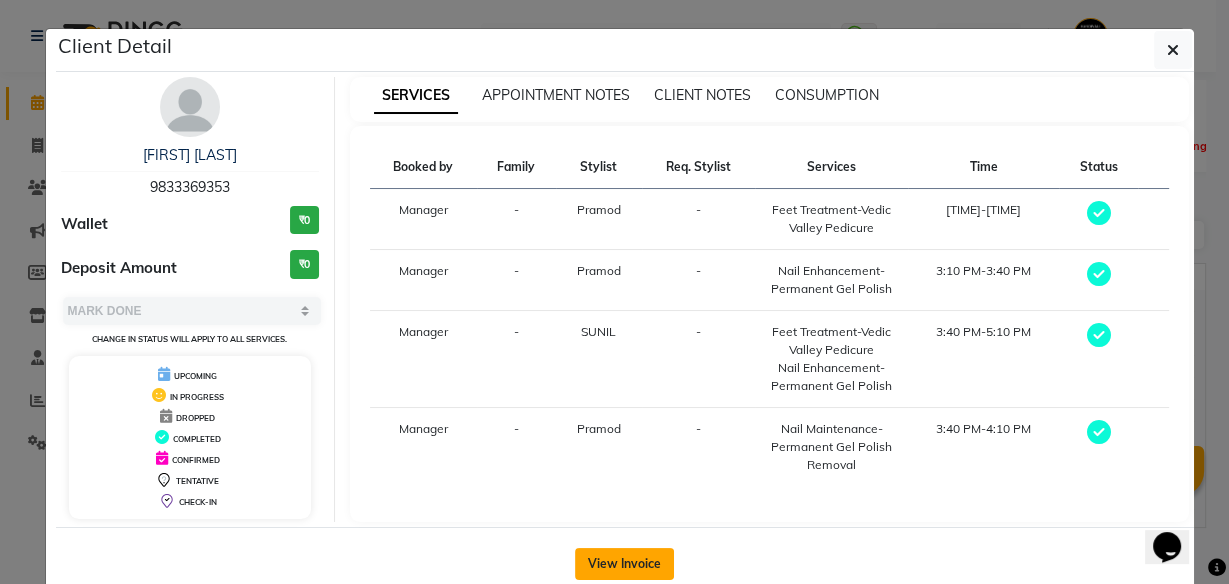 click on "View Invoice" 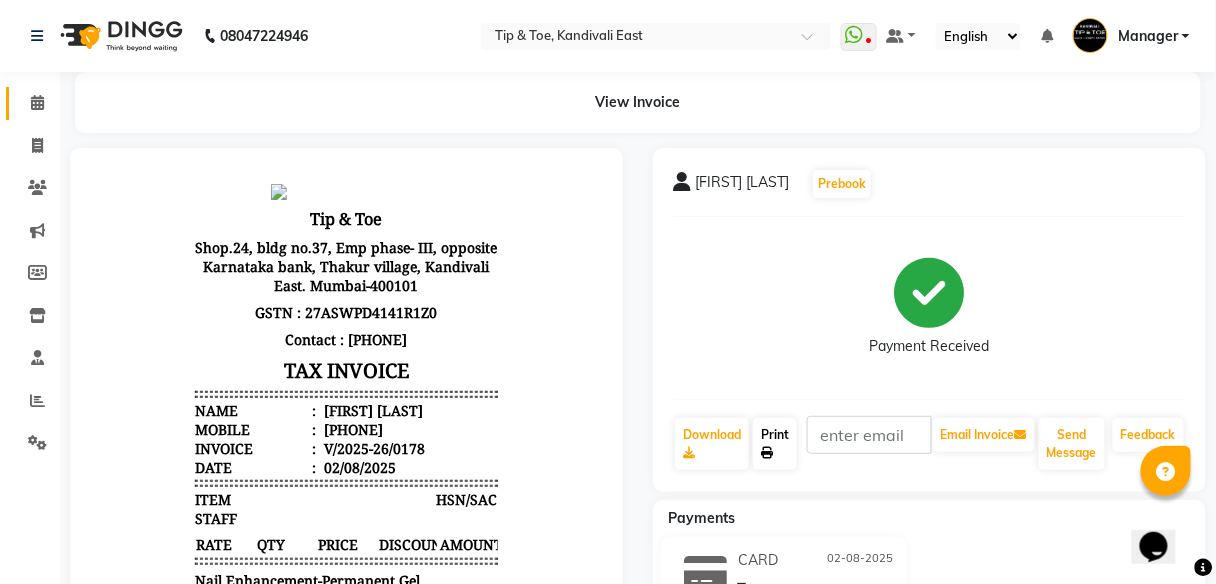 scroll, scrollTop: 0, scrollLeft: 0, axis: both 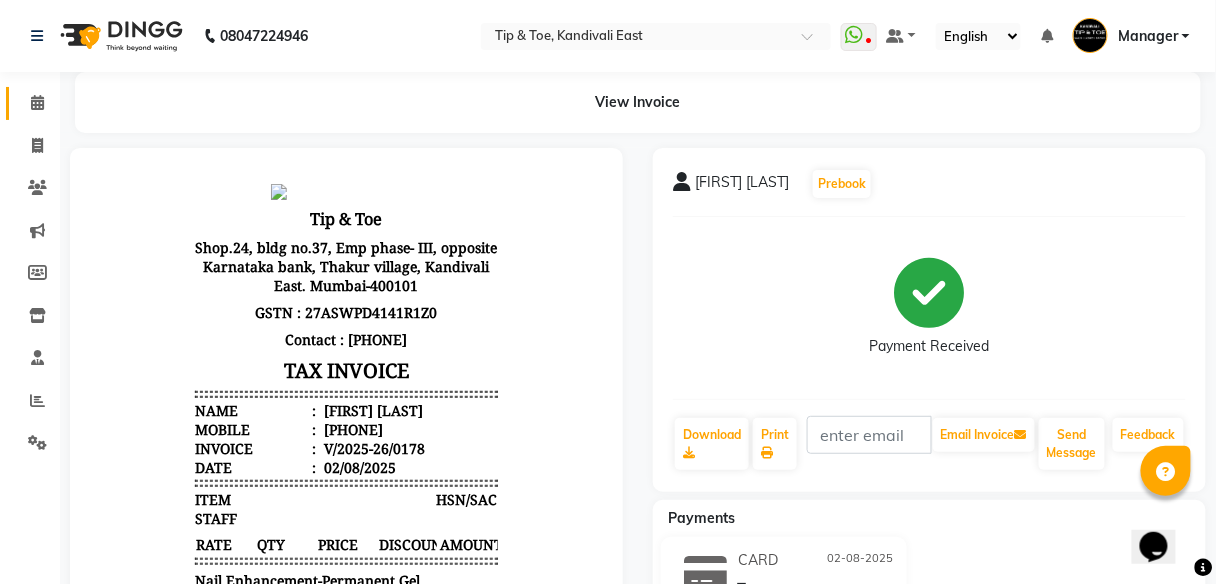 click on "Calendar" 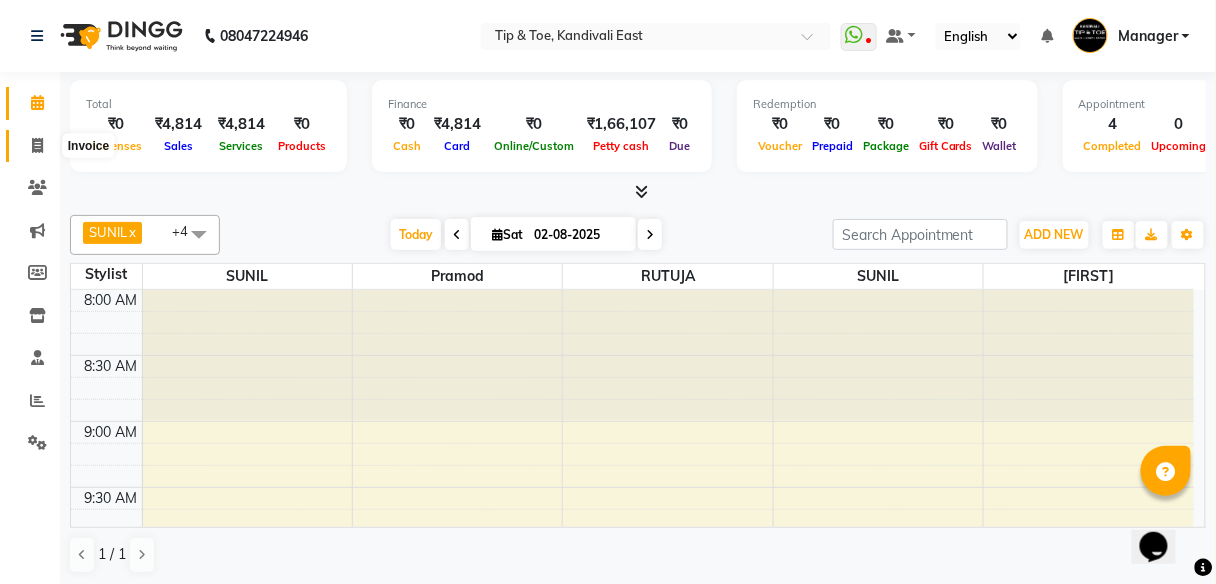 click 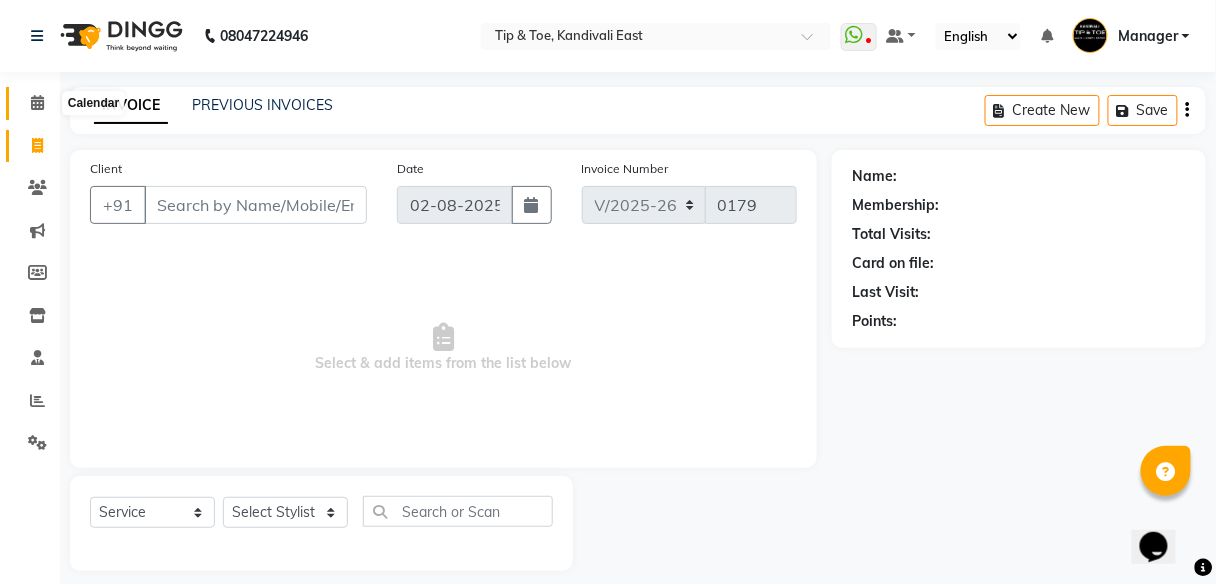 click 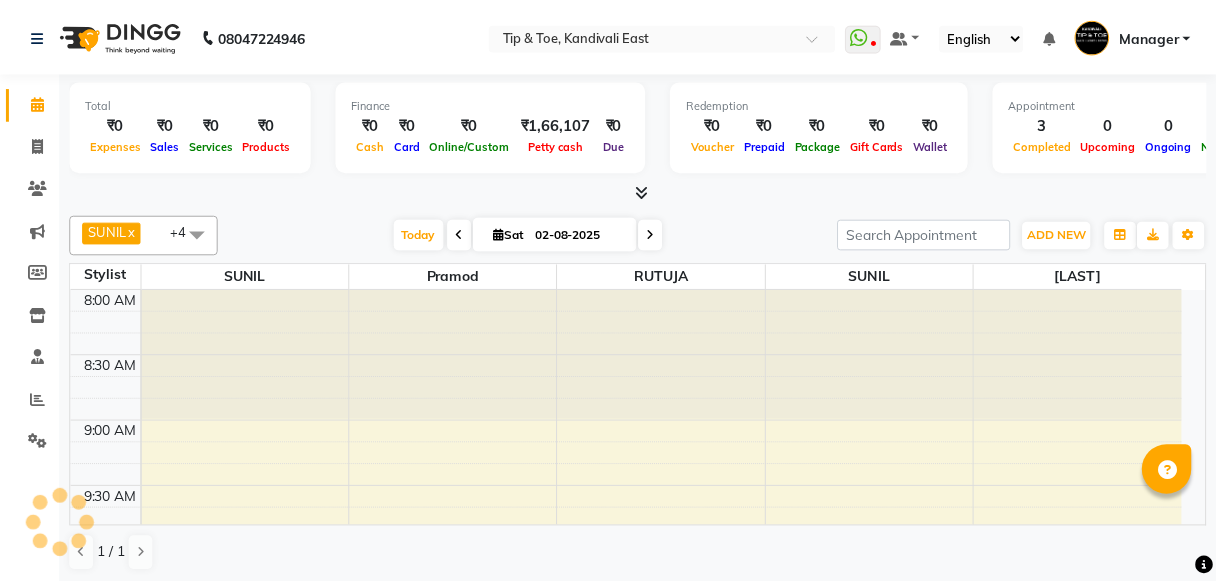 scroll, scrollTop: 0, scrollLeft: 0, axis: both 